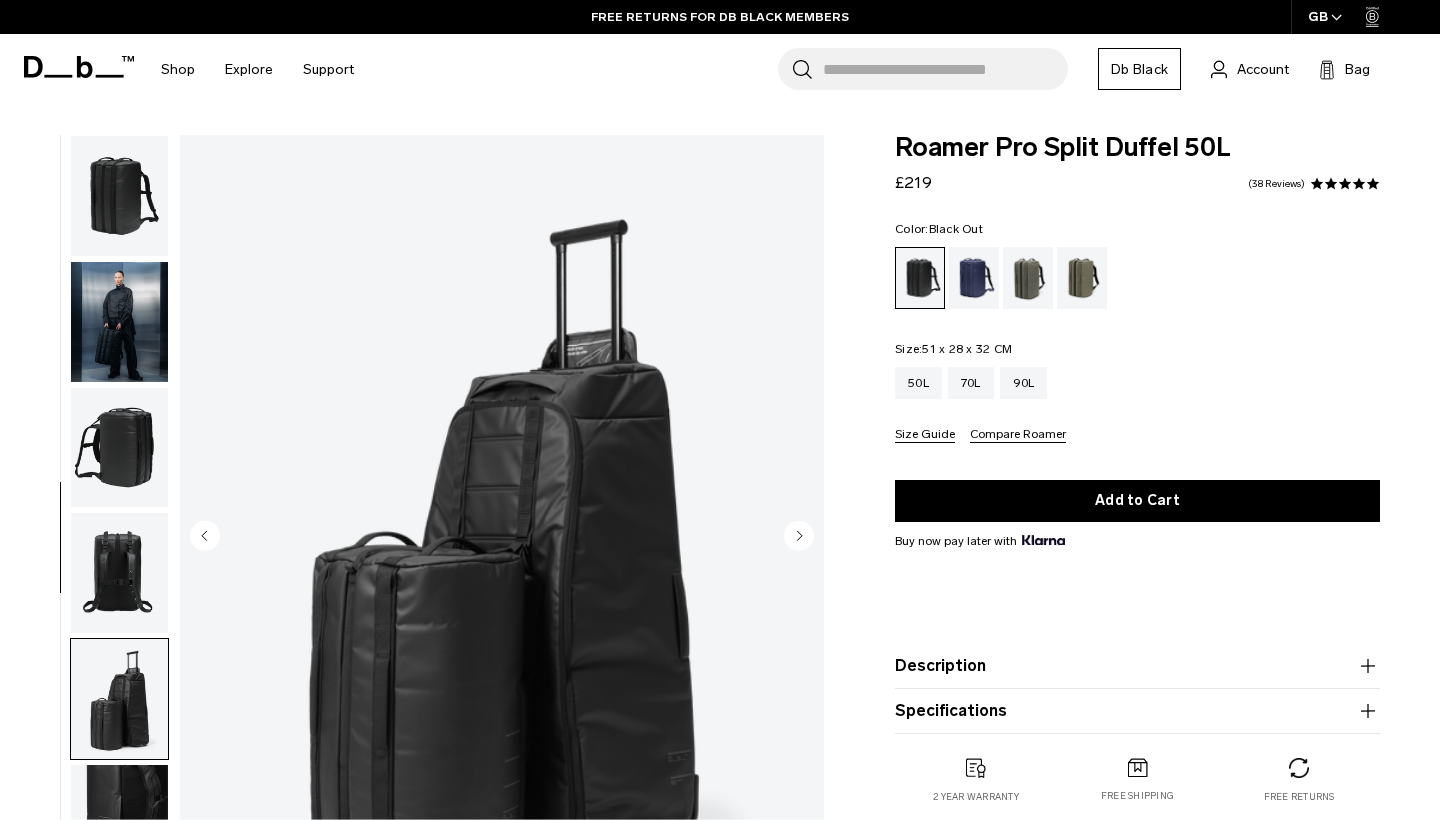scroll, scrollTop: 110, scrollLeft: 0, axis: vertical 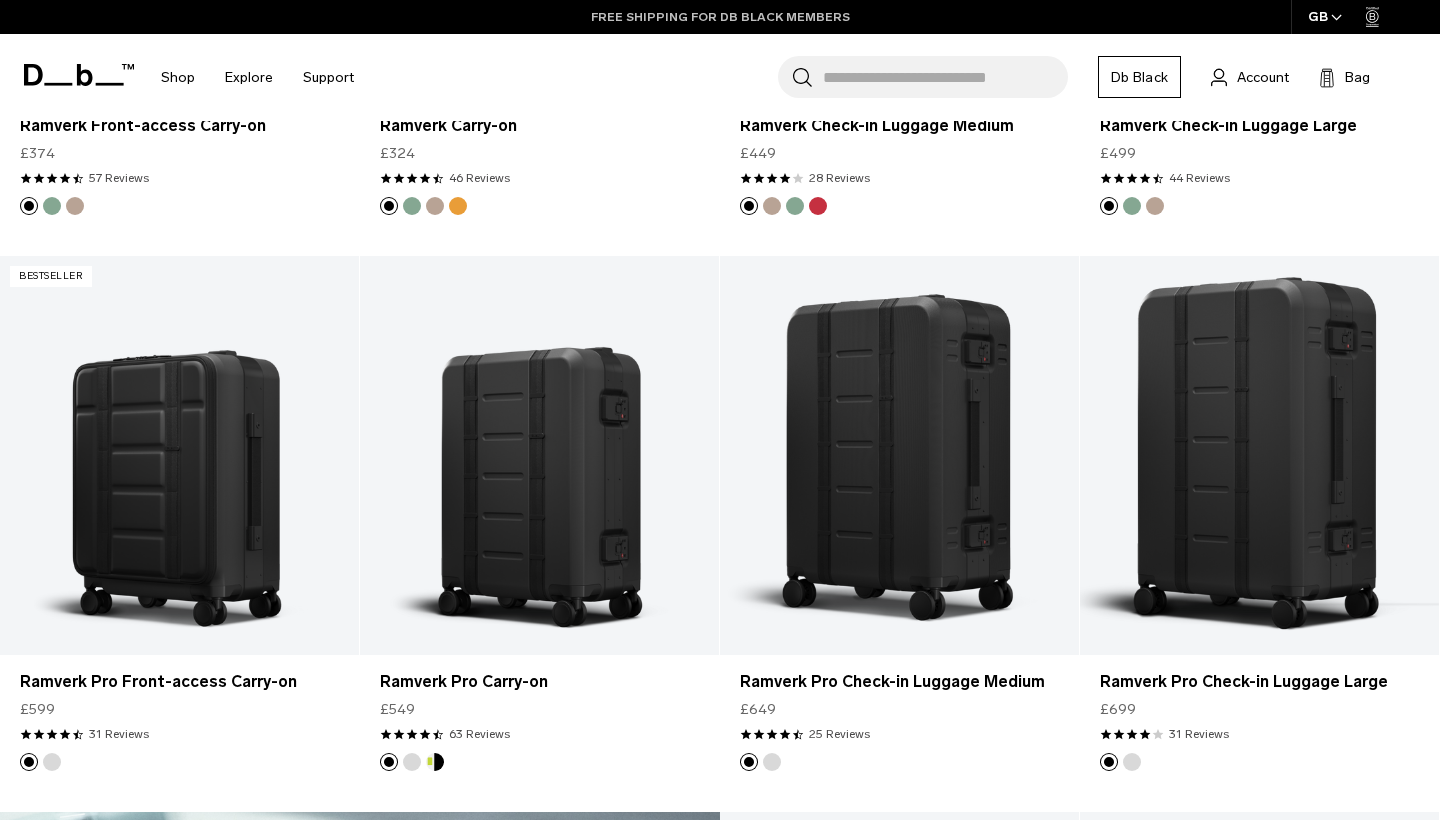 click on "FREE SHIPPING FOR DB BLACK MEMBERS" at bounding box center [720, 17] 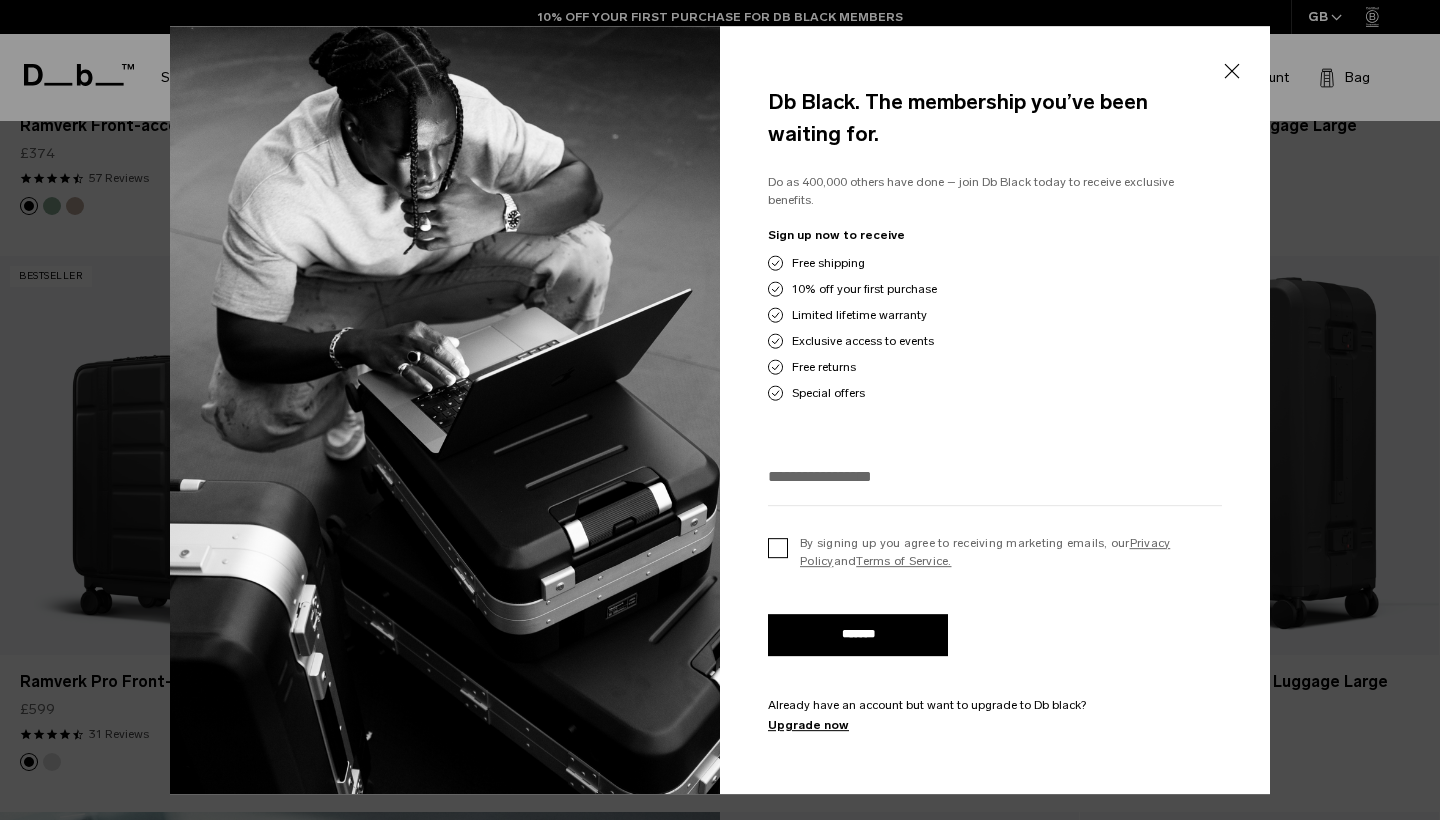 click on "By signing up you agree to receiving marketing emails, our  Privacy Policy  and  Terms of Service." at bounding box center (995, 552) 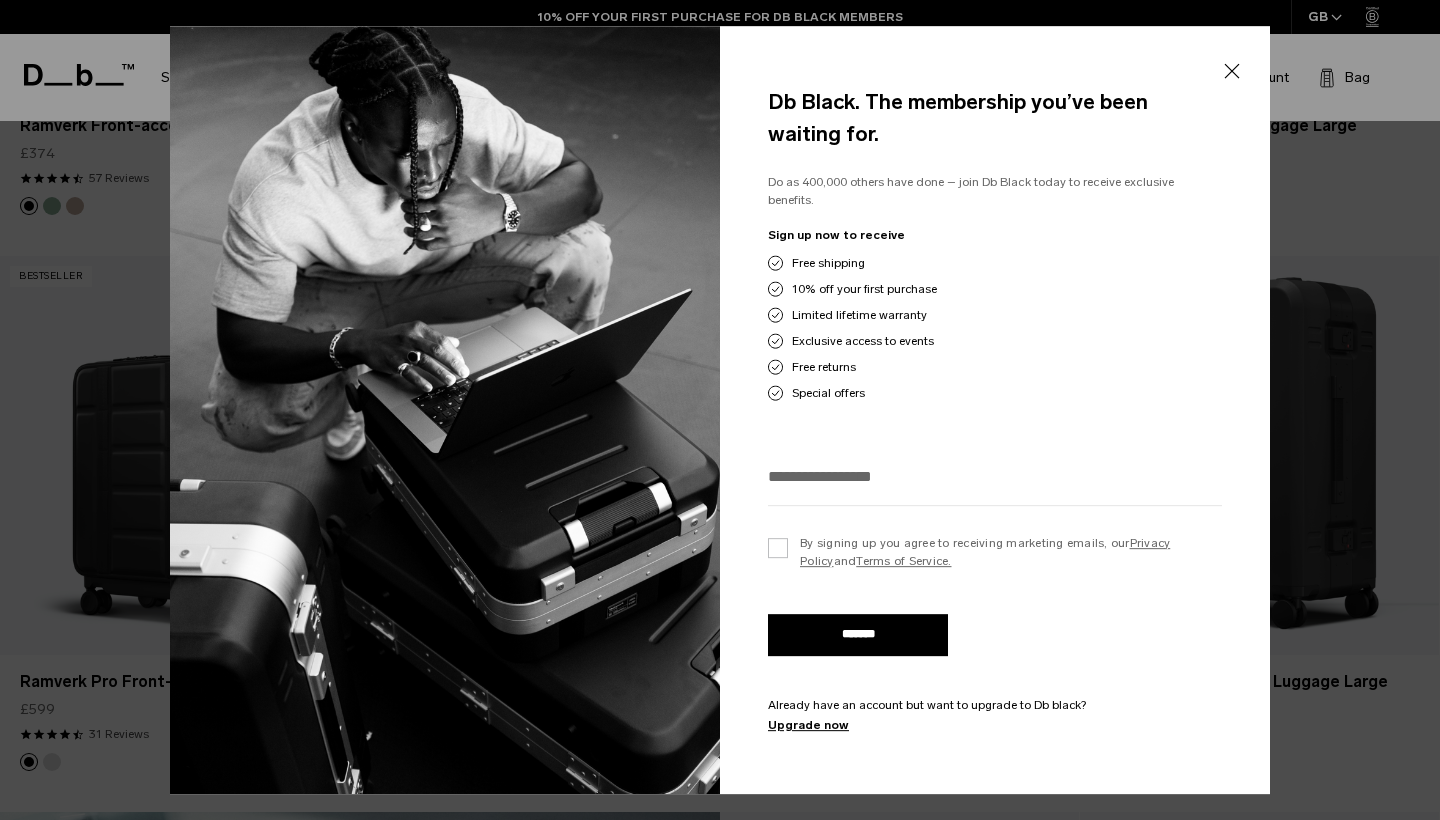click on "*******" at bounding box center [858, 635] 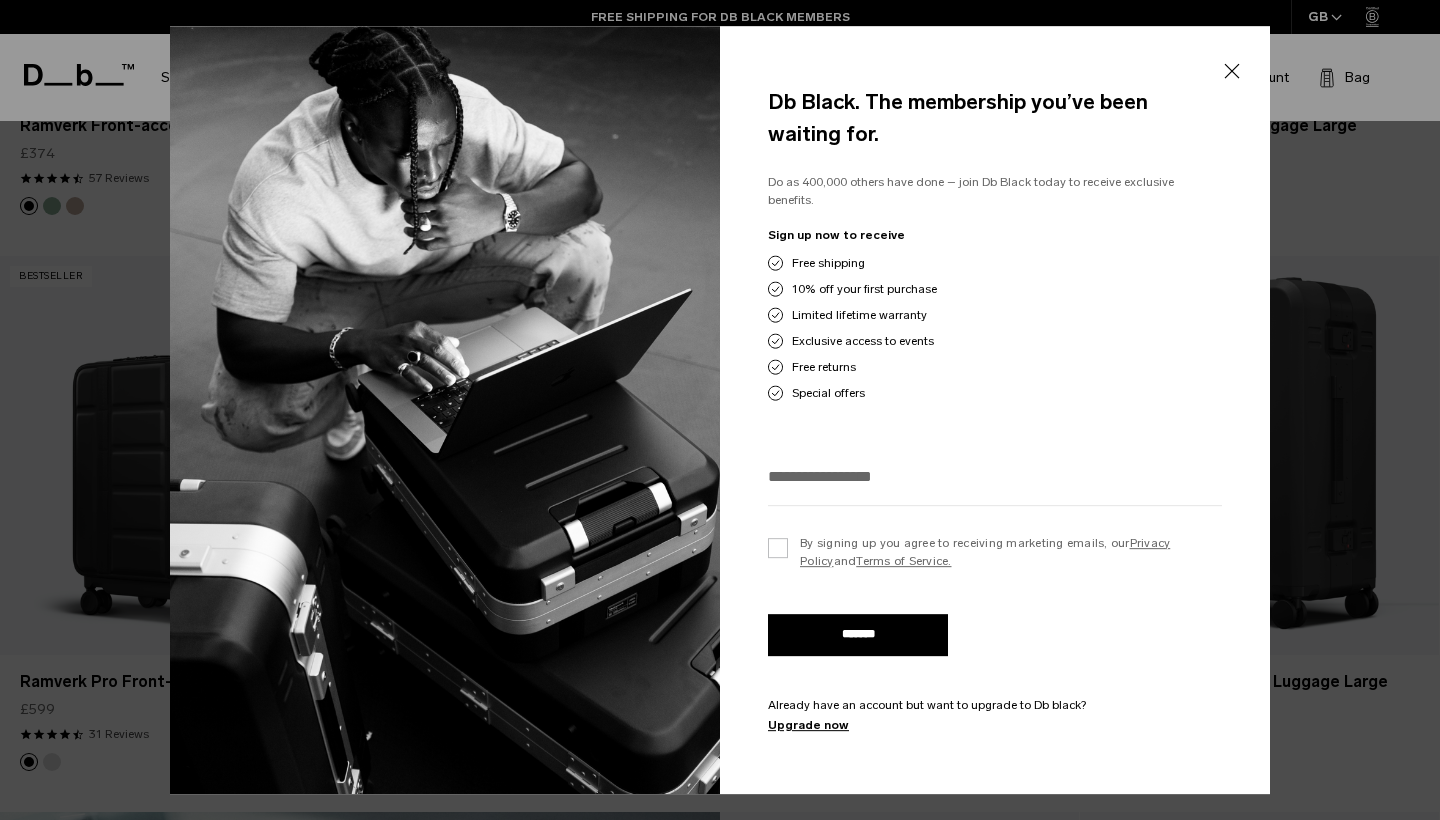click on "*******" at bounding box center [995, 625] 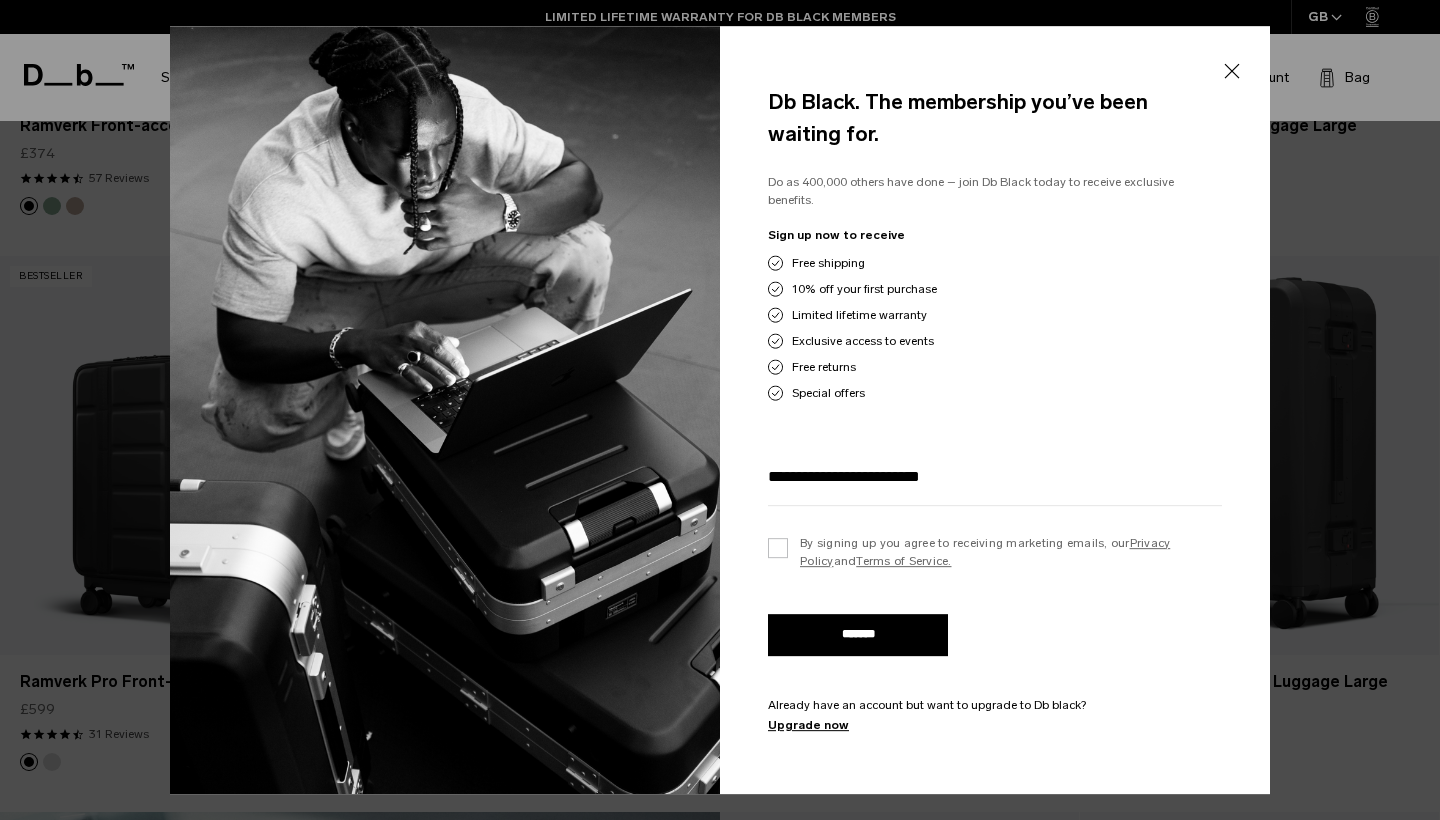 type on "**********" 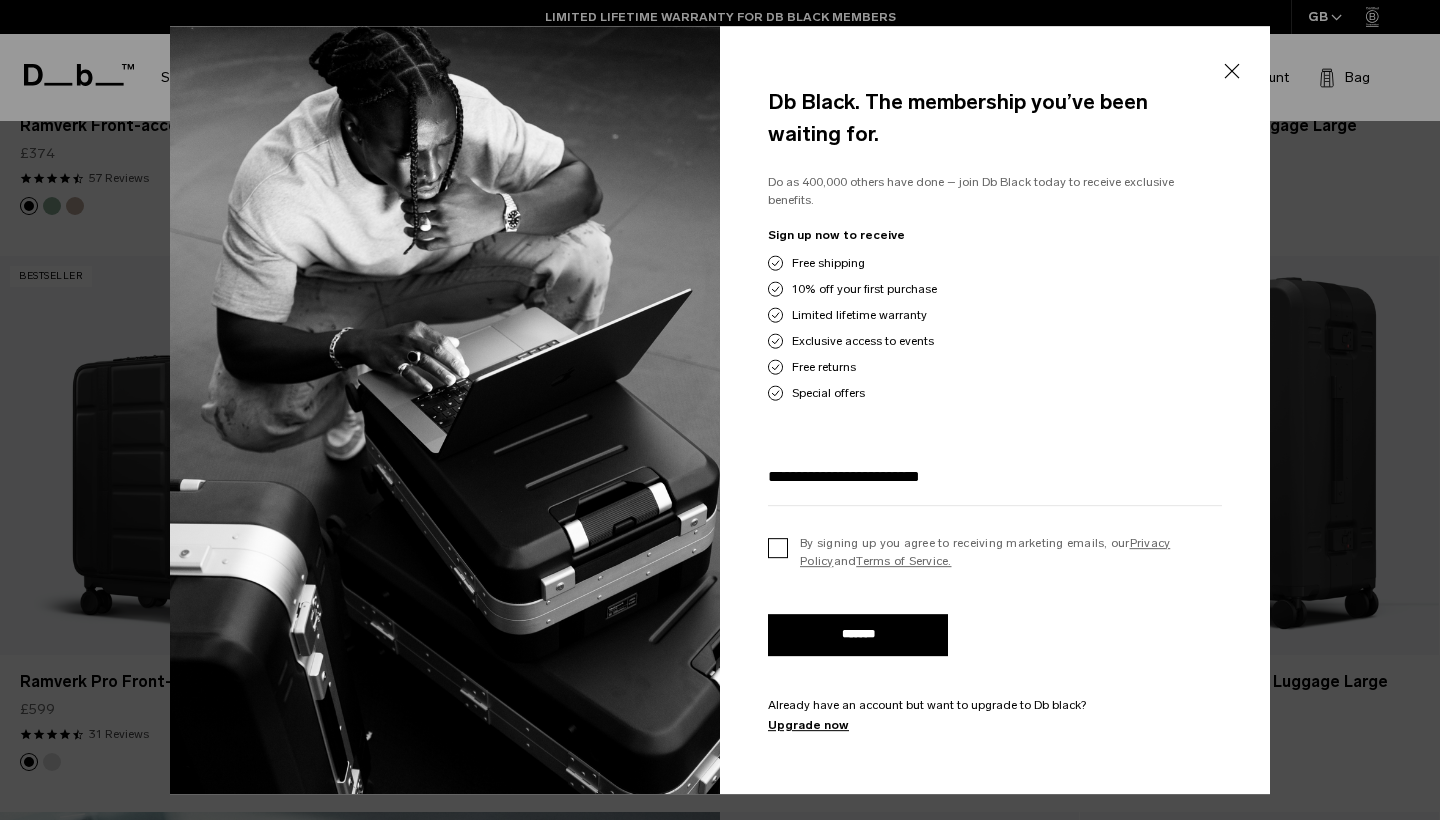 click on "By signing up you agree to receiving marketing emails, our  Privacy Policy  and  Terms of Service." at bounding box center (995, 552) 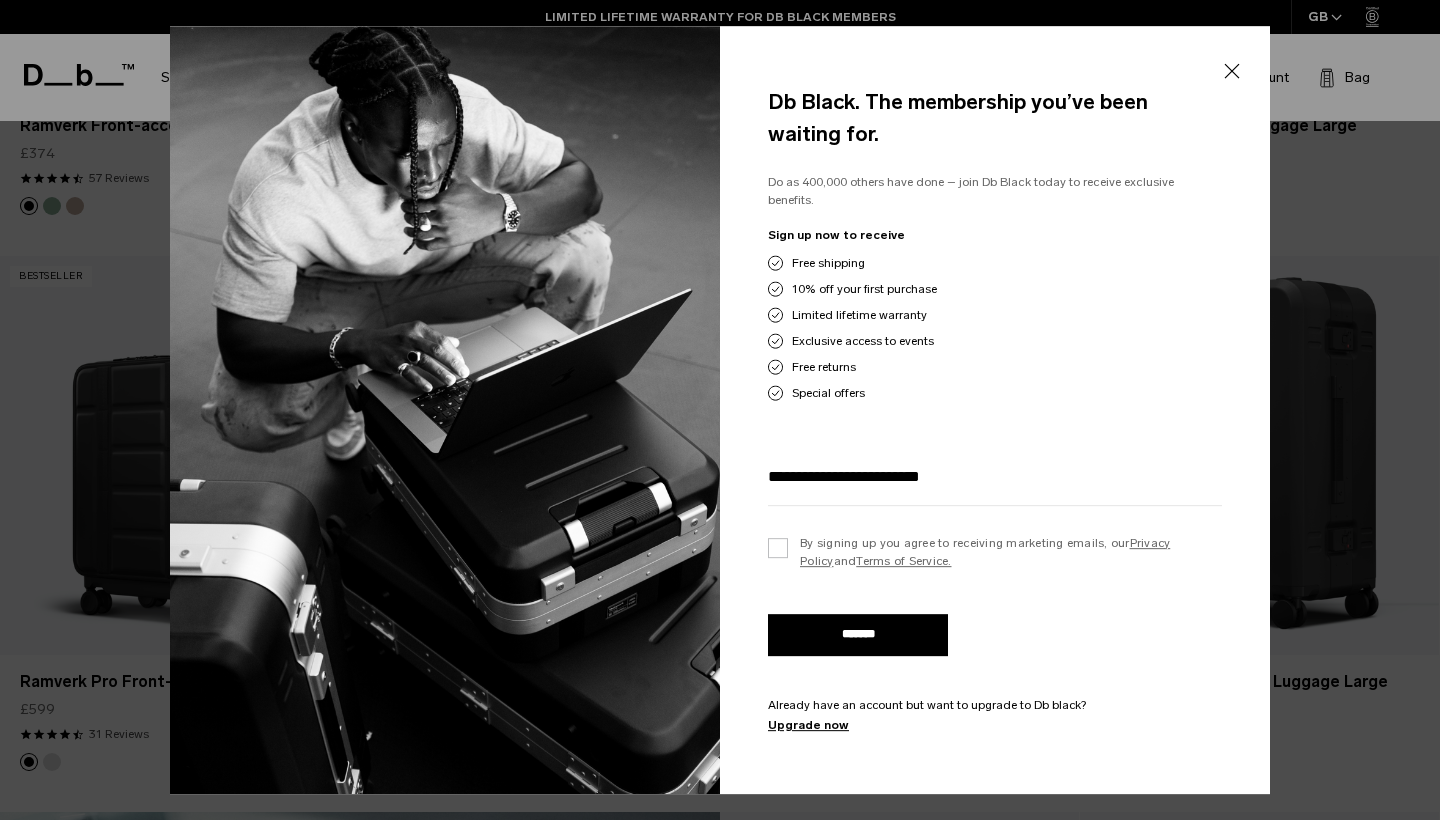 click on "*******" at bounding box center [858, 635] 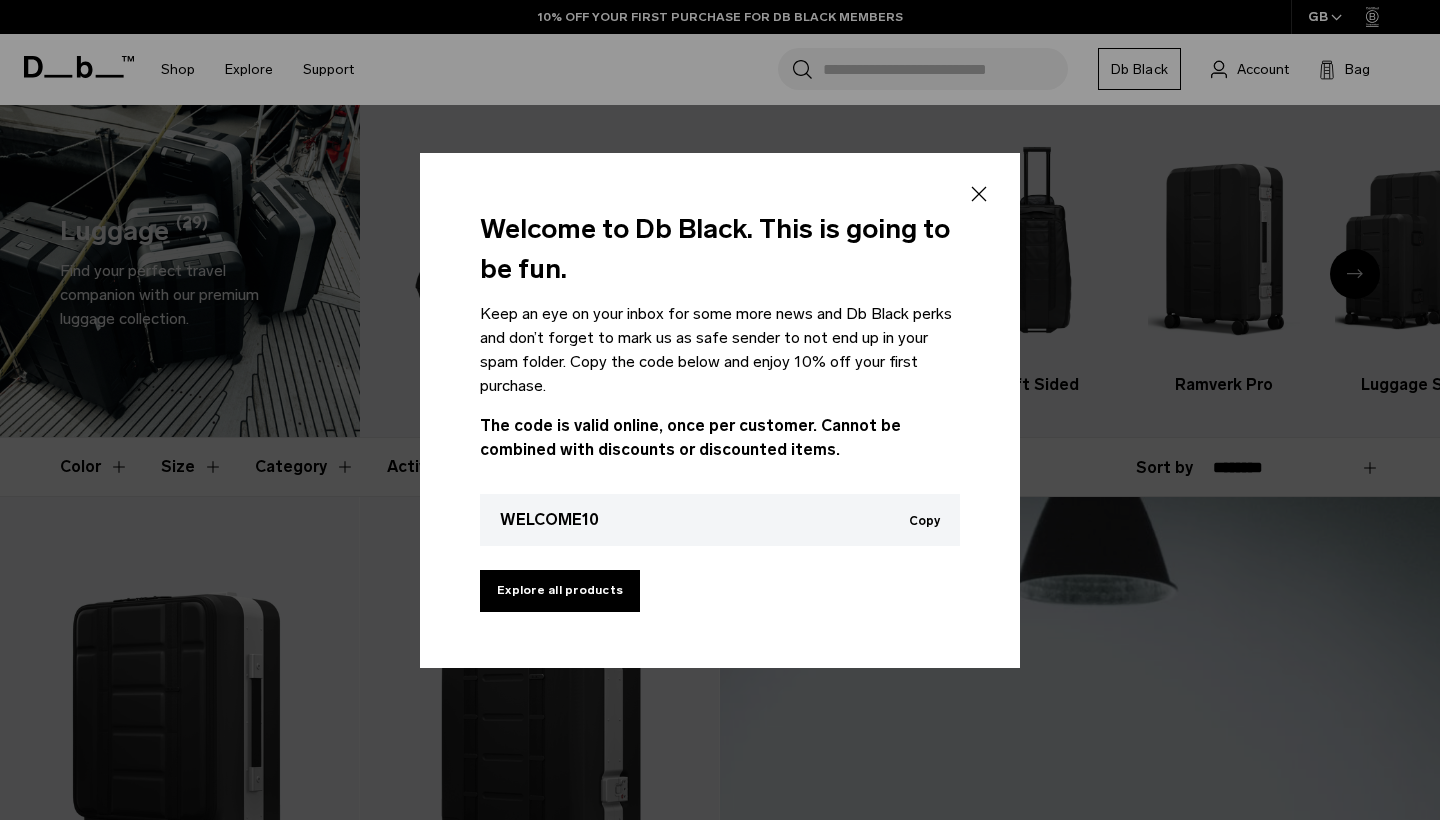 scroll, scrollTop: 0, scrollLeft: 0, axis: both 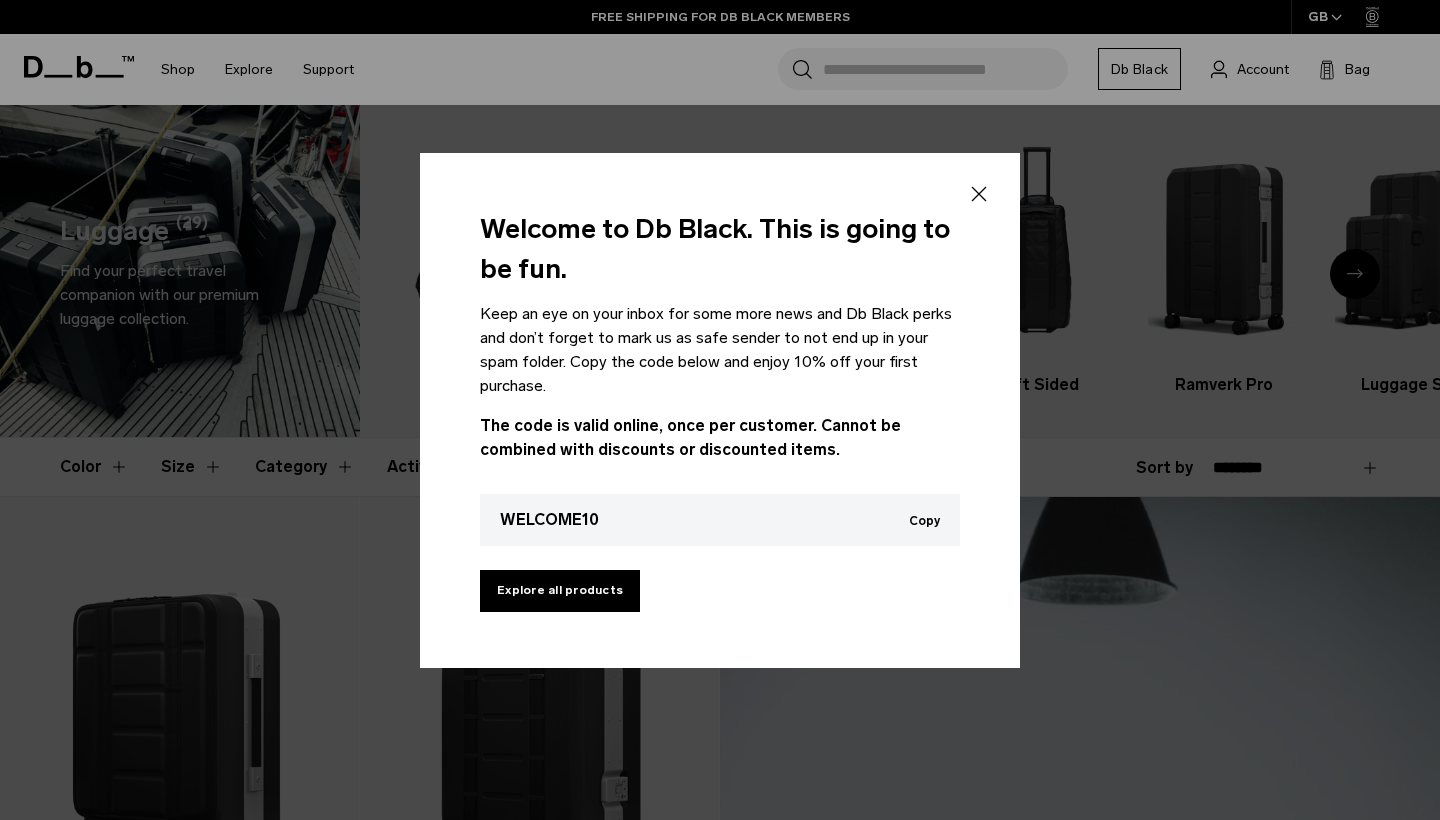 click on "Copy" at bounding box center (924, 521) 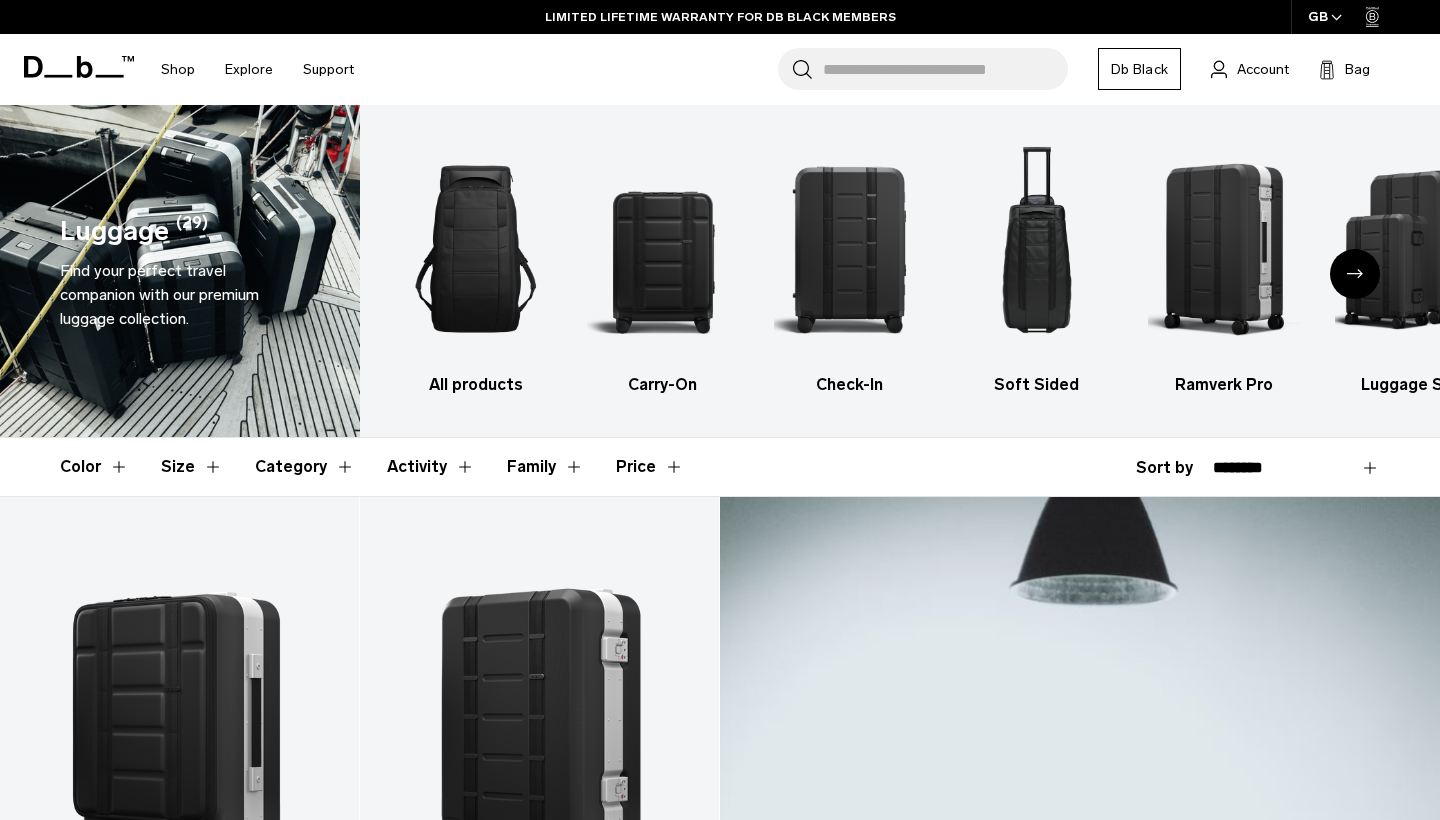 scroll, scrollTop: 0, scrollLeft: 0, axis: both 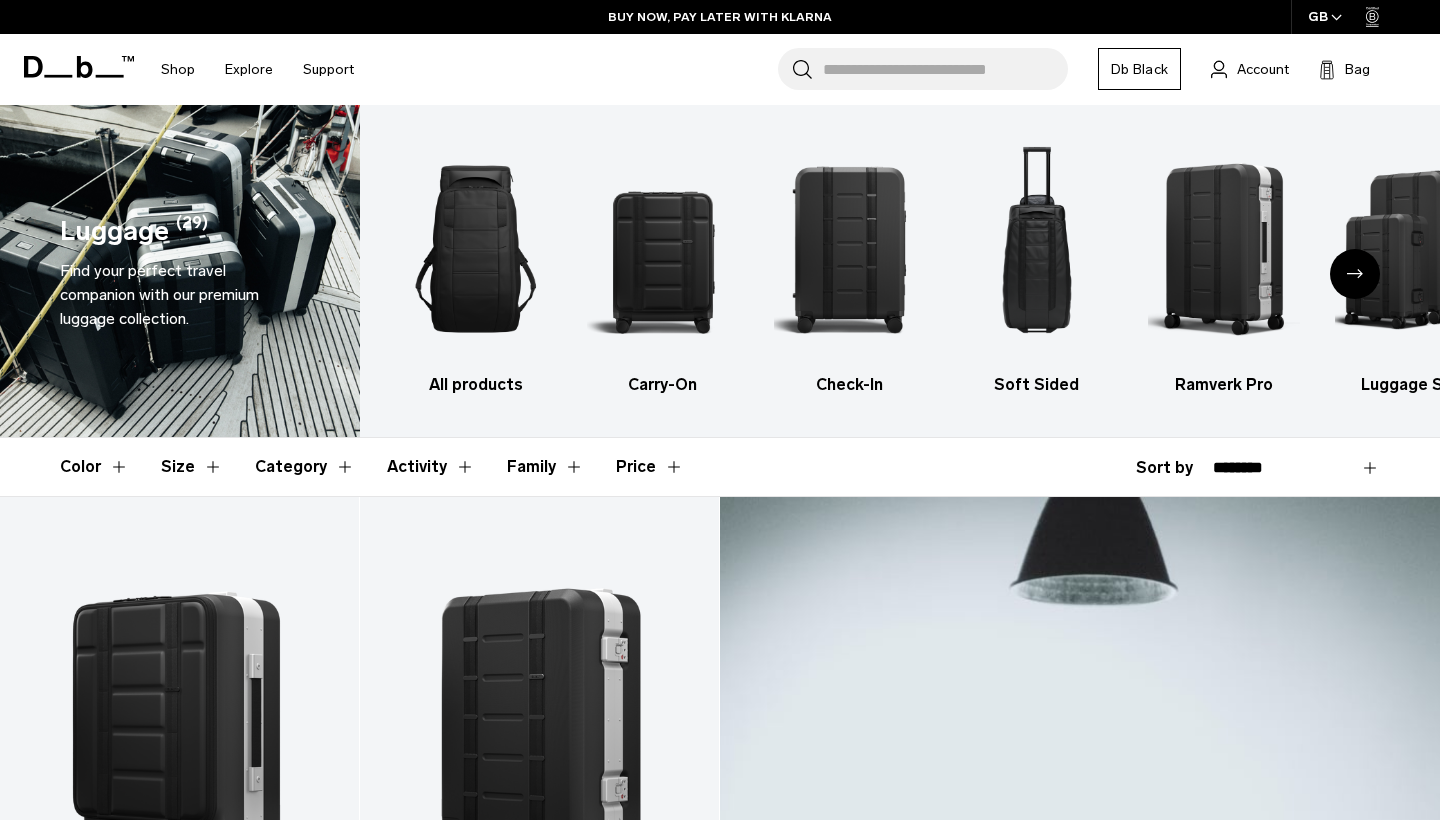 click 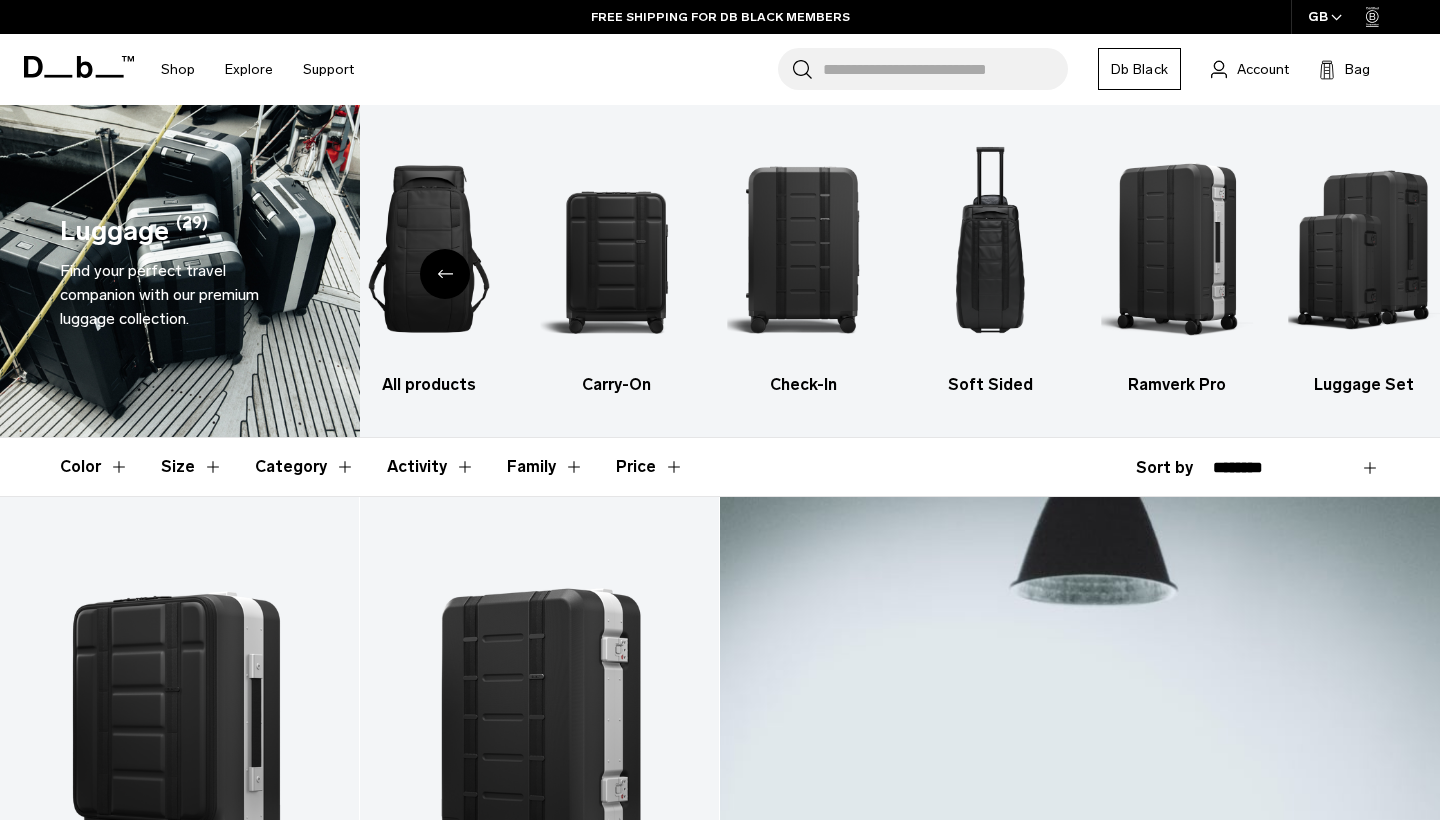 scroll, scrollTop: 0, scrollLeft: 0, axis: both 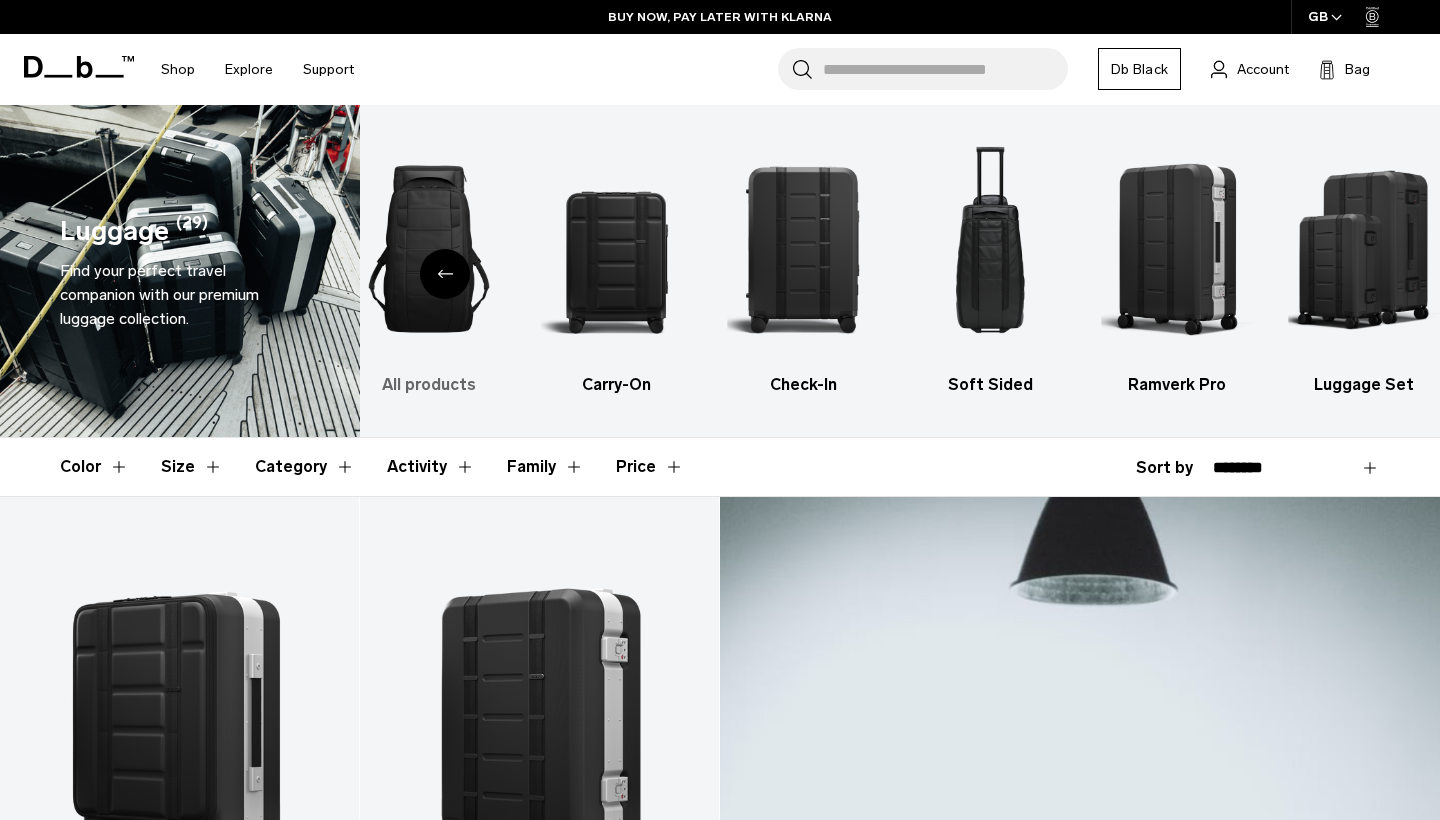 click at bounding box center [429, 249] 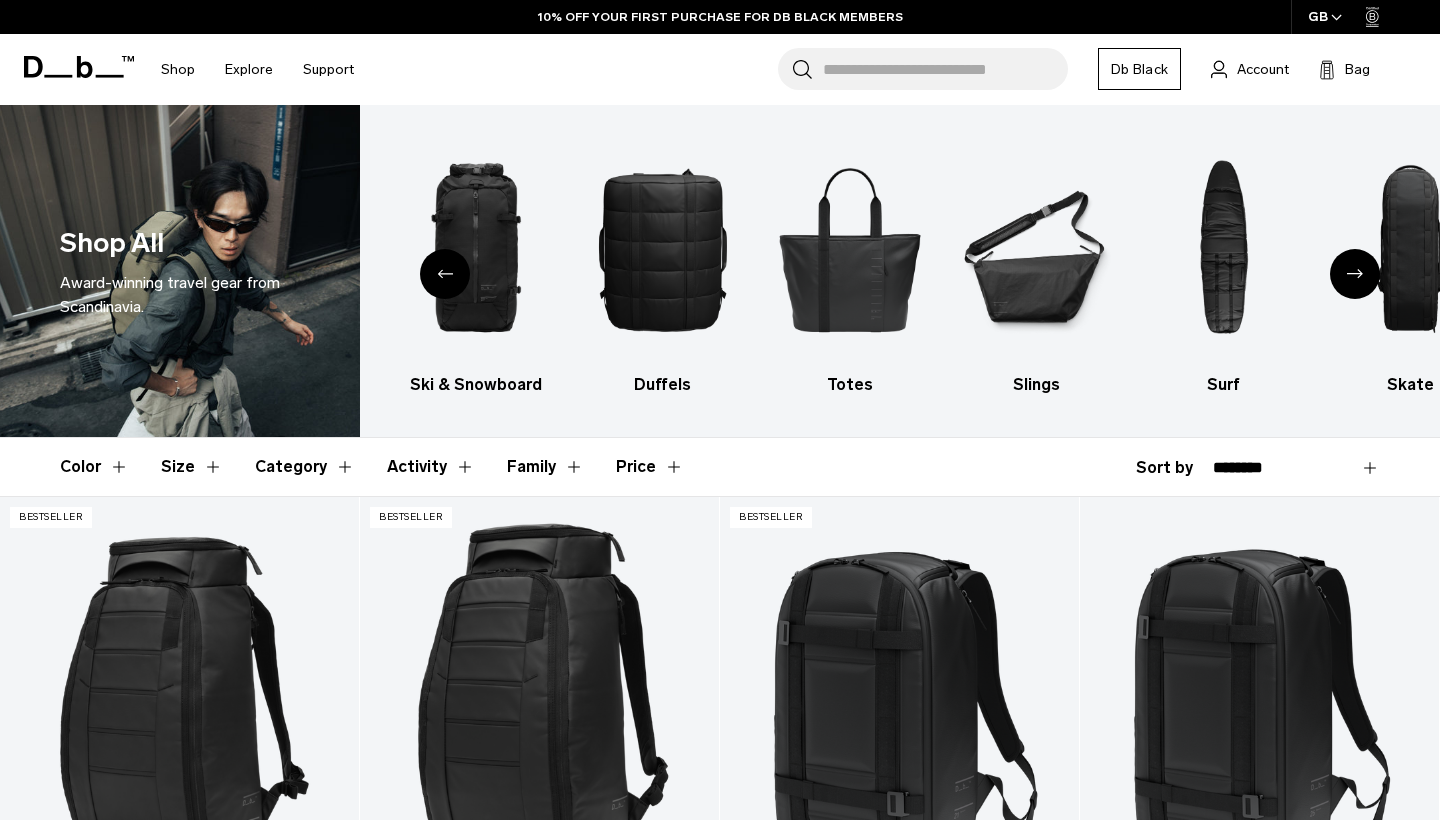 scroll, scrollTop: 0, scrollLeft: 0, axis: both 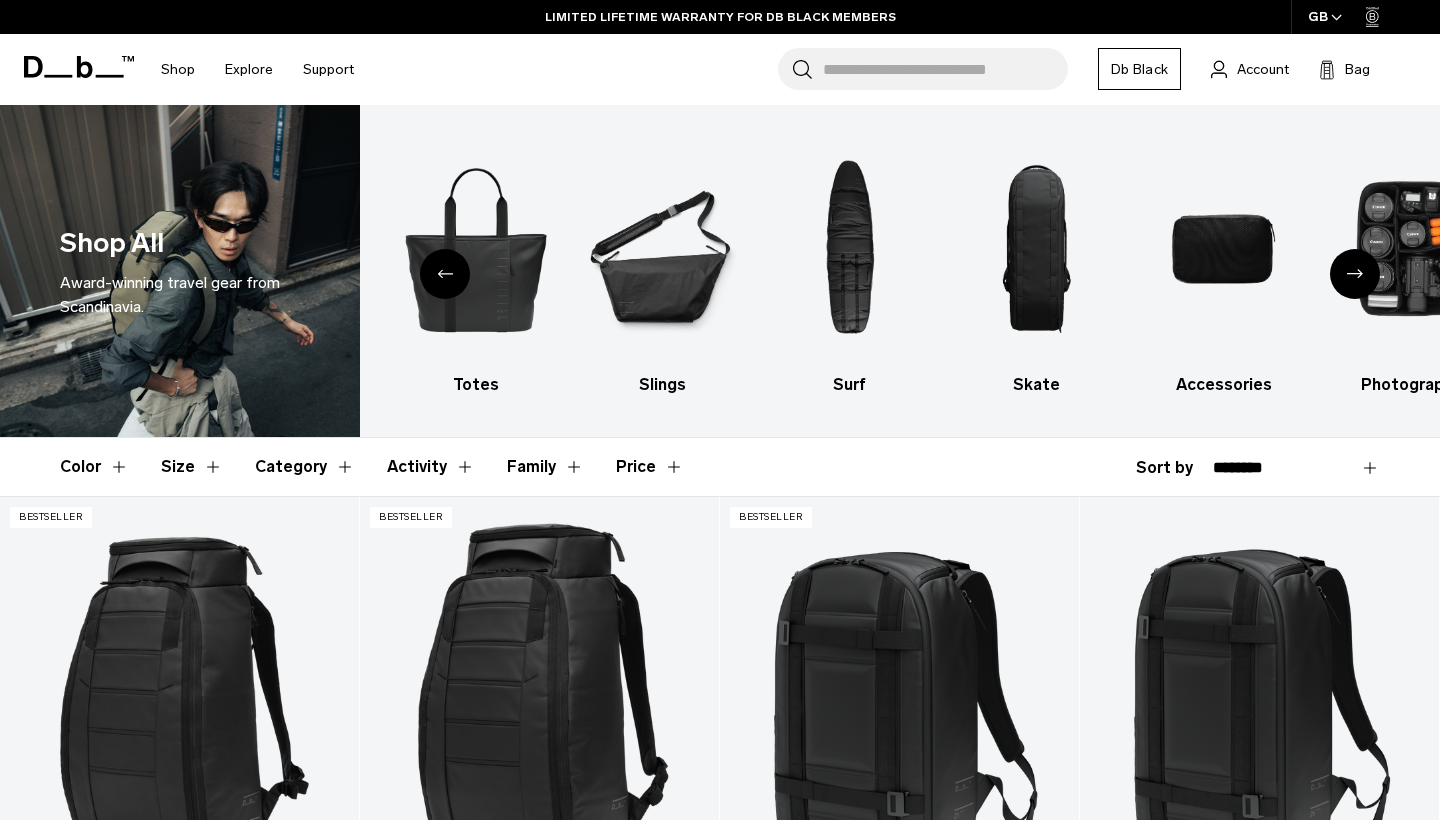 click at bounding box center (445, 274) 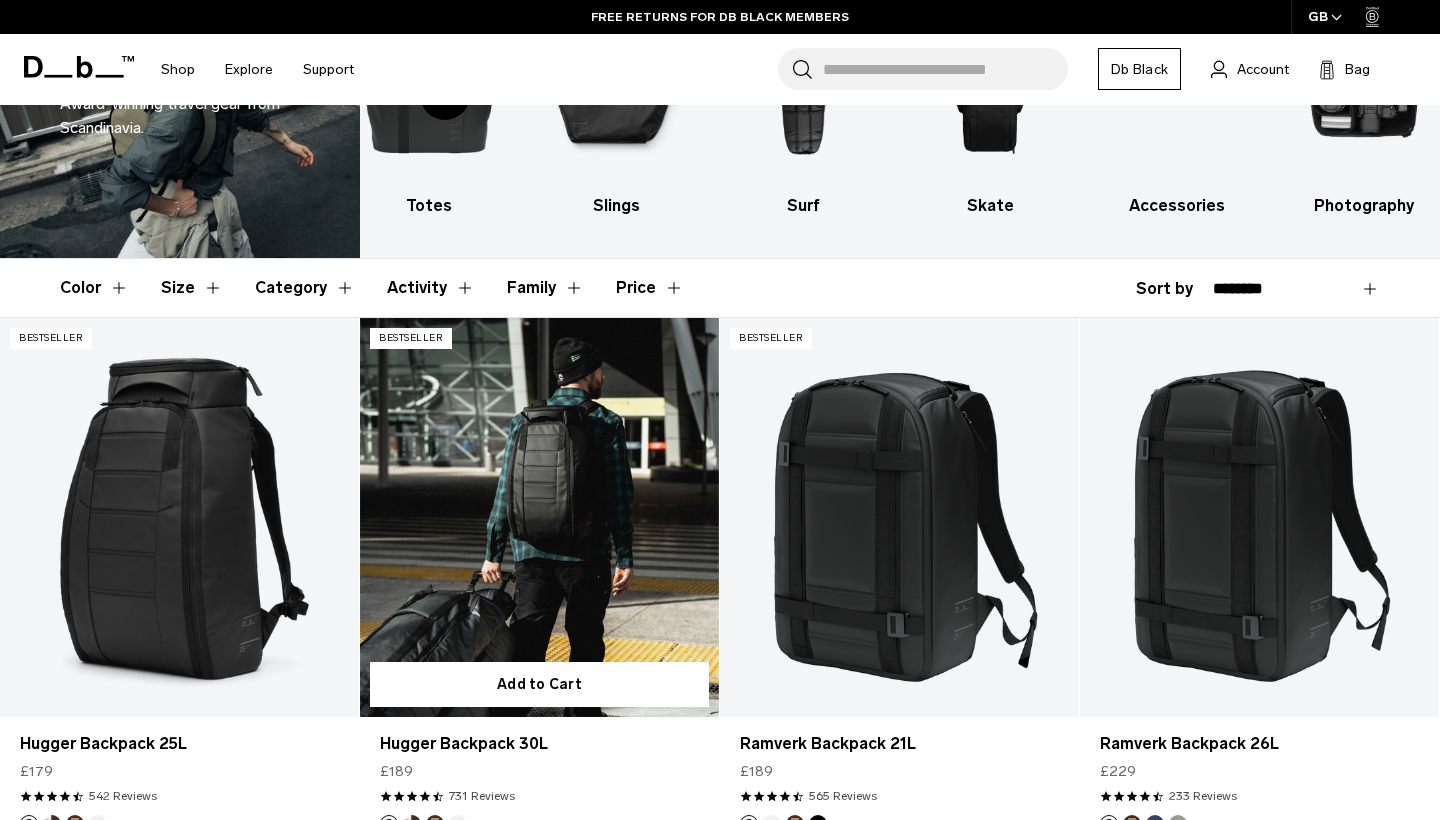 scroll, scrollTop: 186, scrollLeft: 0, axis: vertical 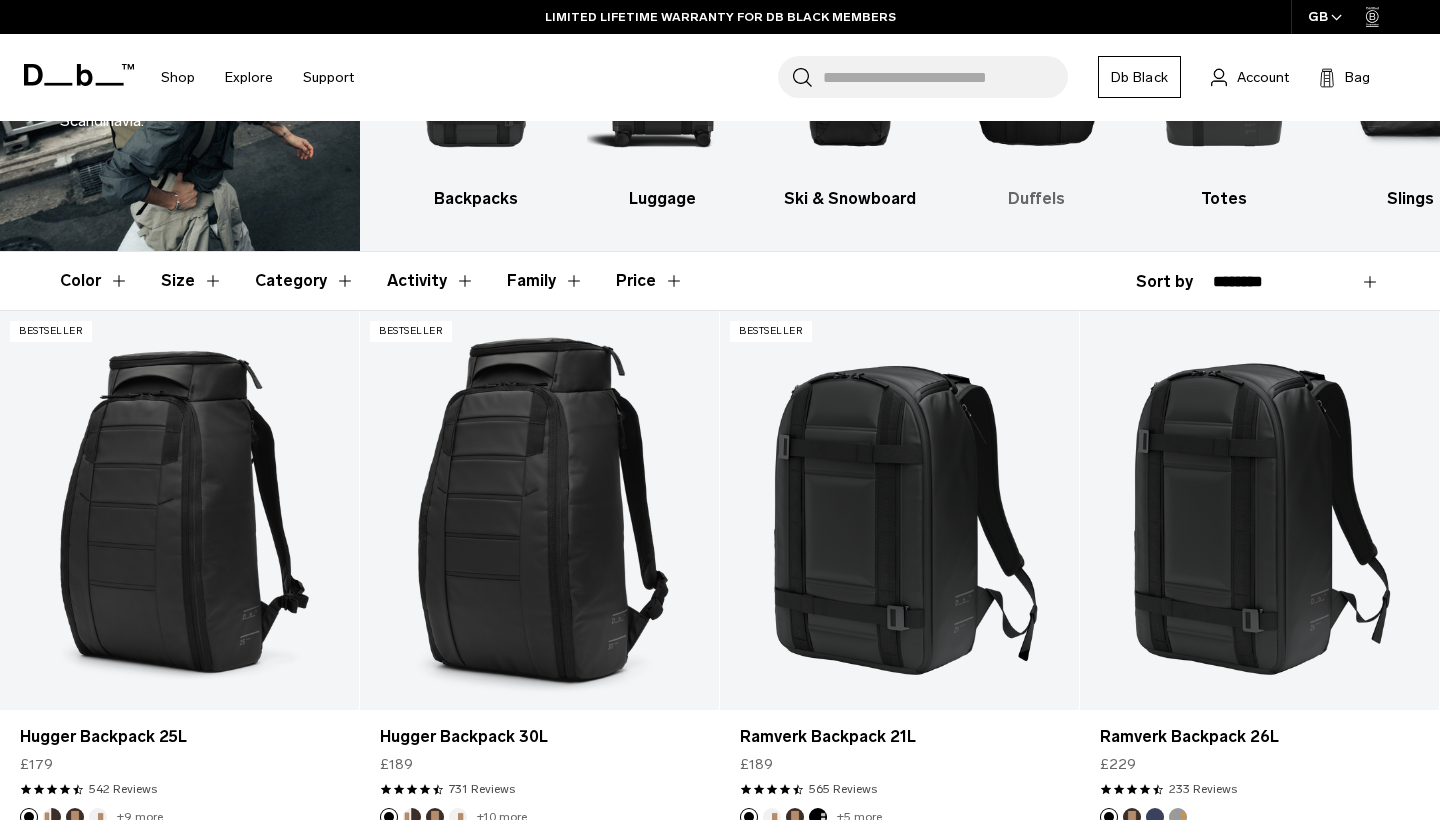 click at bounding box center [1037, 63] 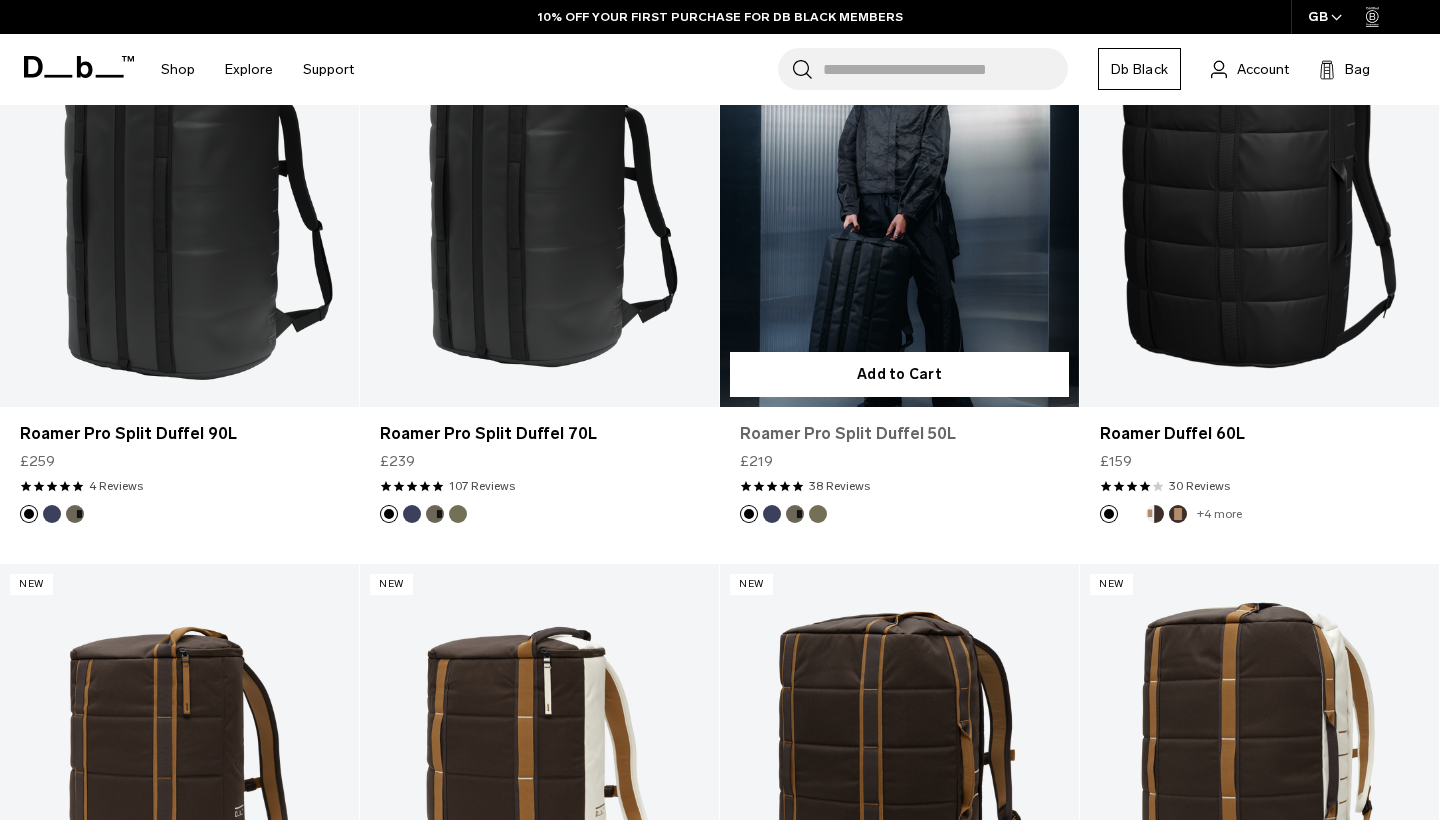 click on "Roamer Pro Split Duffel 50L" at bounding box center (899, 434) 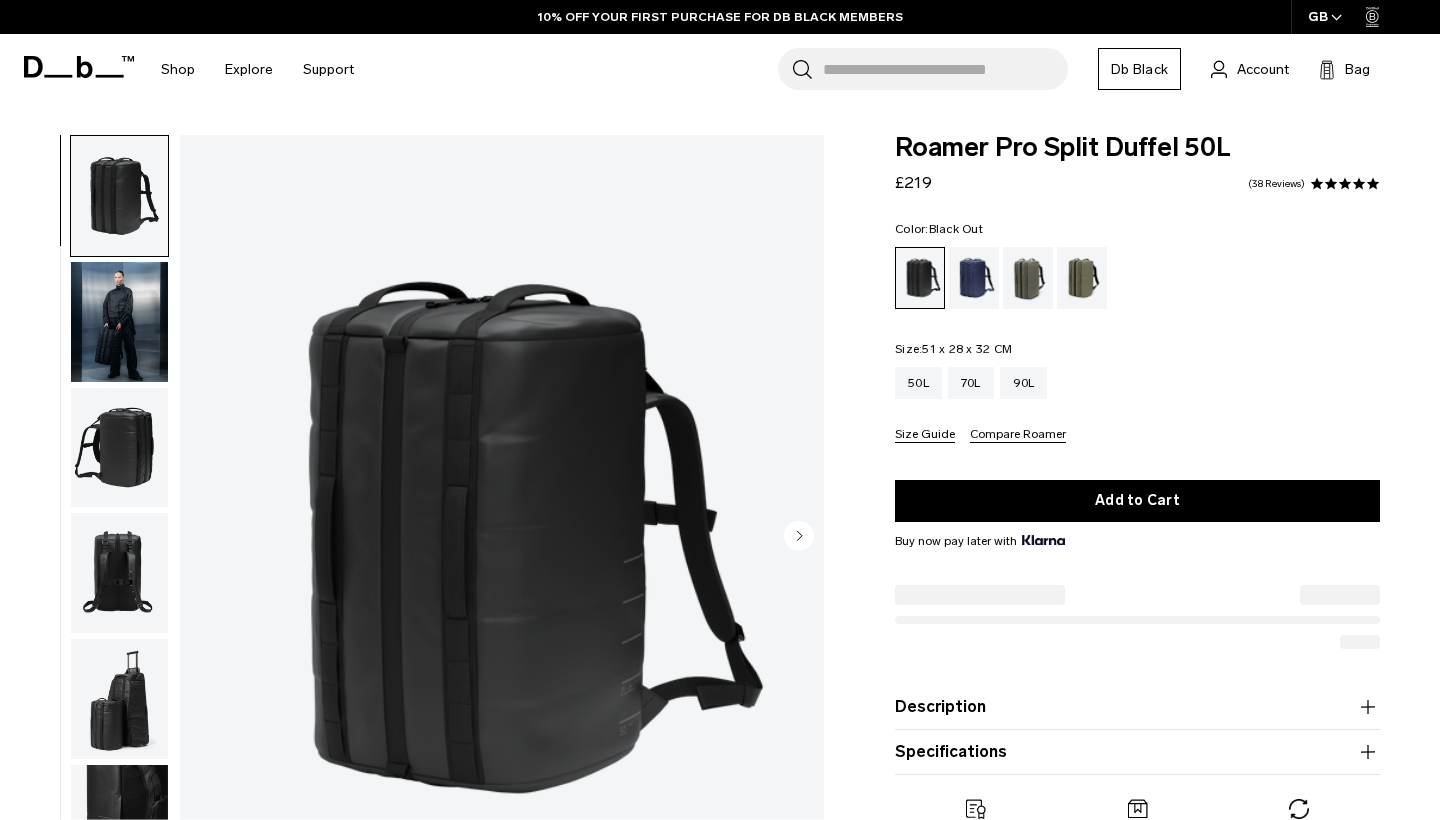 scroll, scrollTop: 0, scrollLeft: 0, axis: both 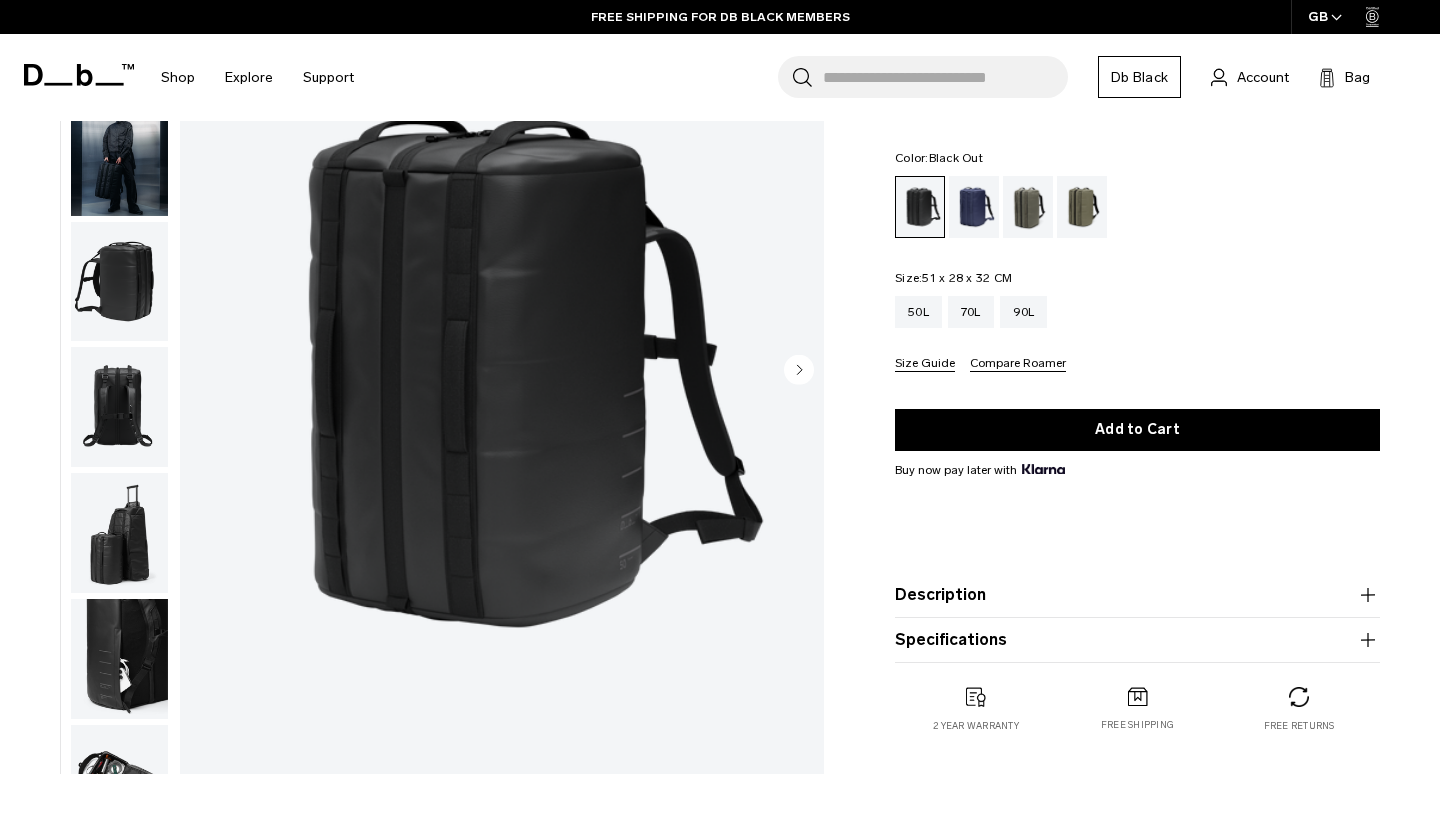 click at bounding box center (119, 533) 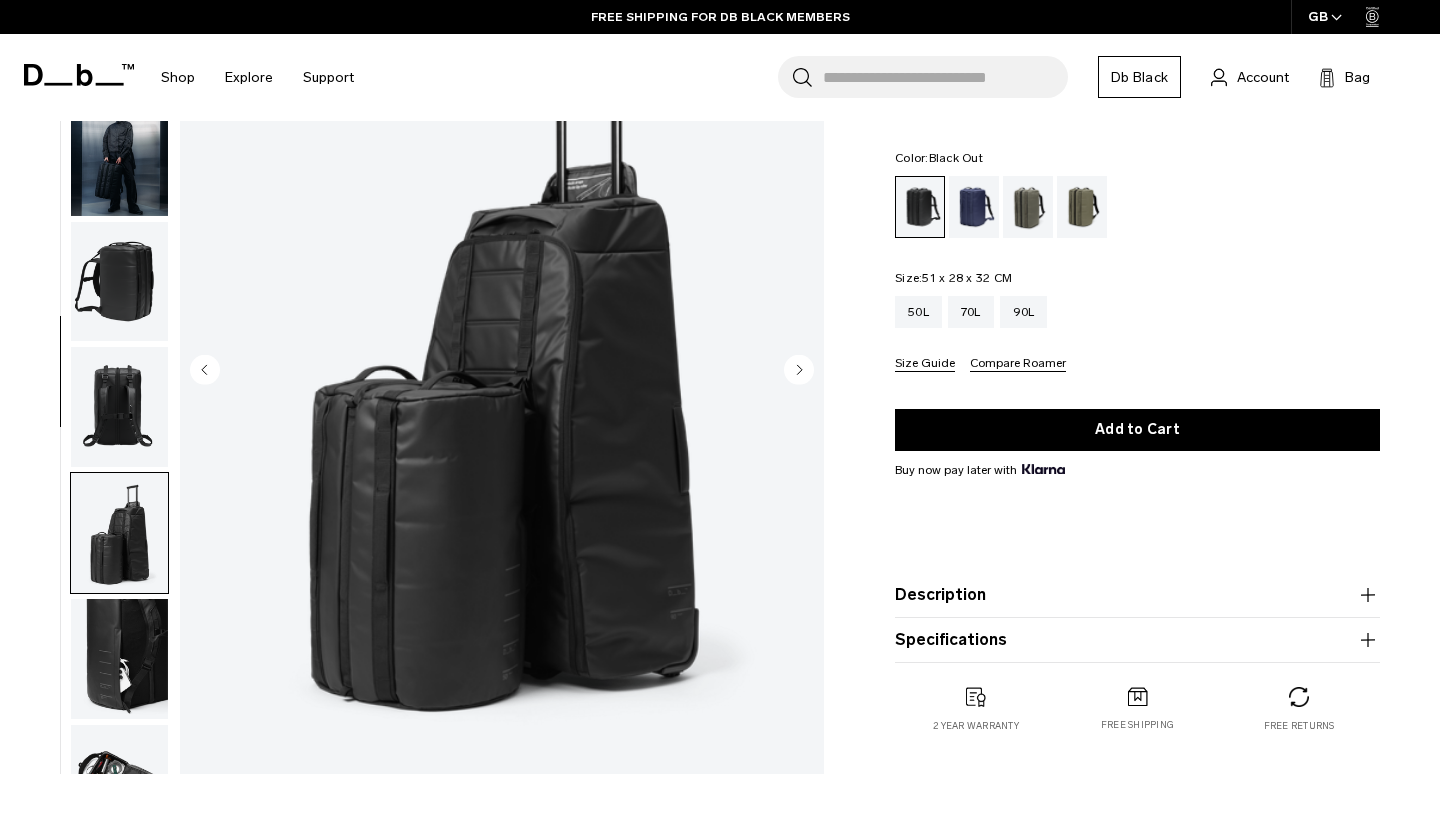 scroll, scrollTop: 334, scrollLeft: 0, axis: vertical 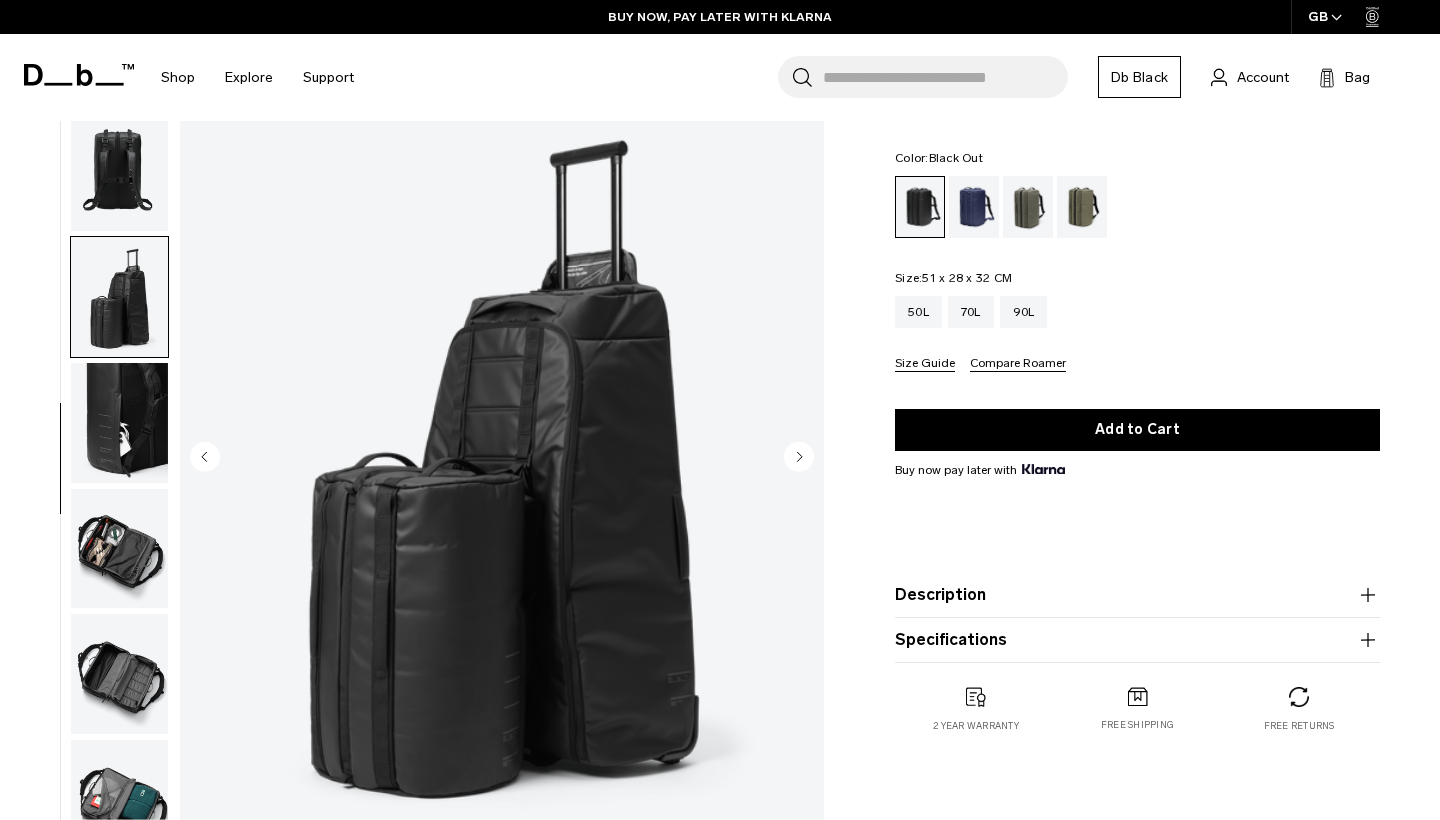 click 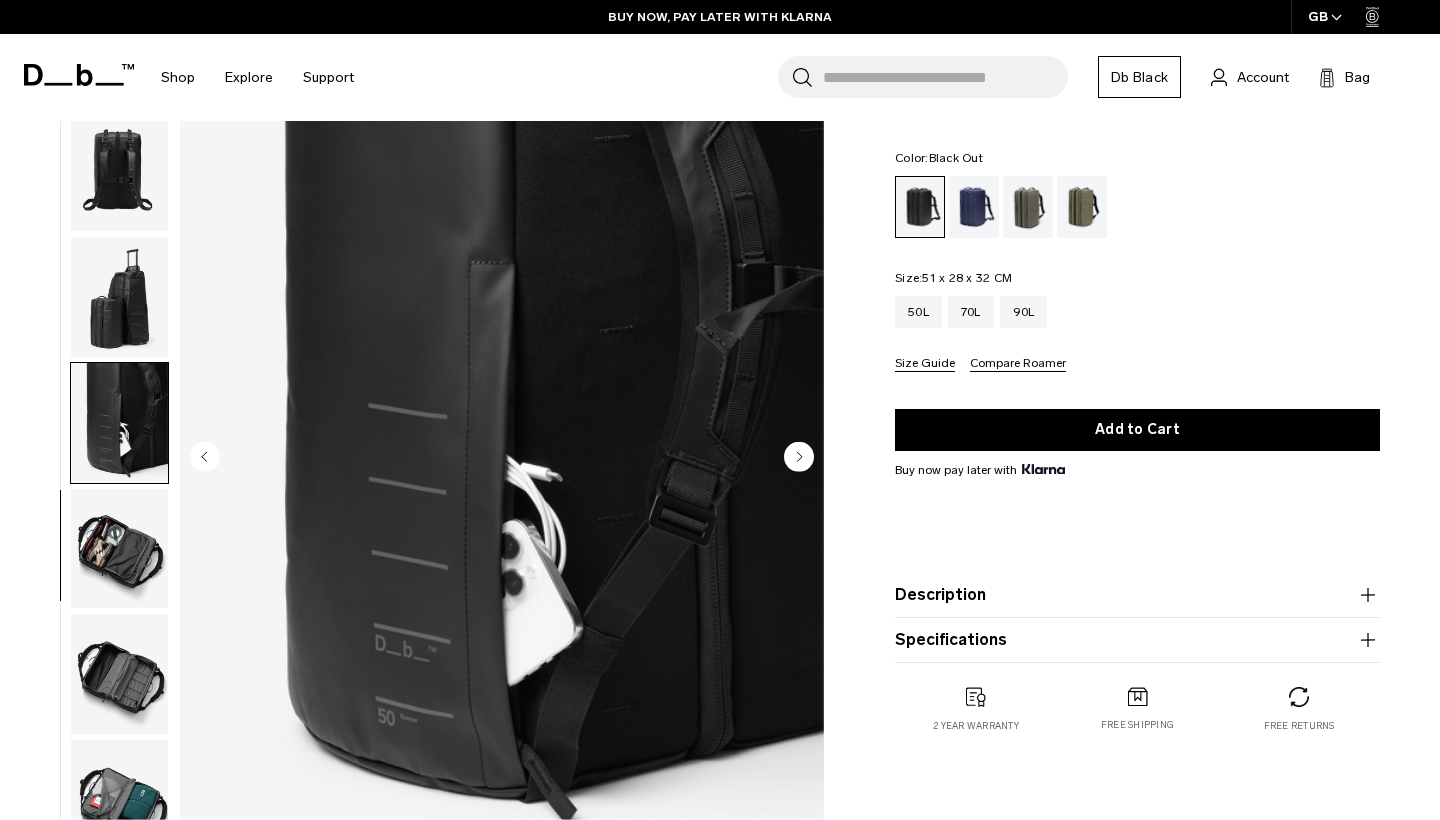 scroll, scrollTop: 82, scrollLeft: 0, axis: vertical 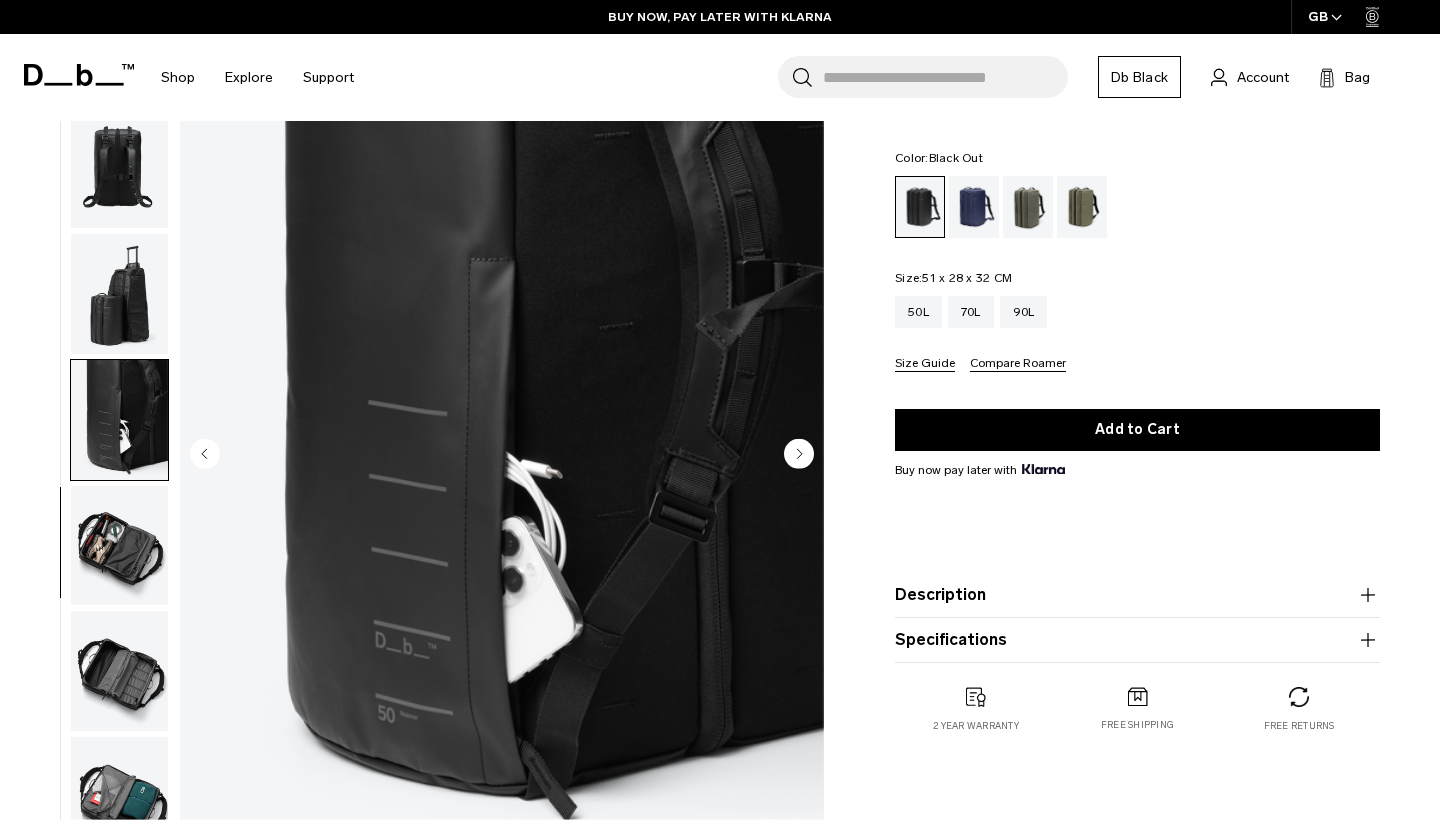 click 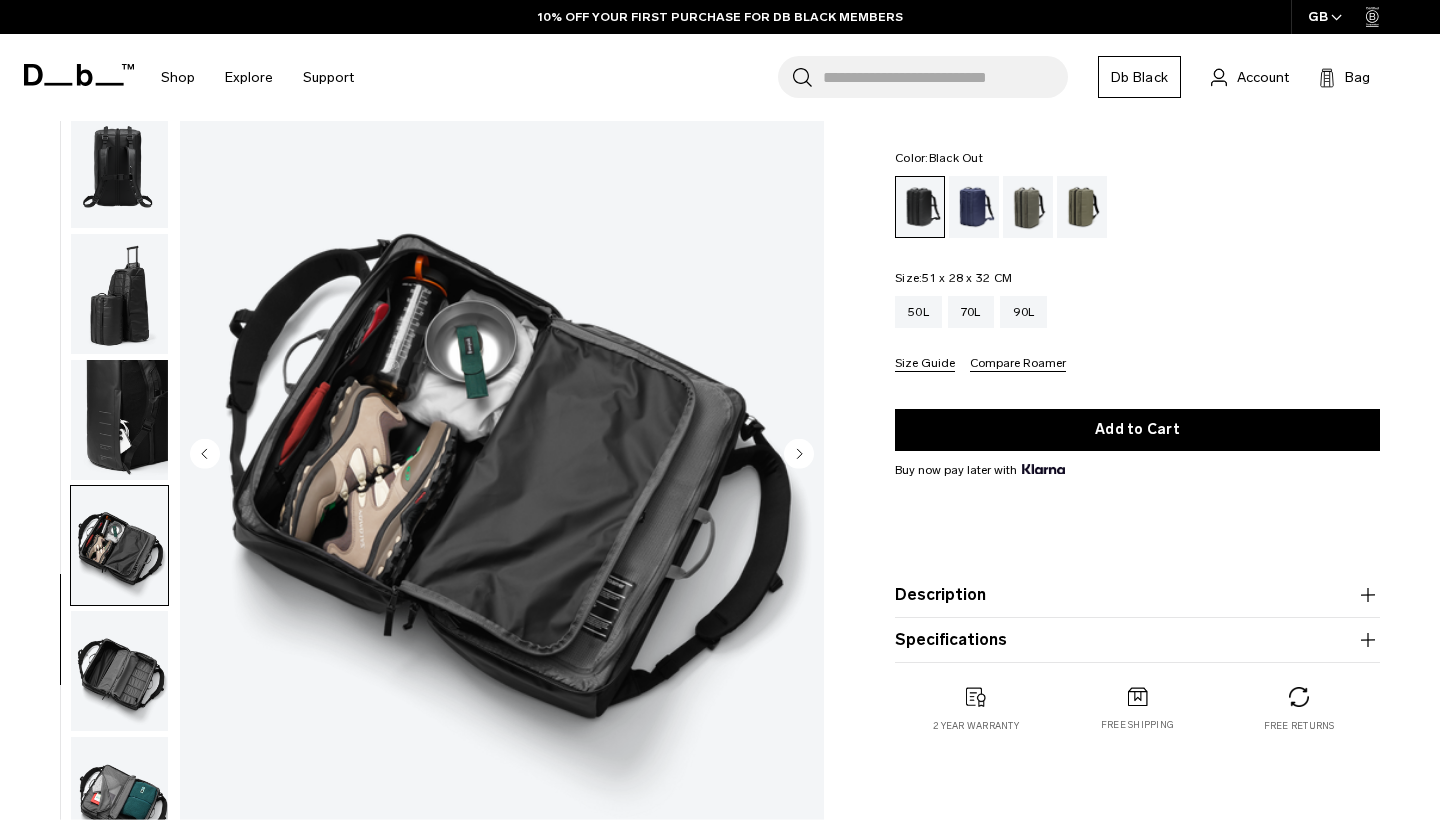 click 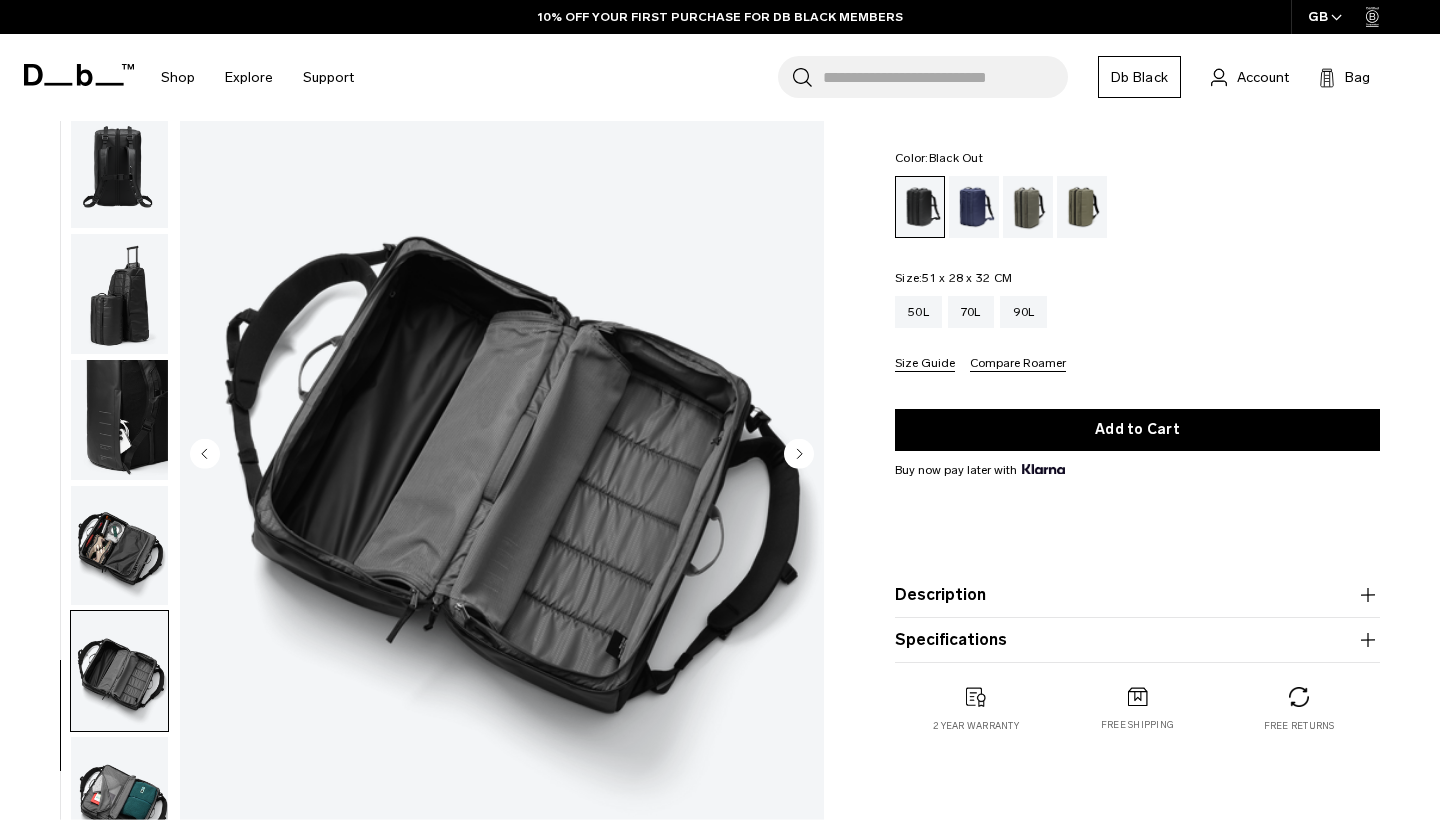 click 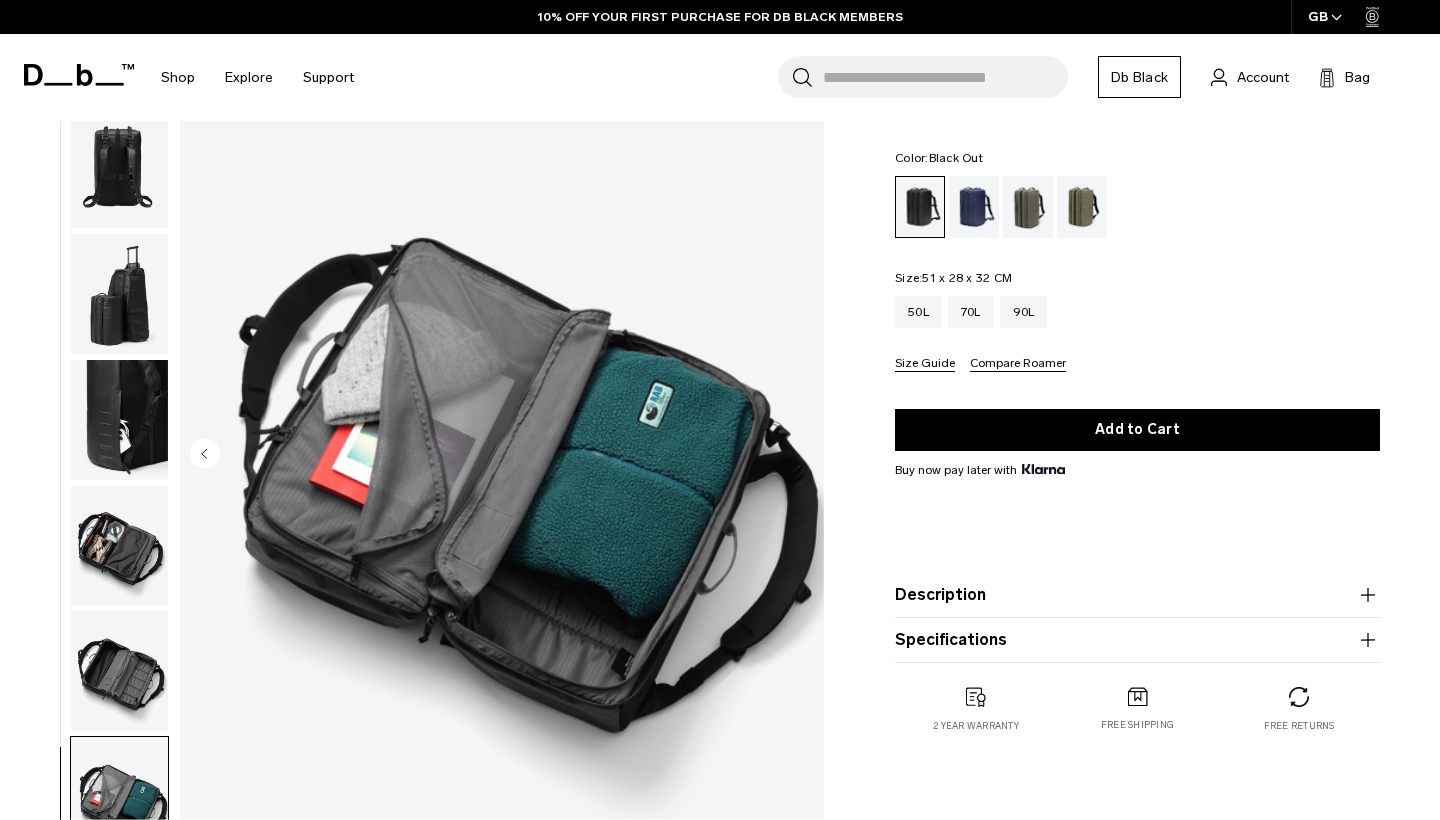 click at bounding box center [502, 455] 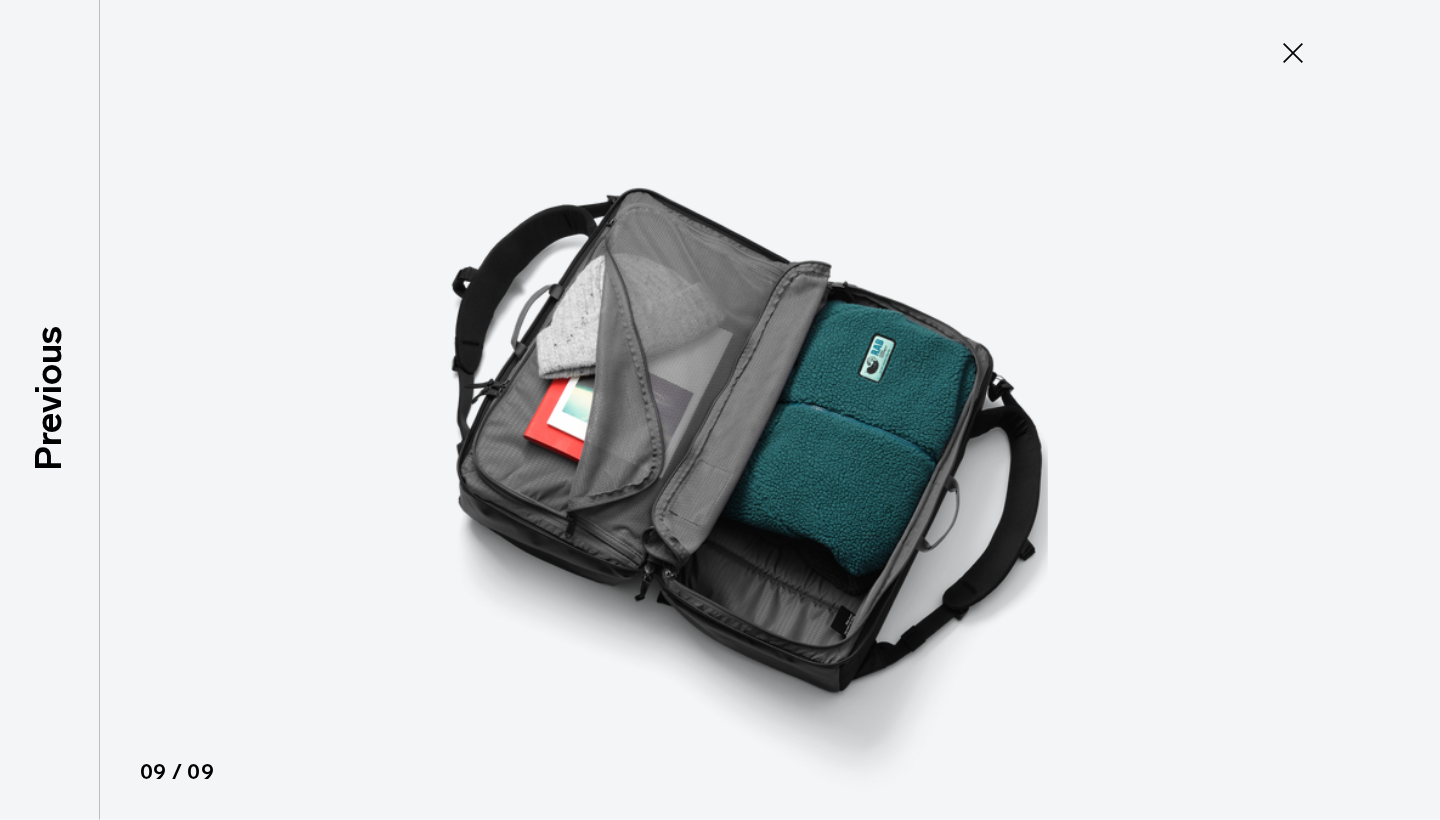 click 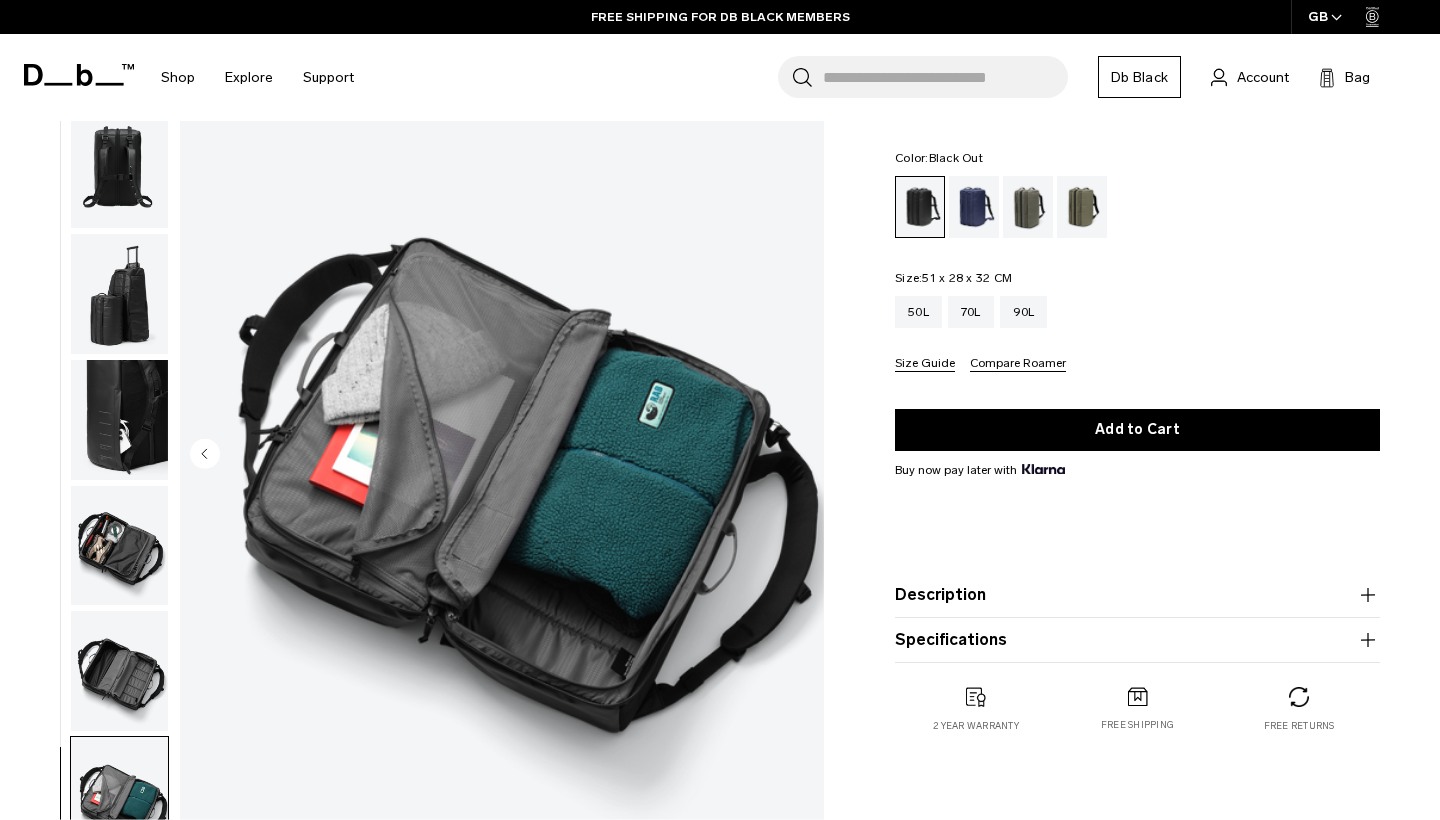 scroll, scrollTop: 253, scrollLeft: 0, axis: vertical 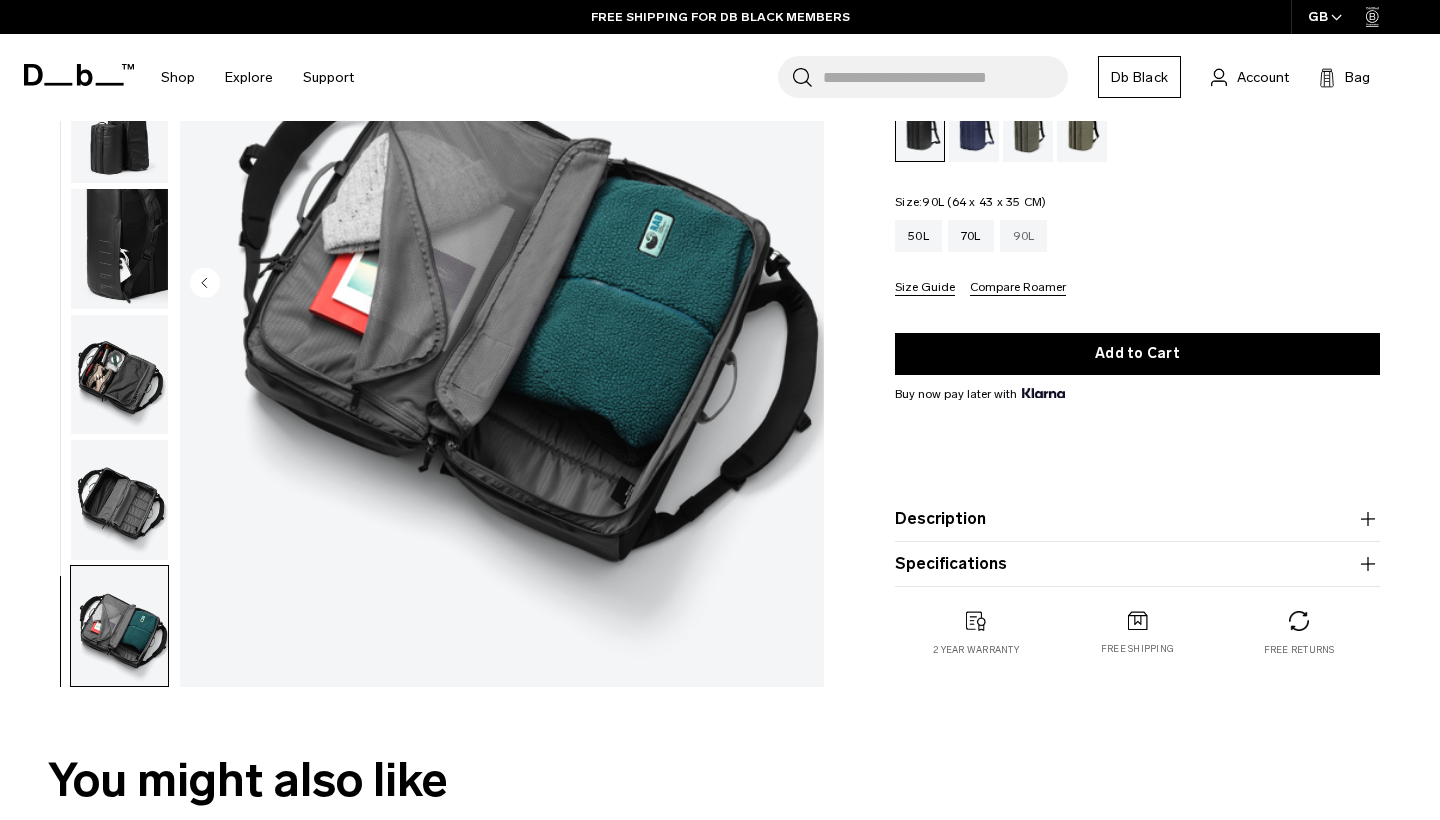click on "90L" at bounding box center (1024, 236) 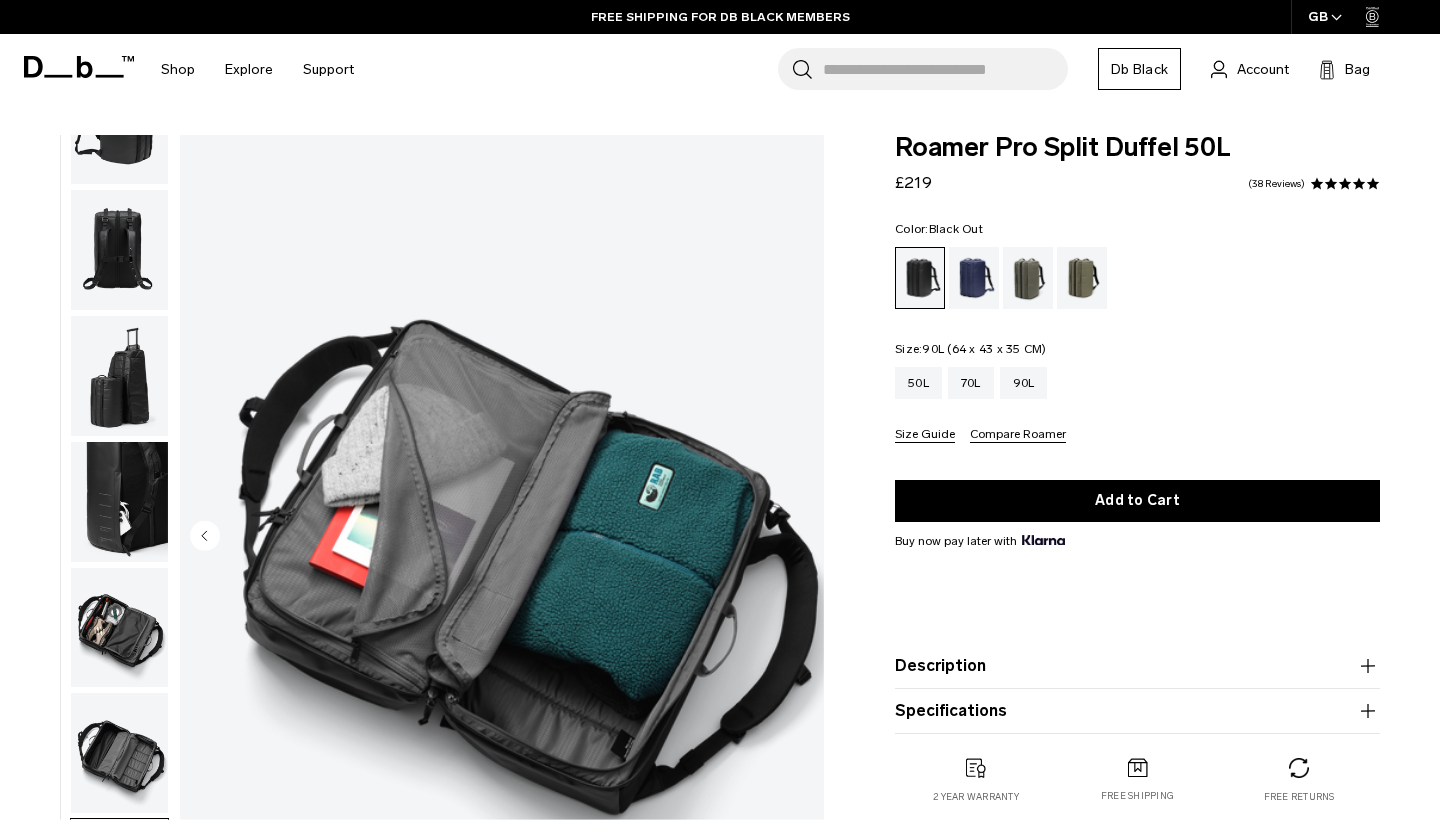 scroll, scrollTop: 0, scrollLeft: 0, axis: both 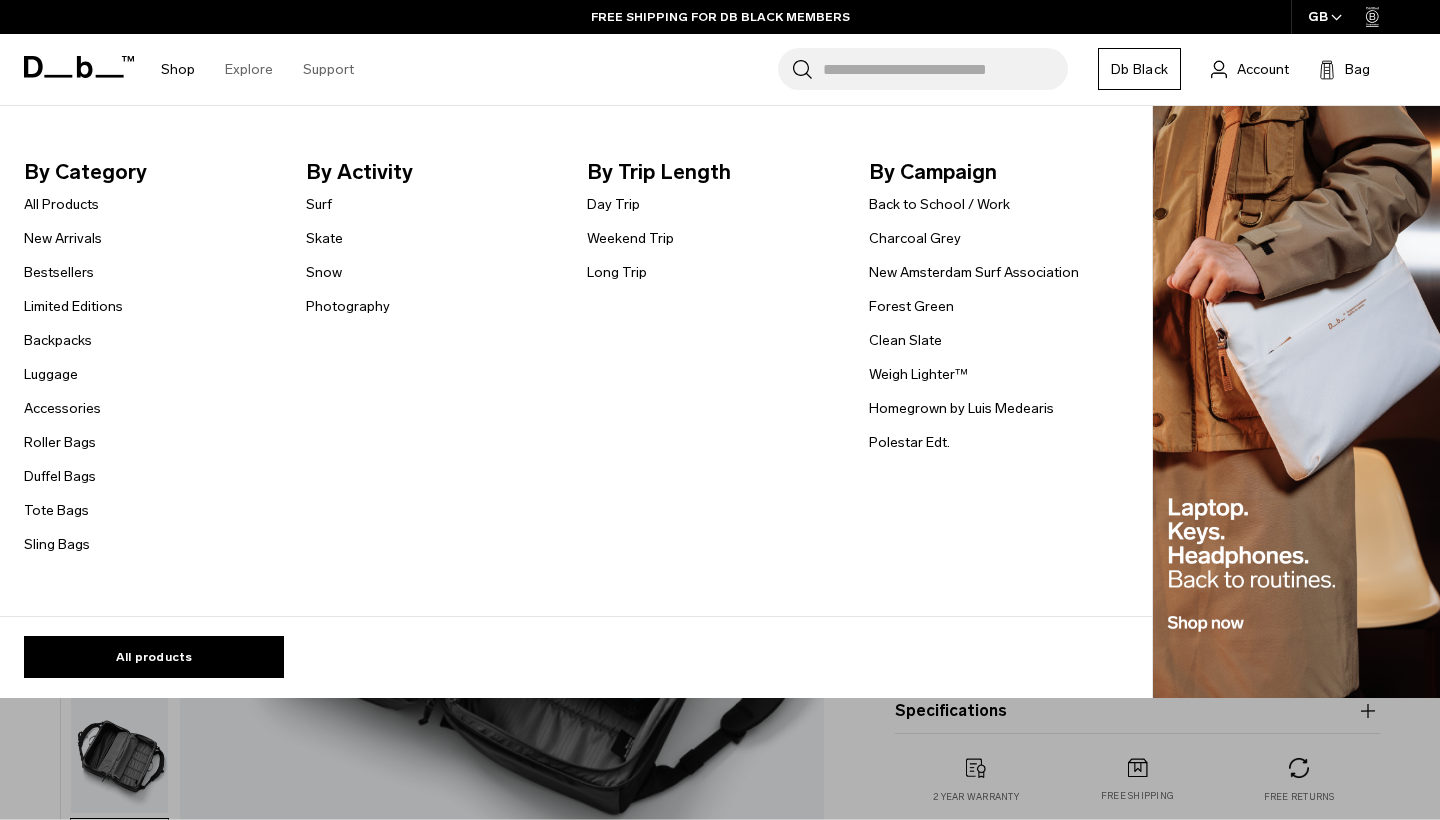 click on "Shop" at bounding box center [178, 69] 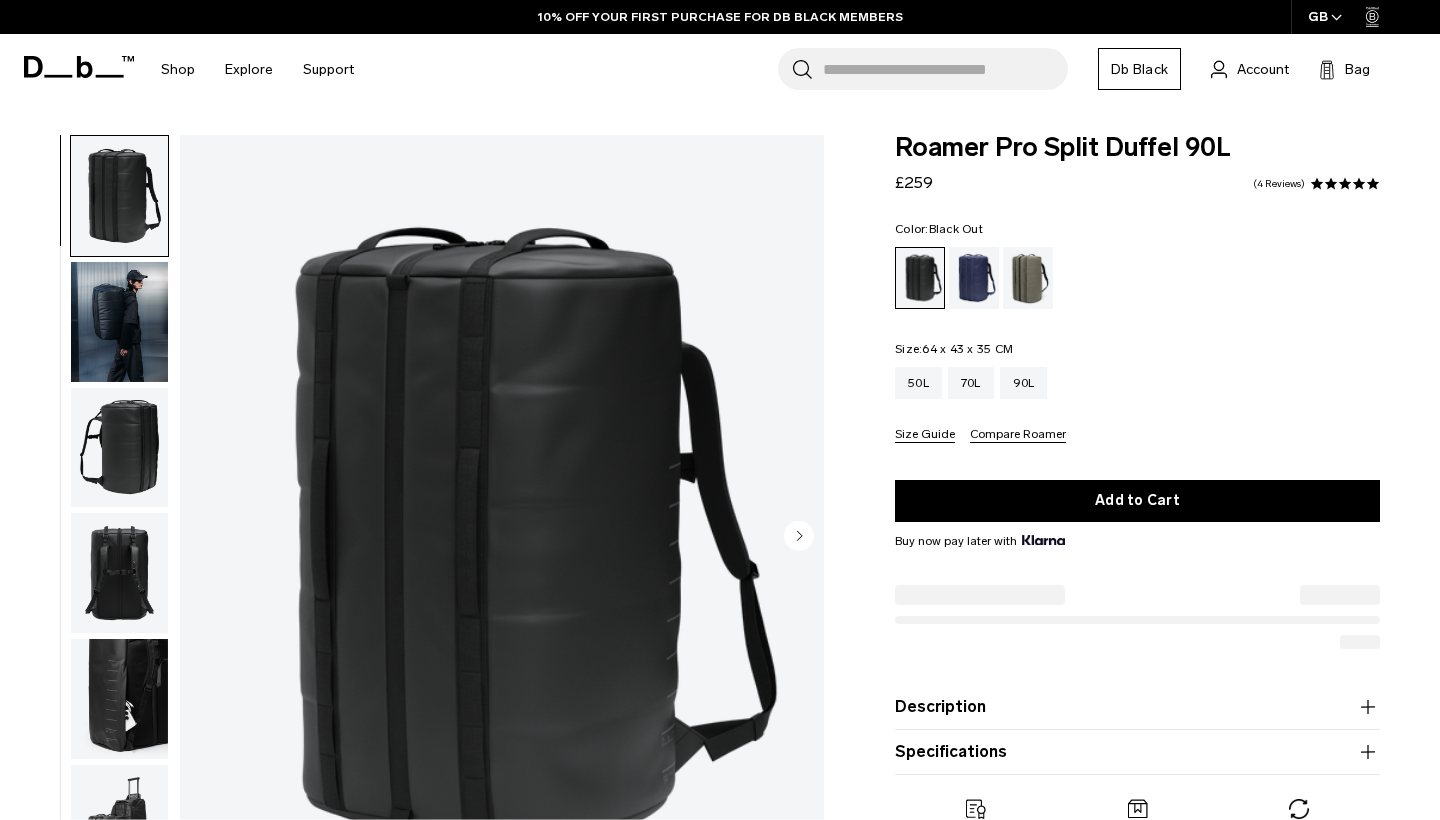 scroll, scrollTop: 0, scrollLeft: 0, axis: both 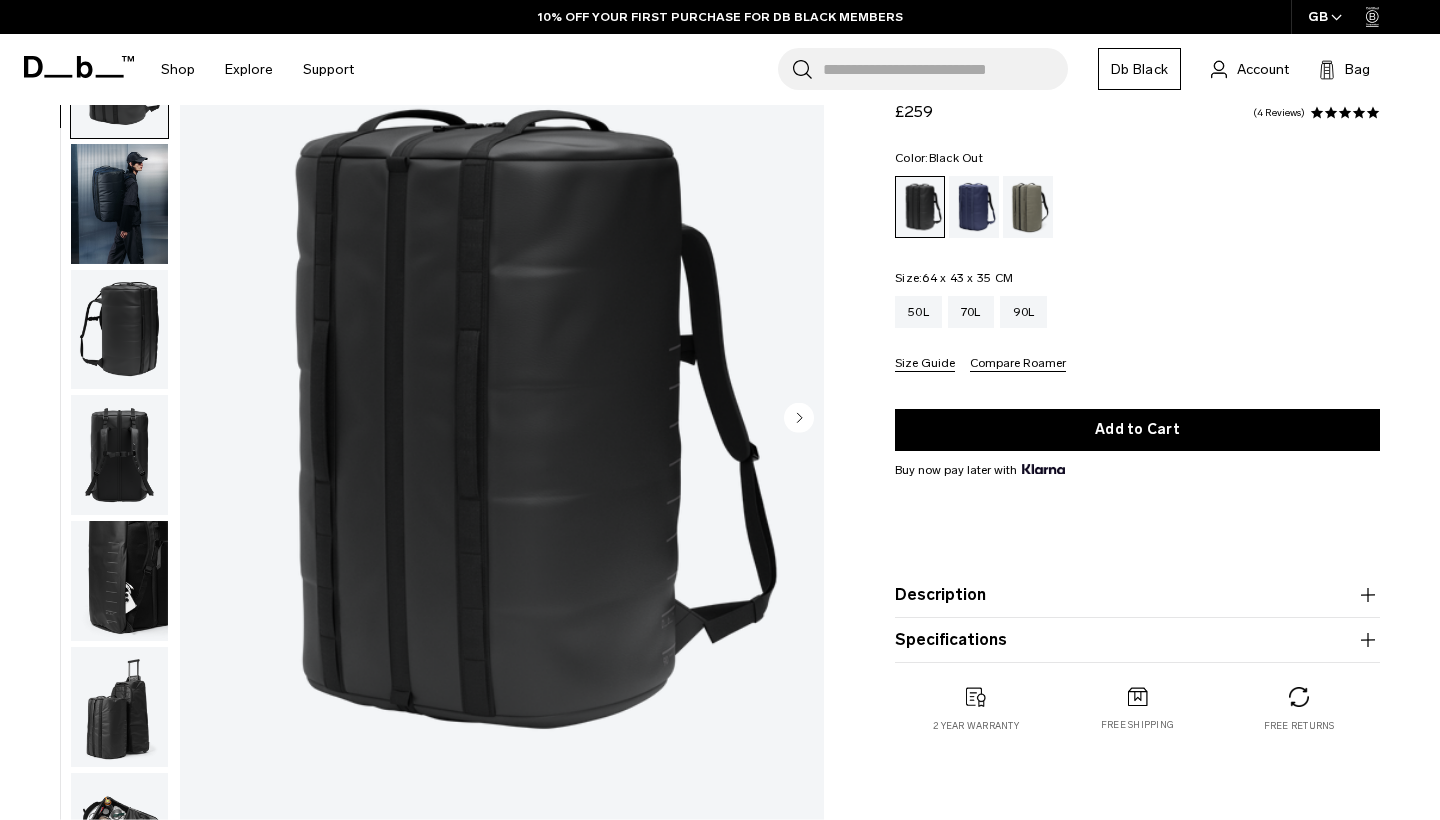 click 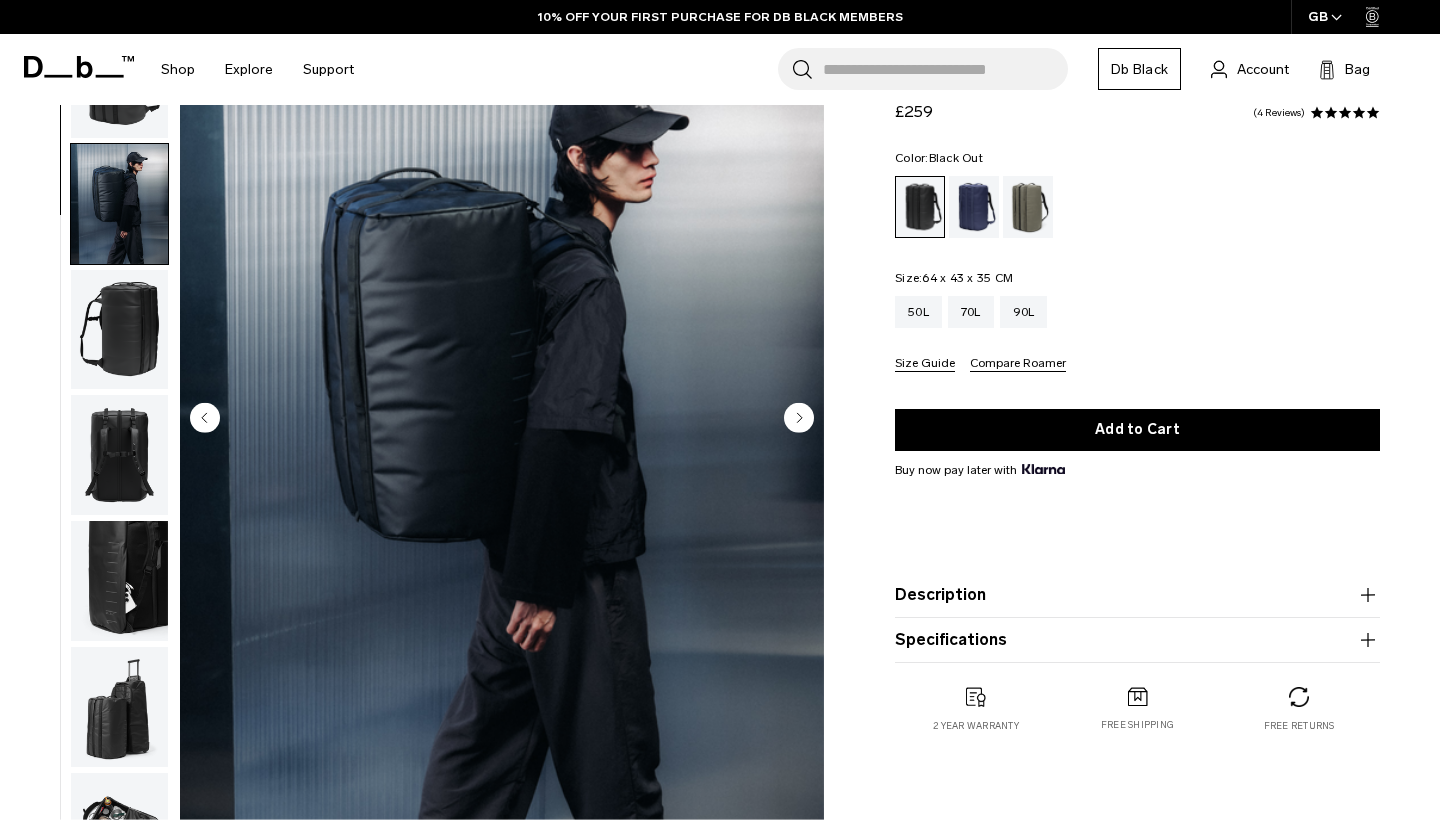 scroll, scrollTop: 127, scrollLeft: 0, axis: vertical 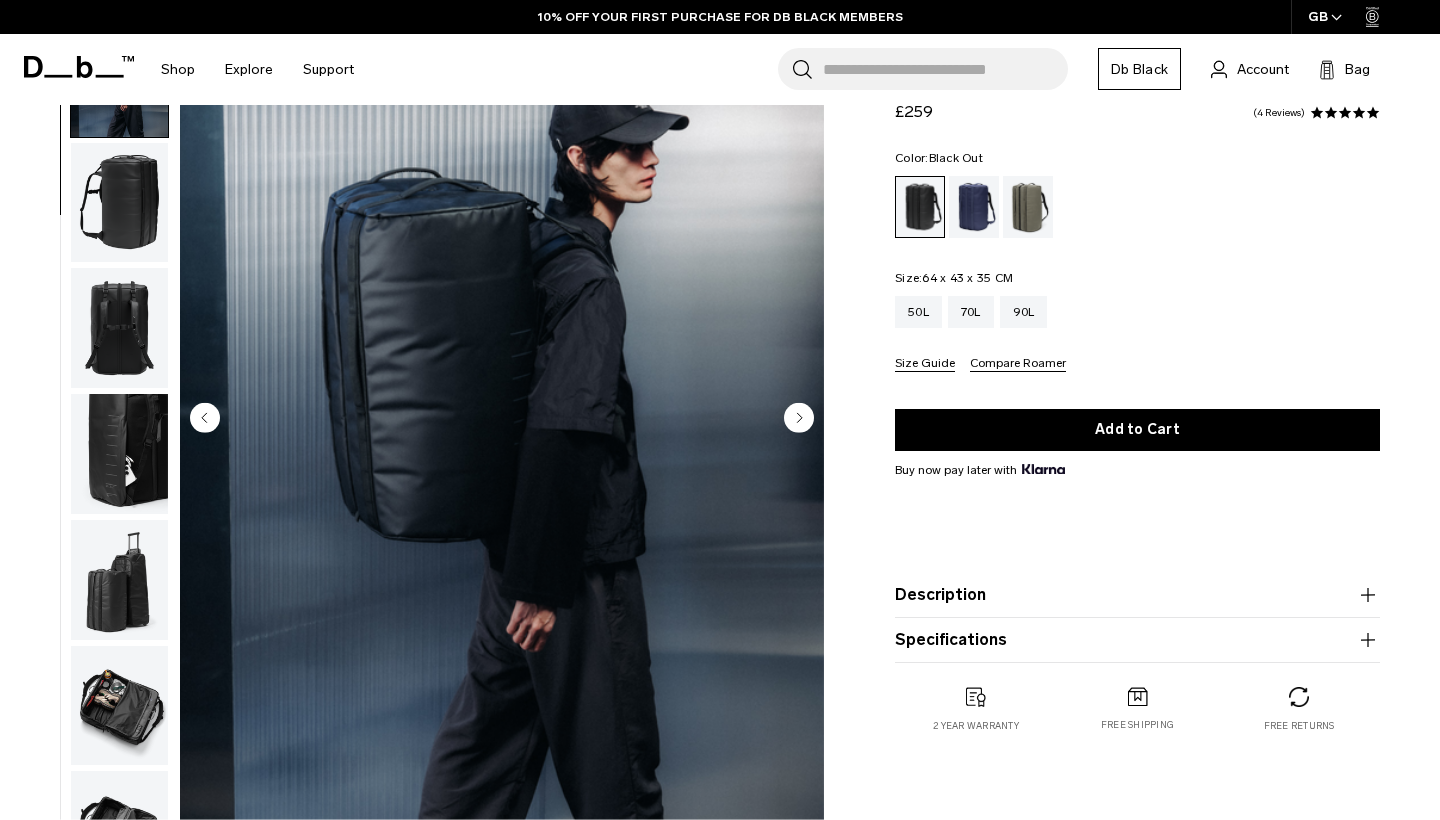 click 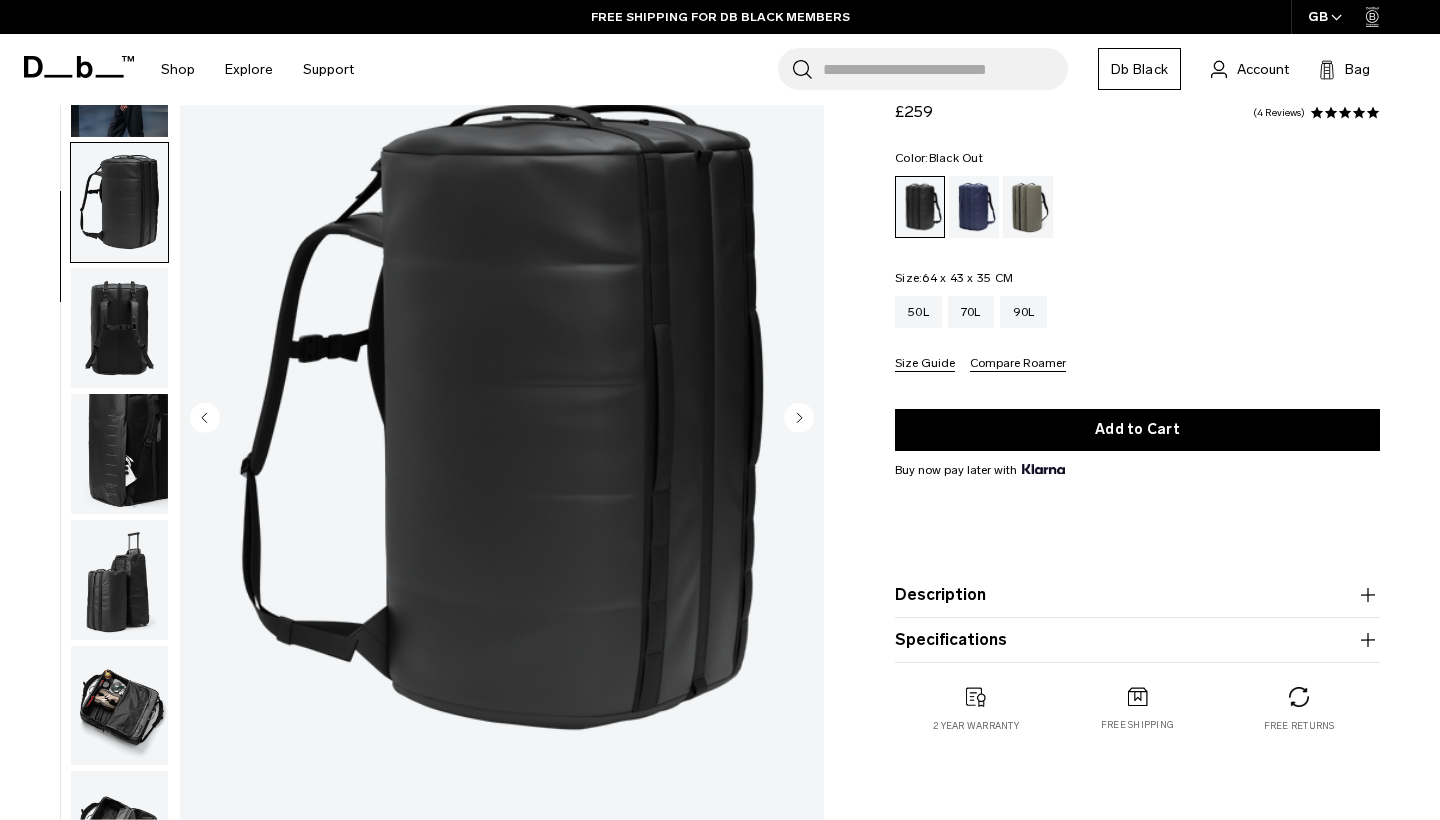 scroll, scrollTop: 254, scrollLeft: 0, axis: vertical 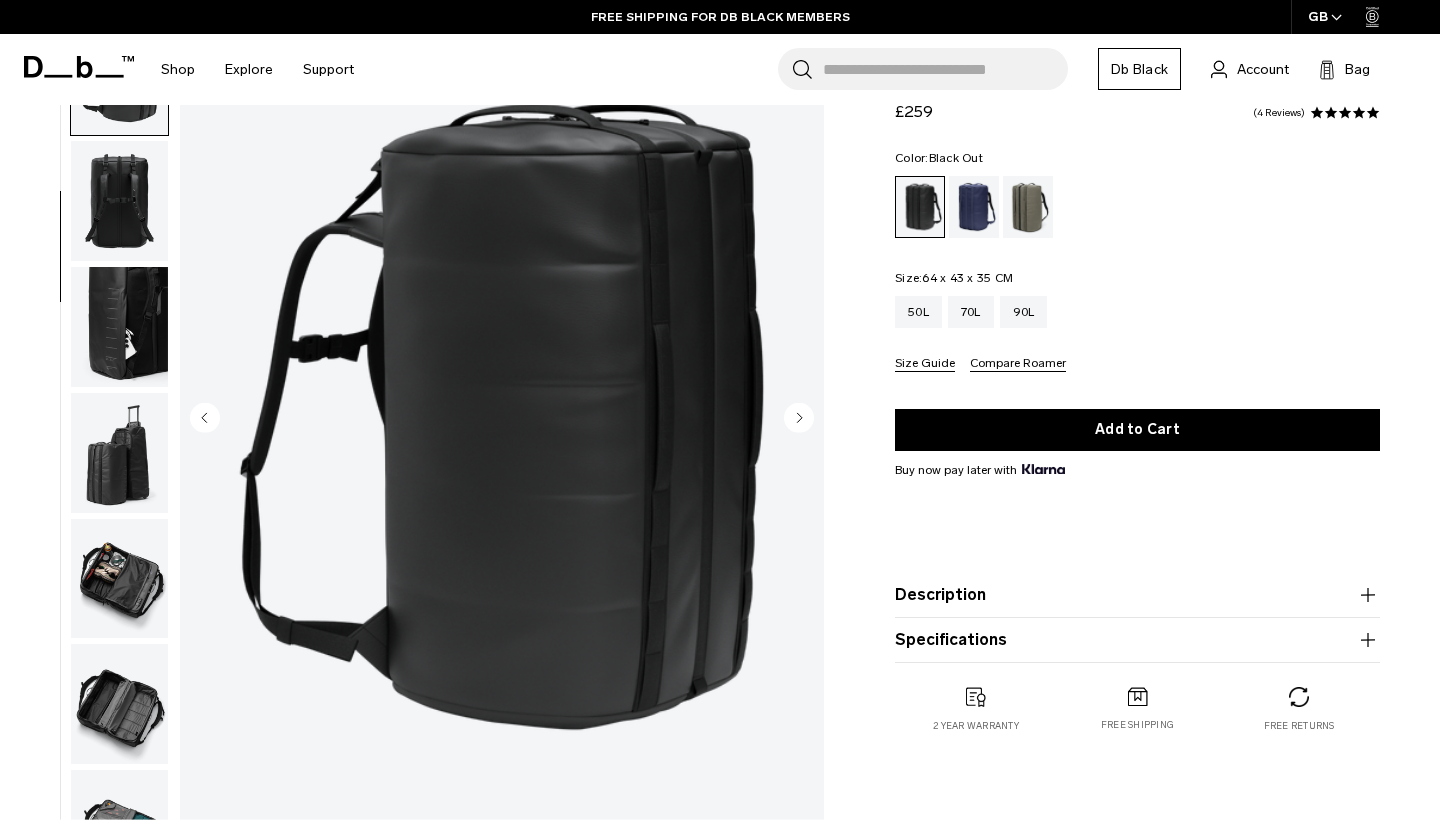 click 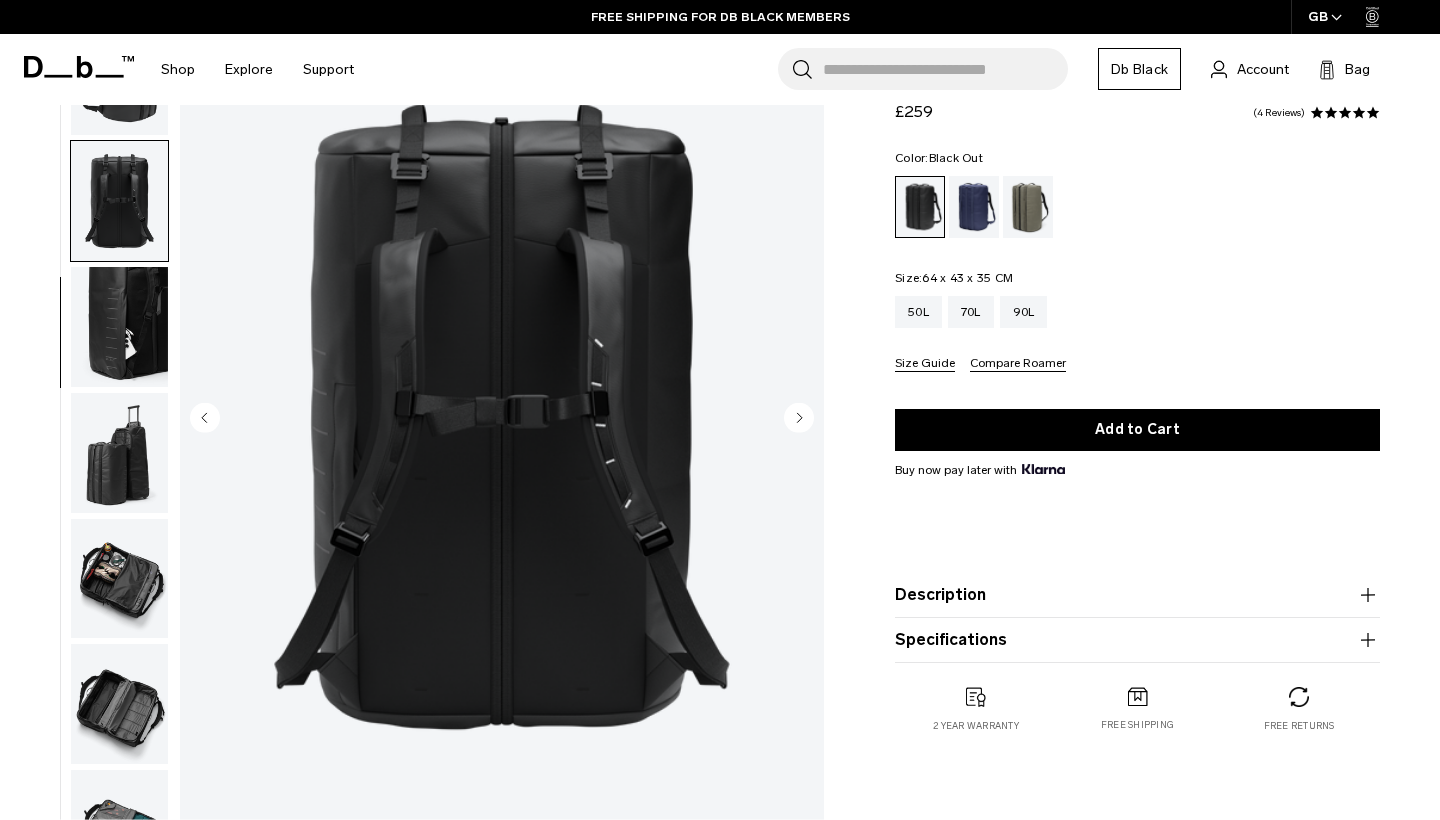 scroll, scrollTop: 334, scrollLeft: 0, axis: vertical 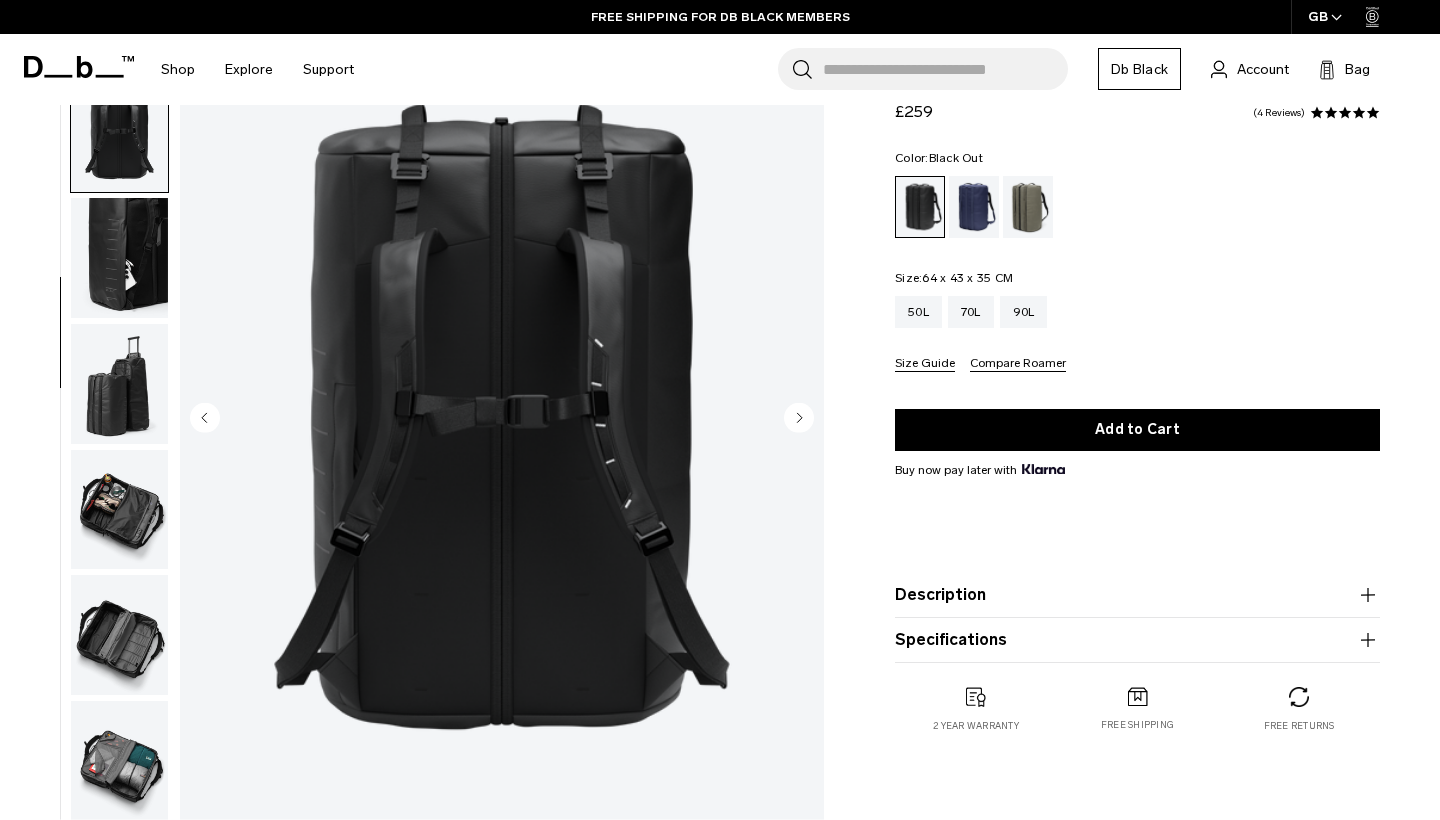 click 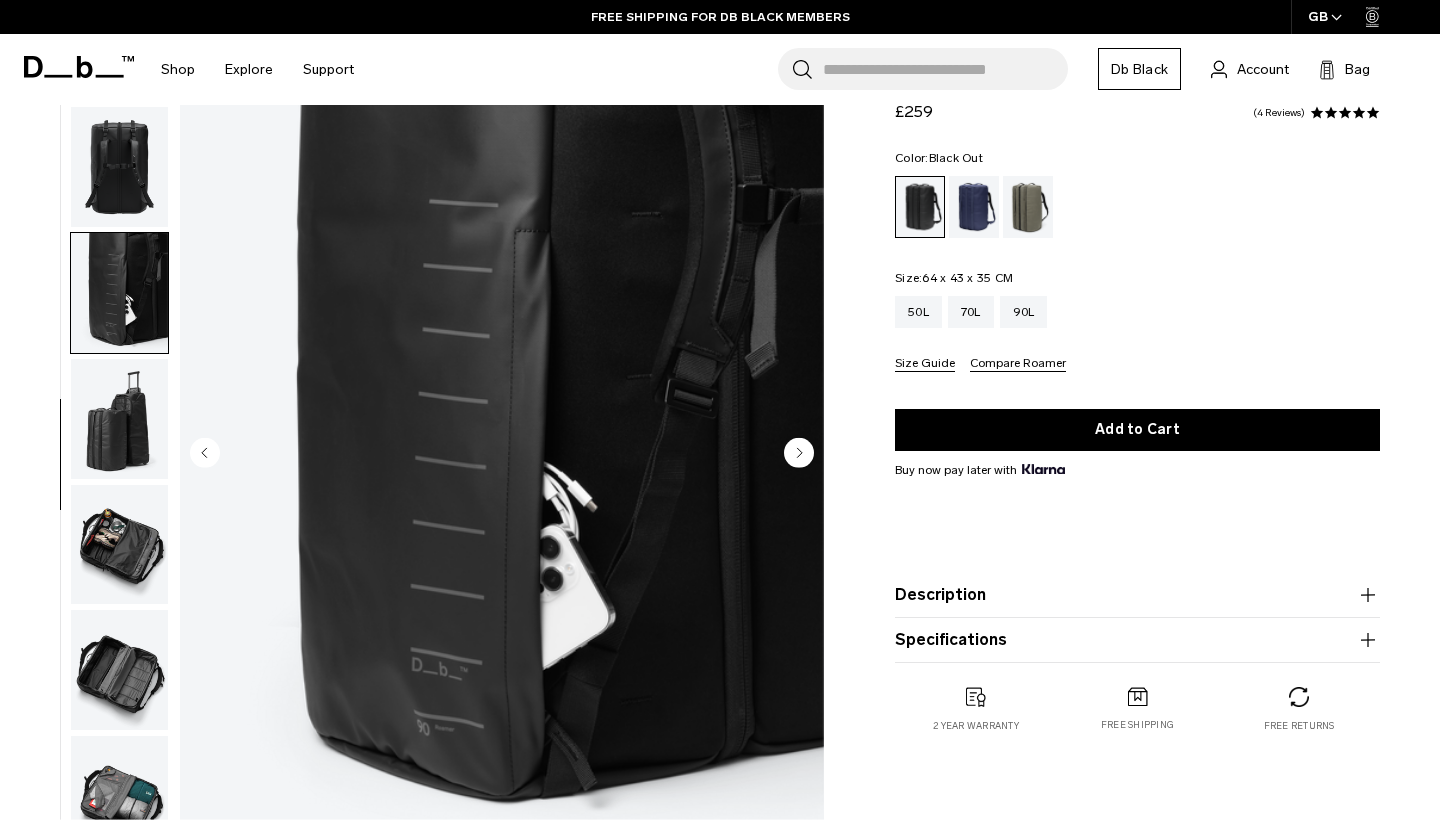 scroll, scrollTop: 82, scrollLeft: 0, axis: vertical 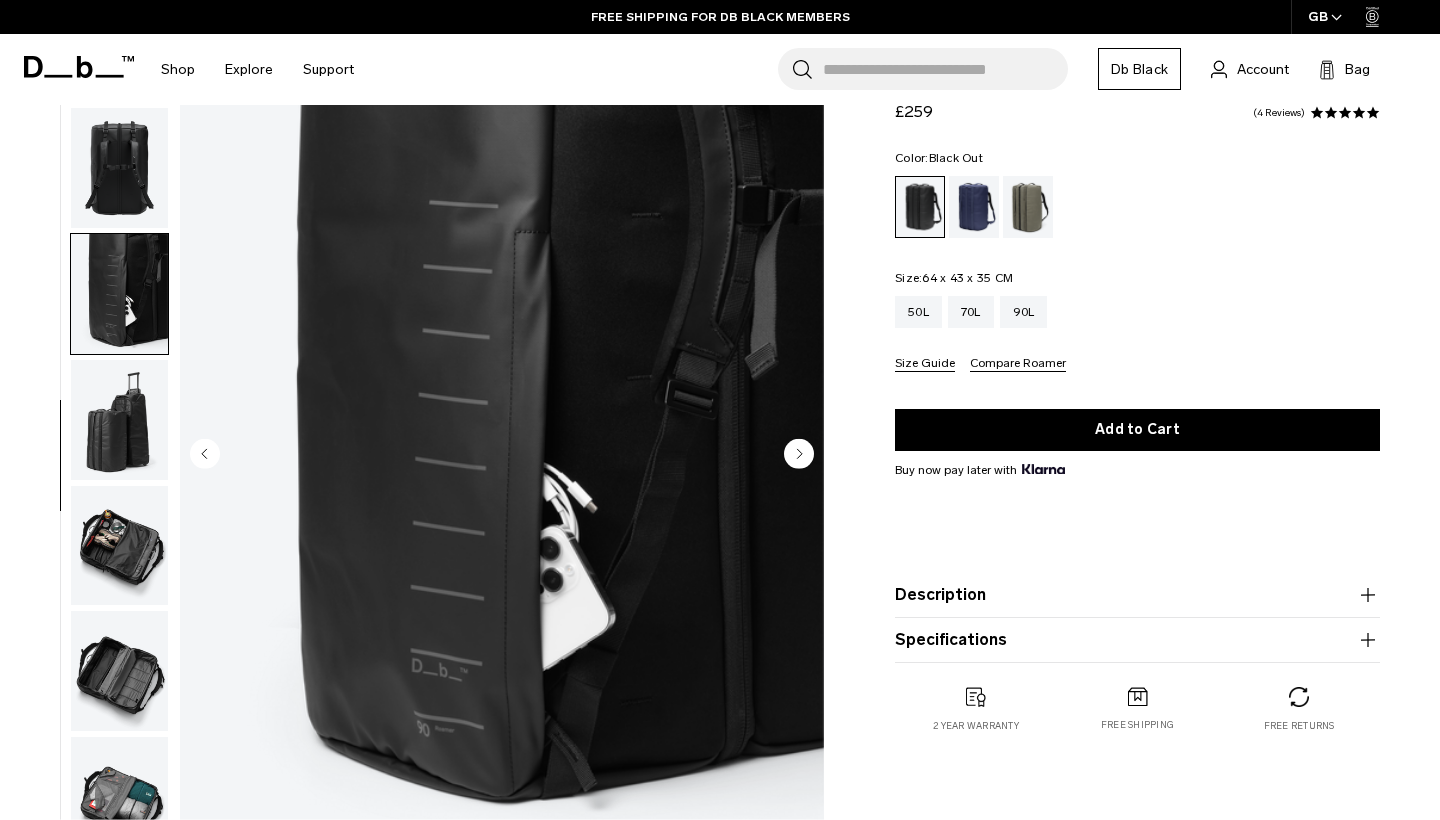 click 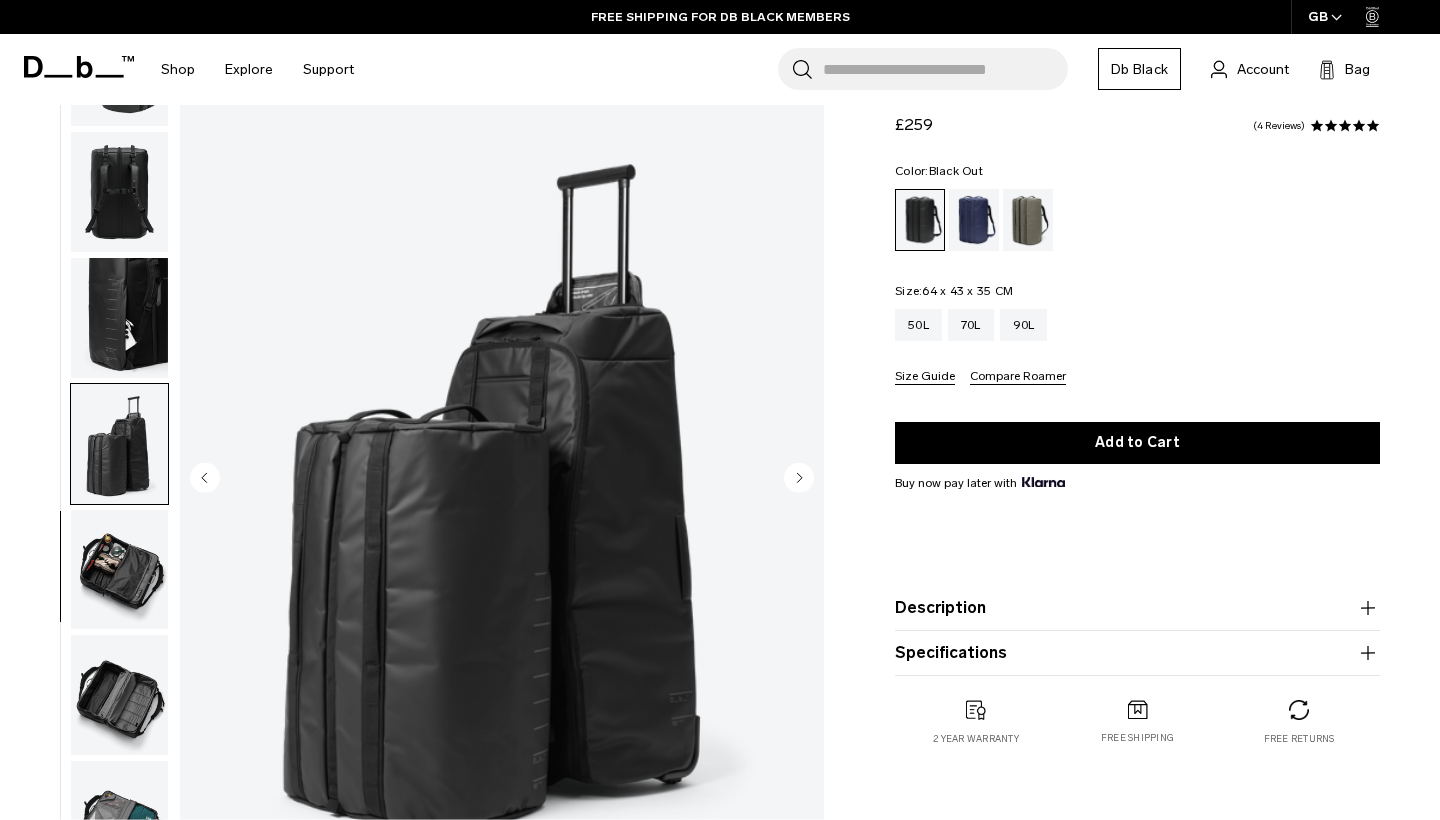 scroll, scrollTop: 56, scrollLeft: 0, axis: vertical 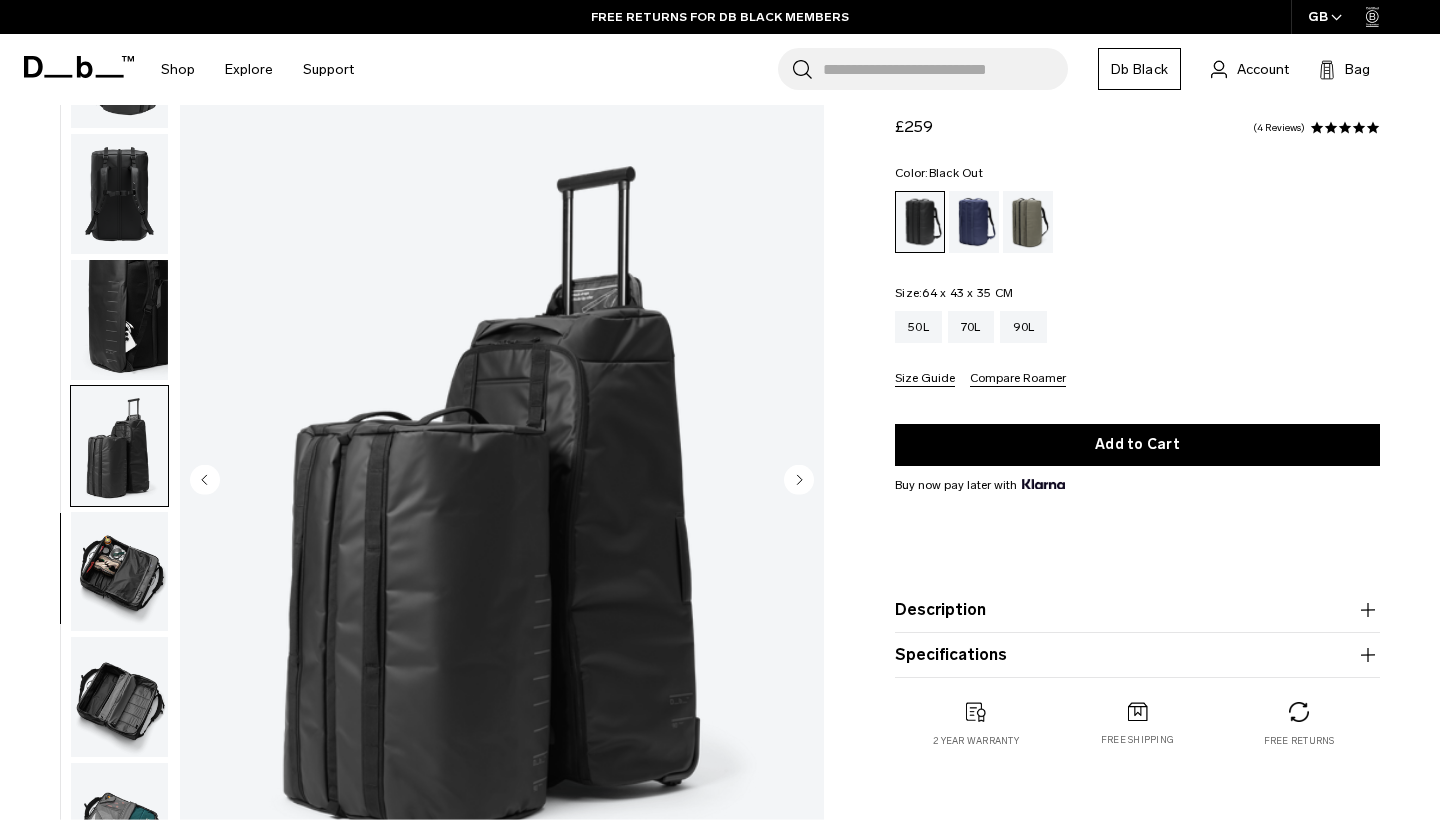 click 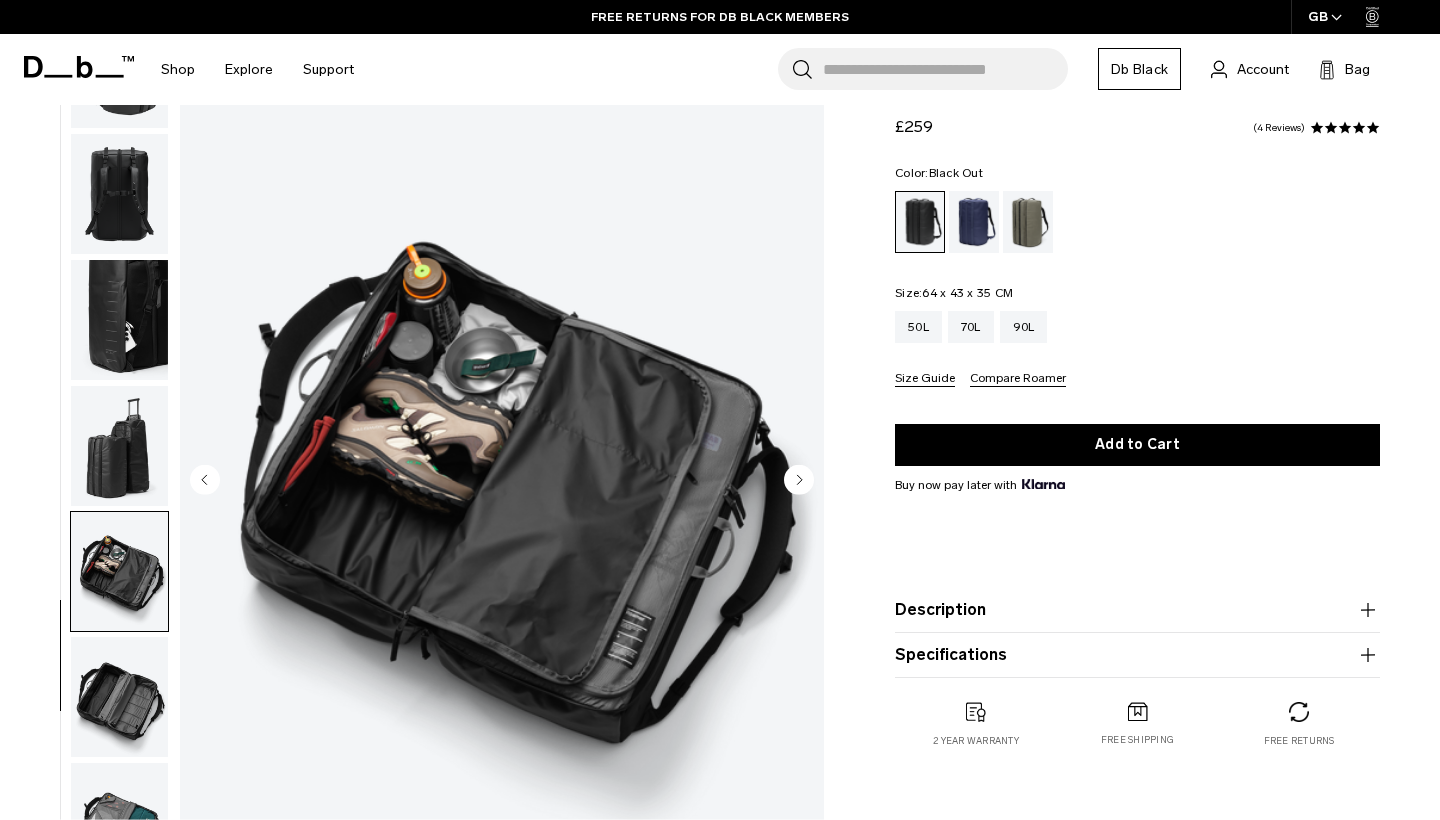 click 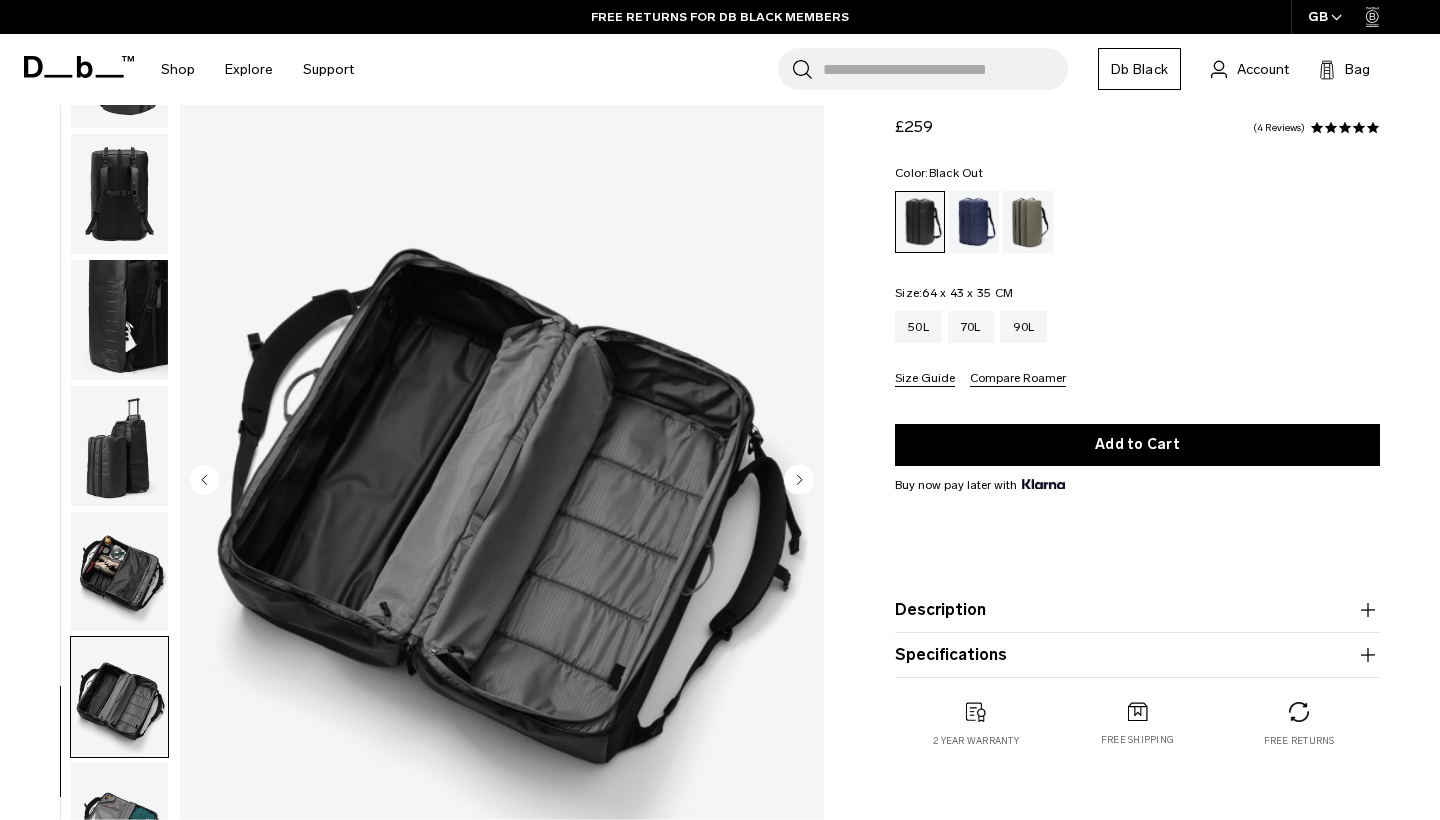click 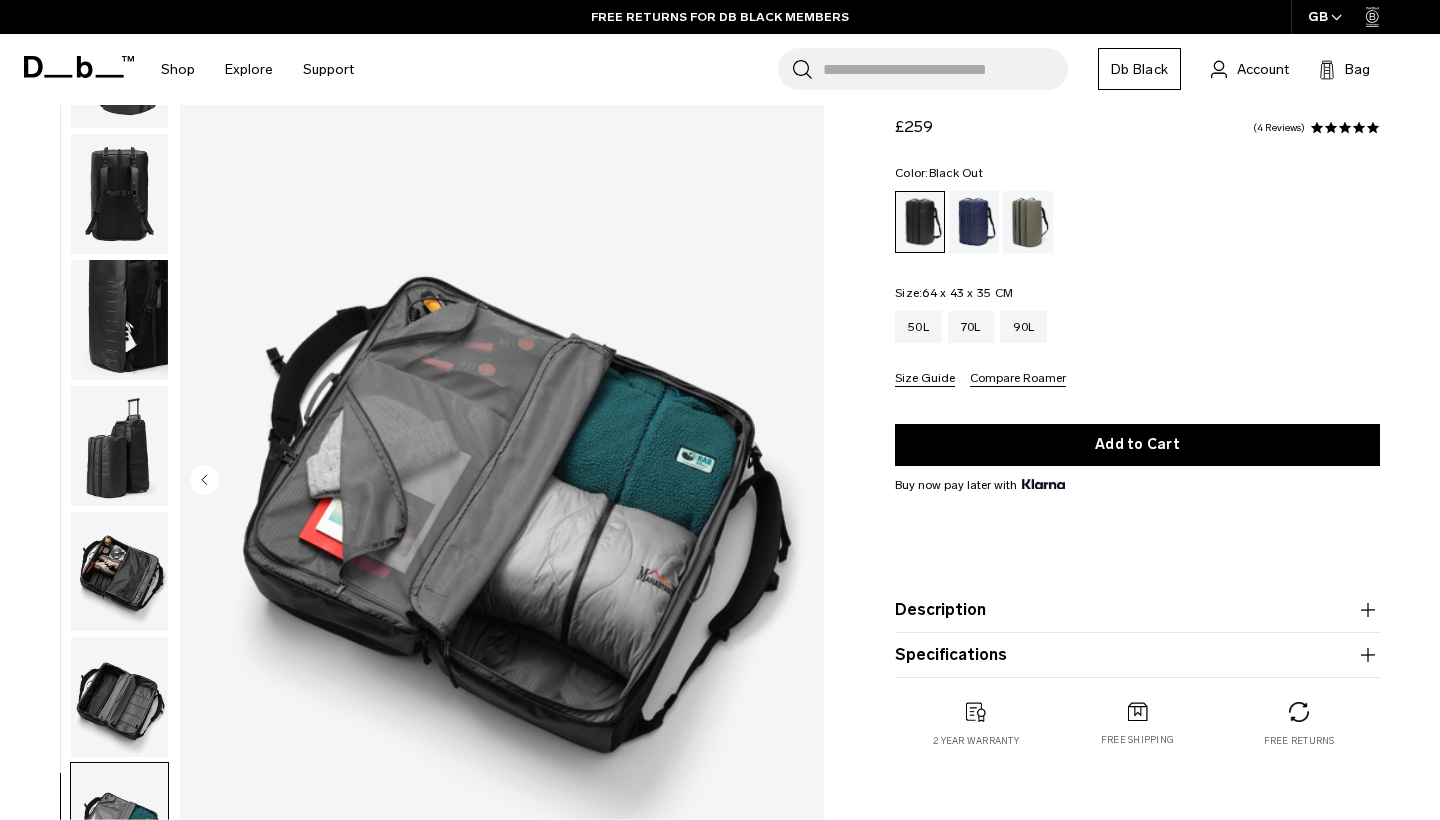 click at bounding box center (502, 481) 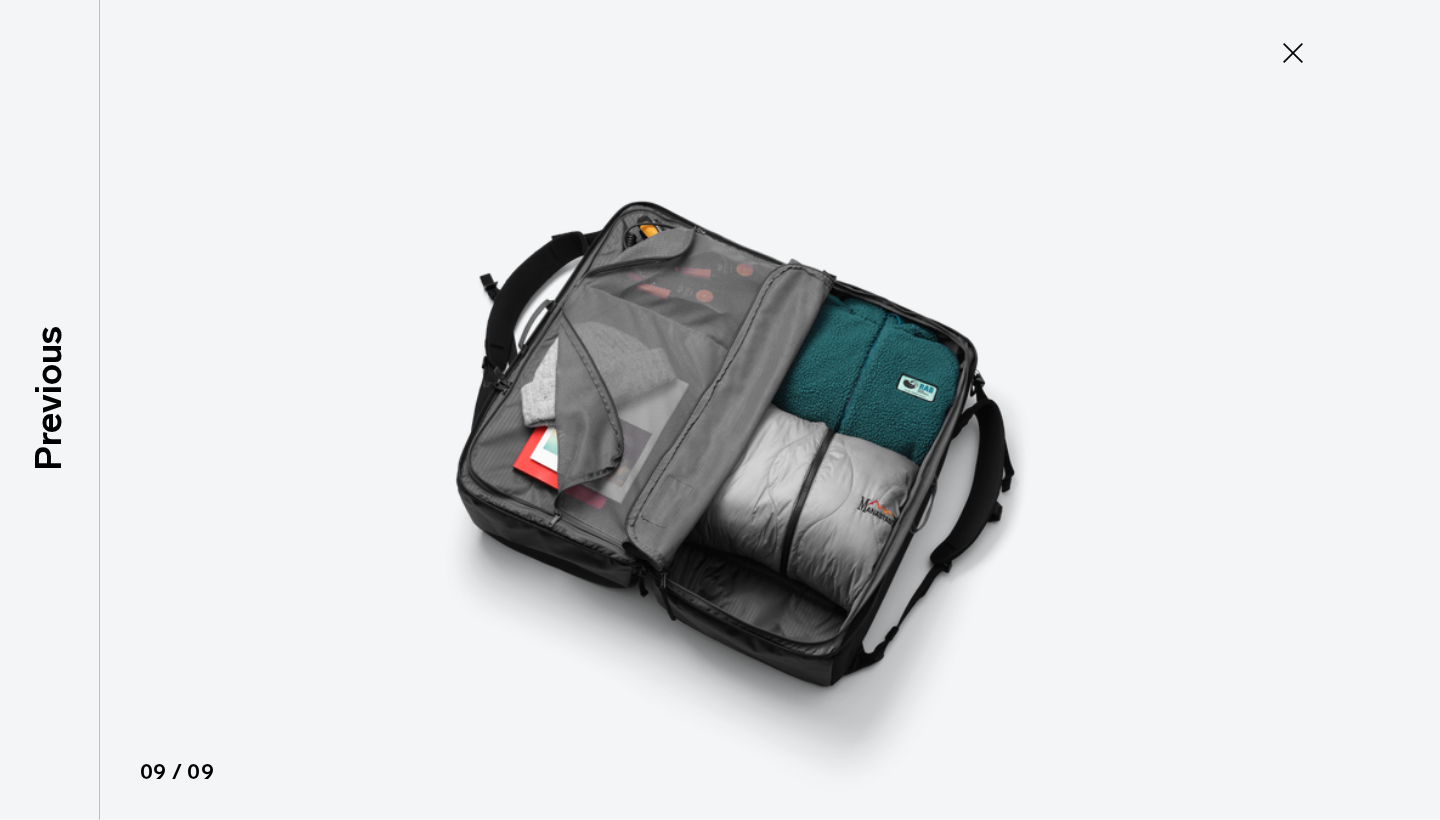 click 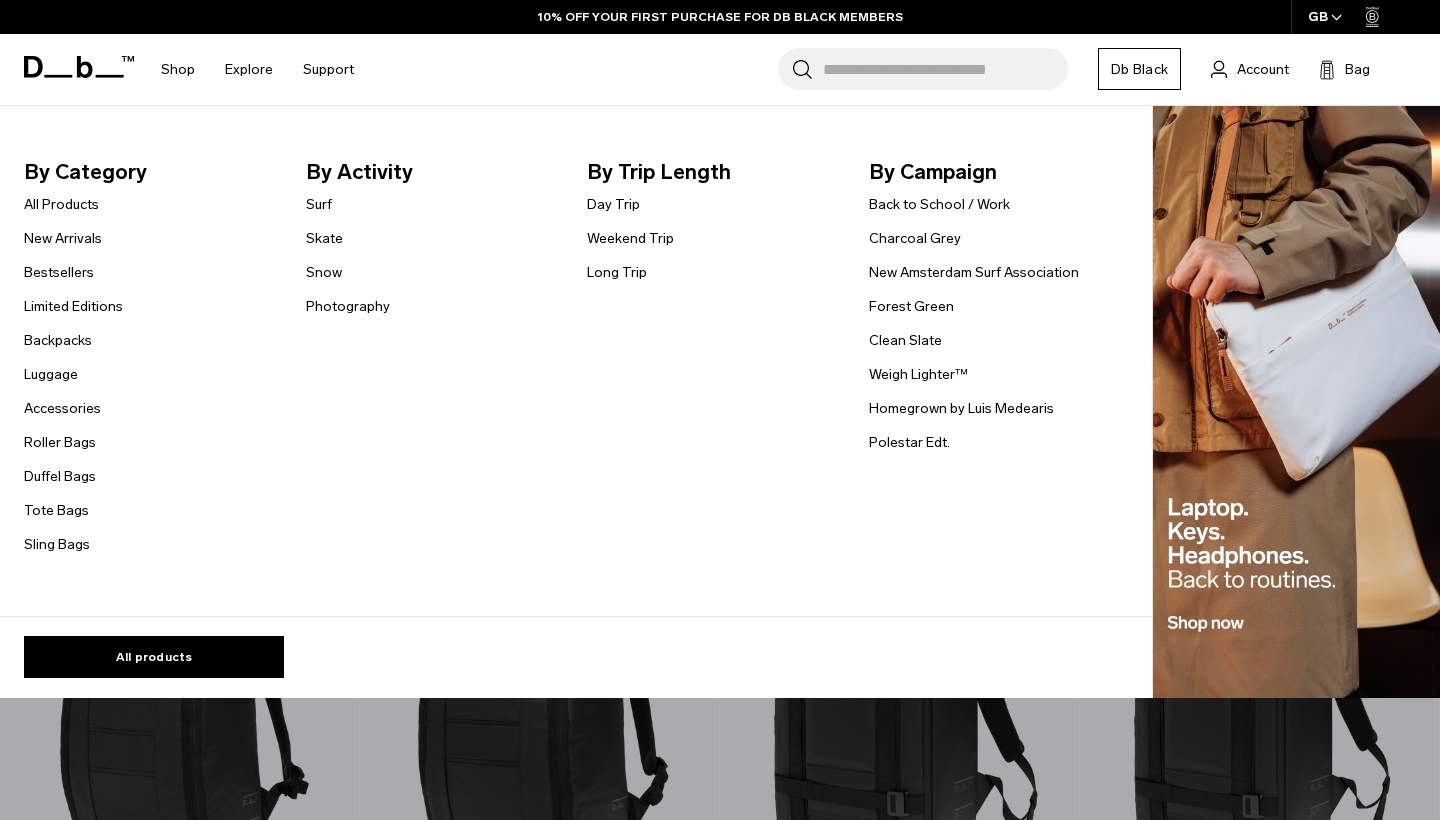 scroll, scrollTop: 0, scrollLeft: 0, axis: both 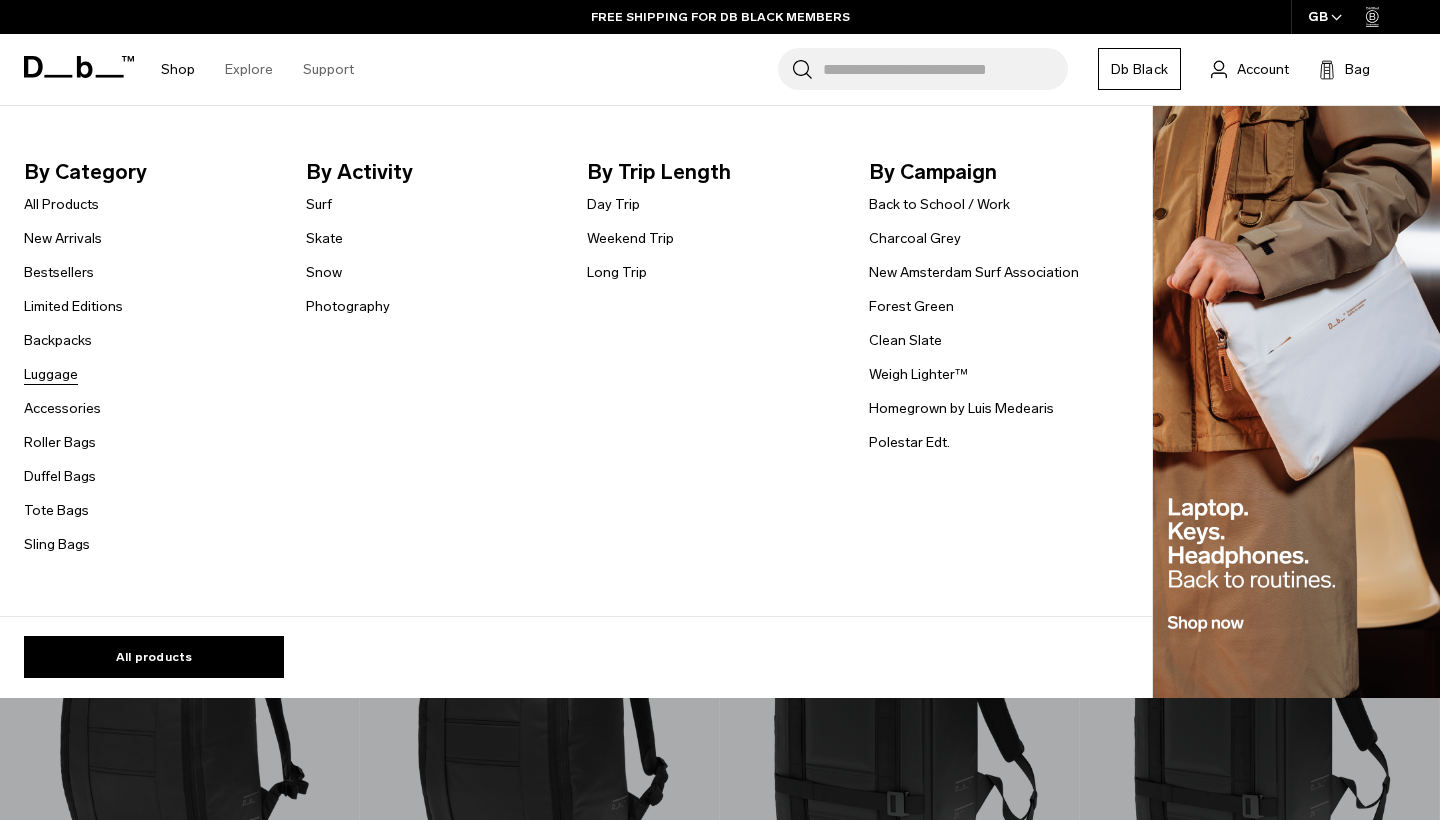click on "Luggage" at bounding box center (51, 374) 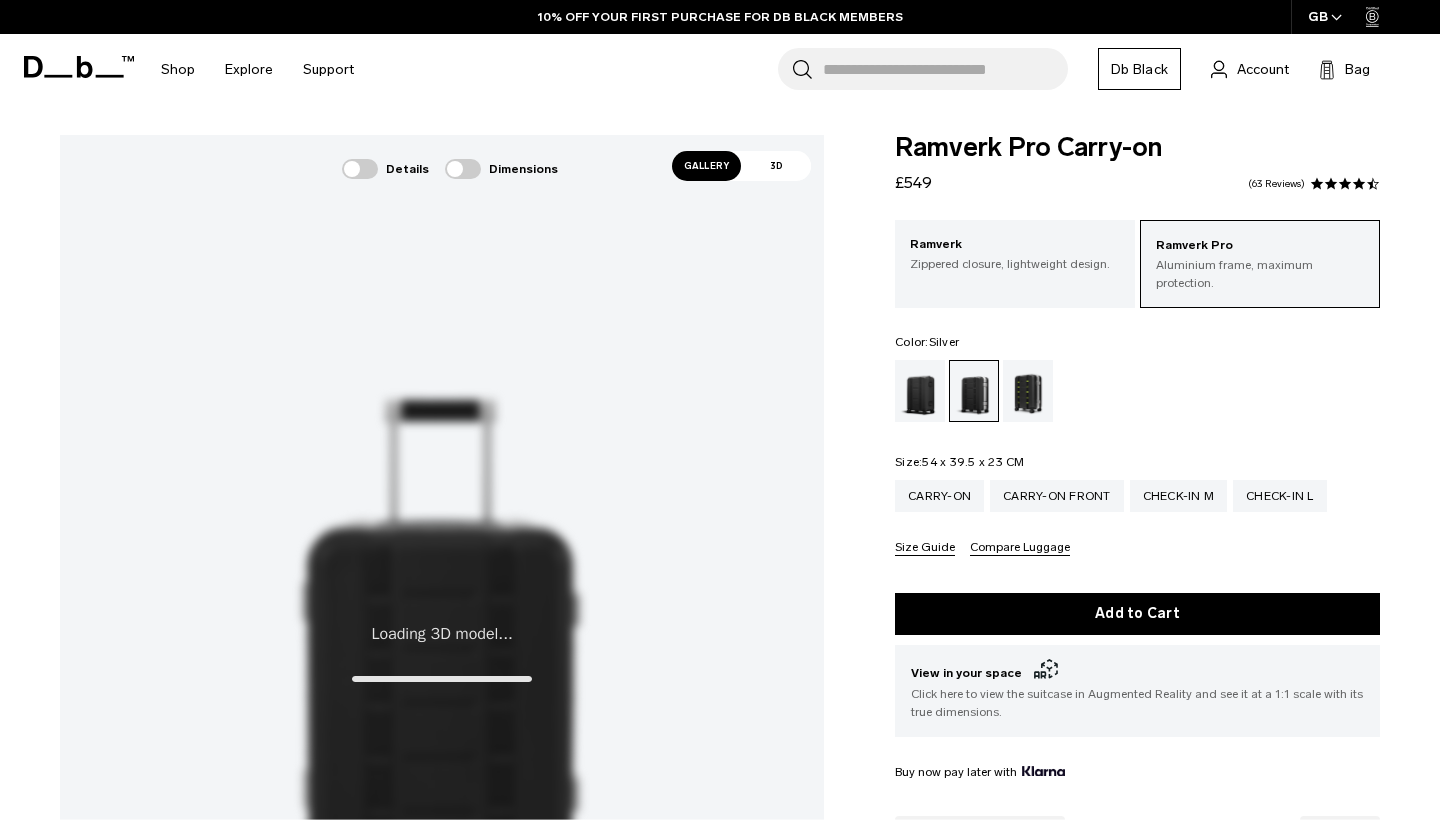 click on "Gallery" at bounding box center (707, 166) 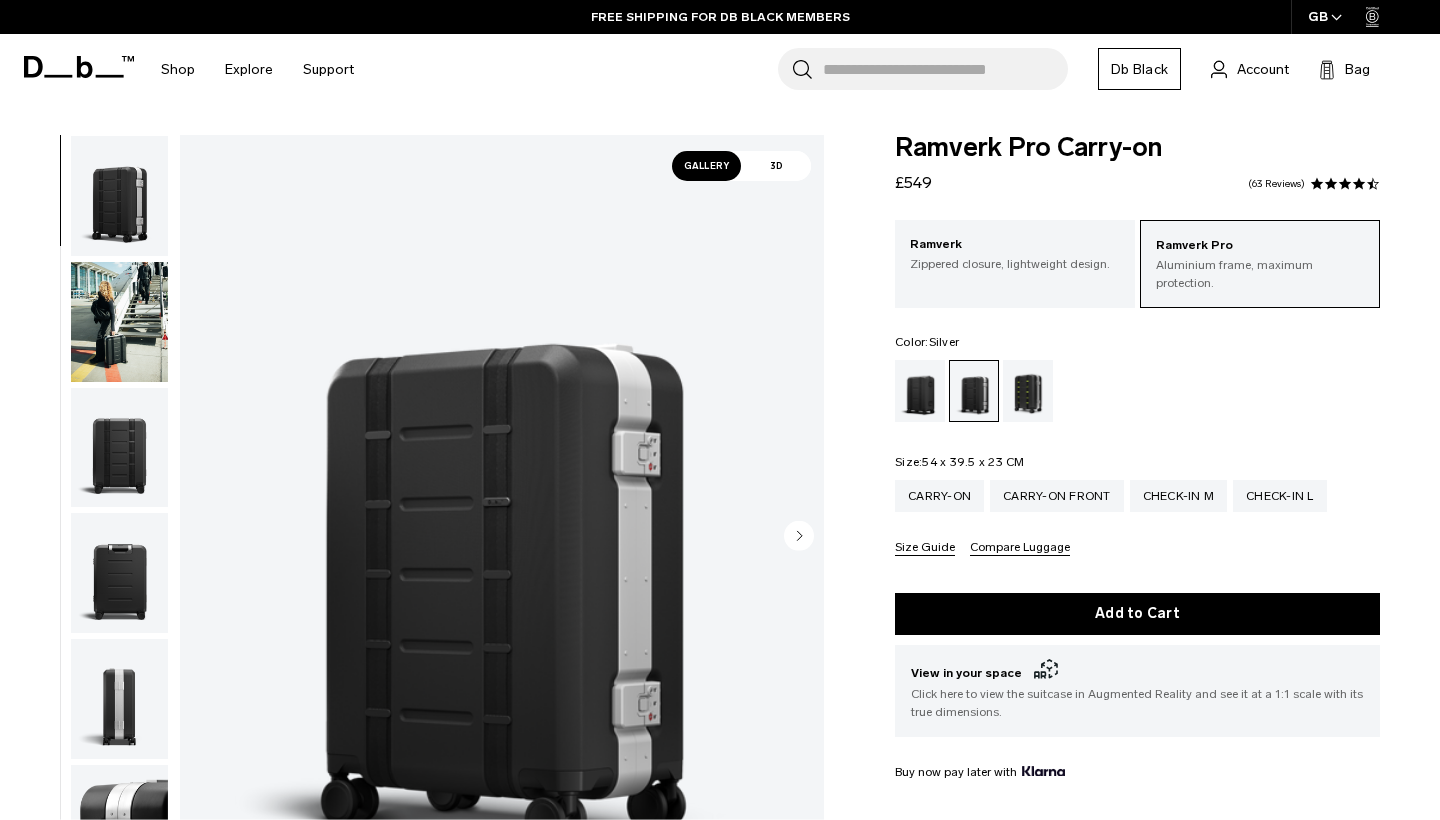 scroll, scrollTop: 0, scrollLeft: 0, axis: both 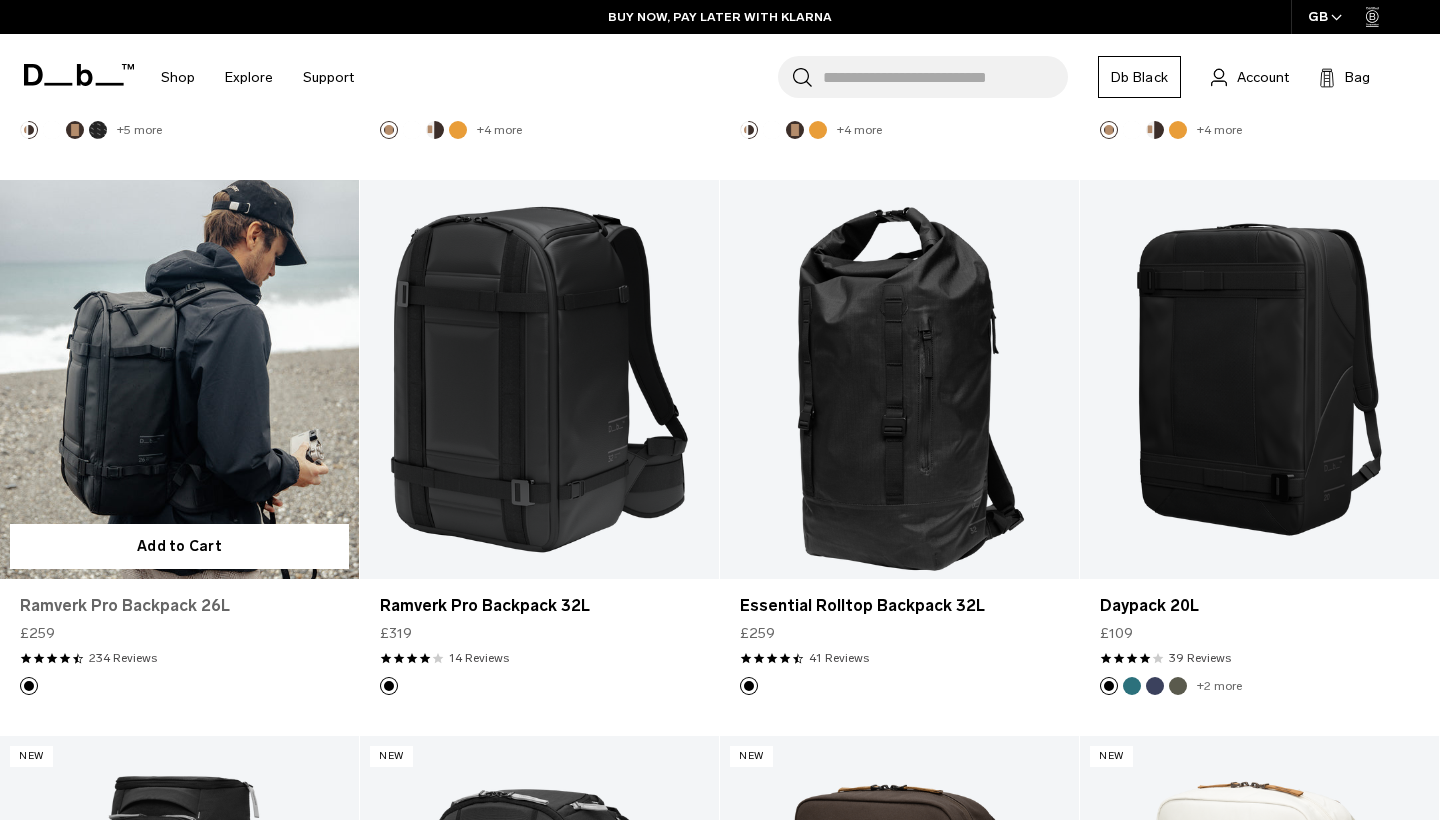 click on "Ramverk Pro Backpack 26L" at bounding box center (179, 606) 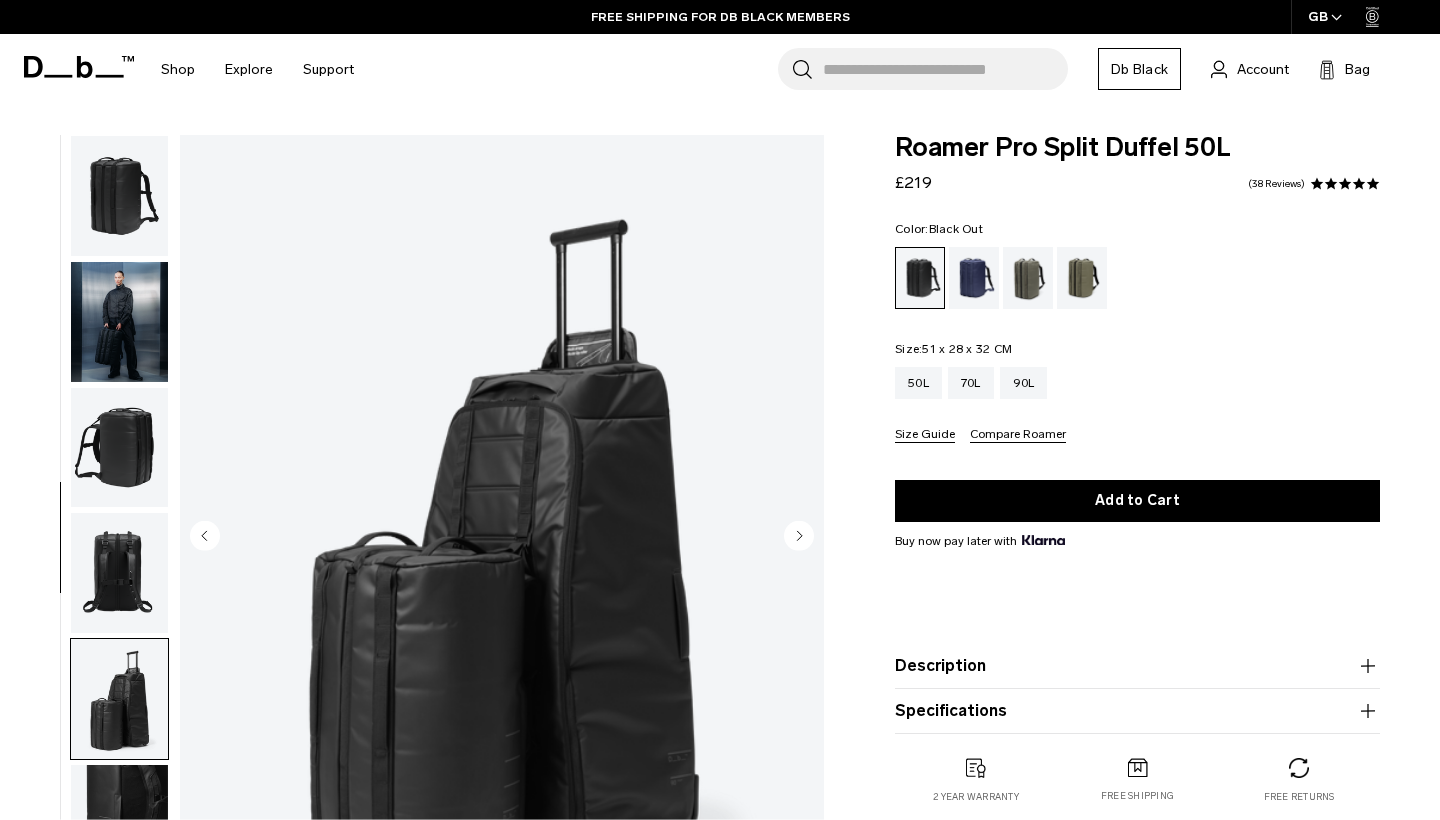 scroll, scrollTop: 0, scrollLeft: 0, axis: both 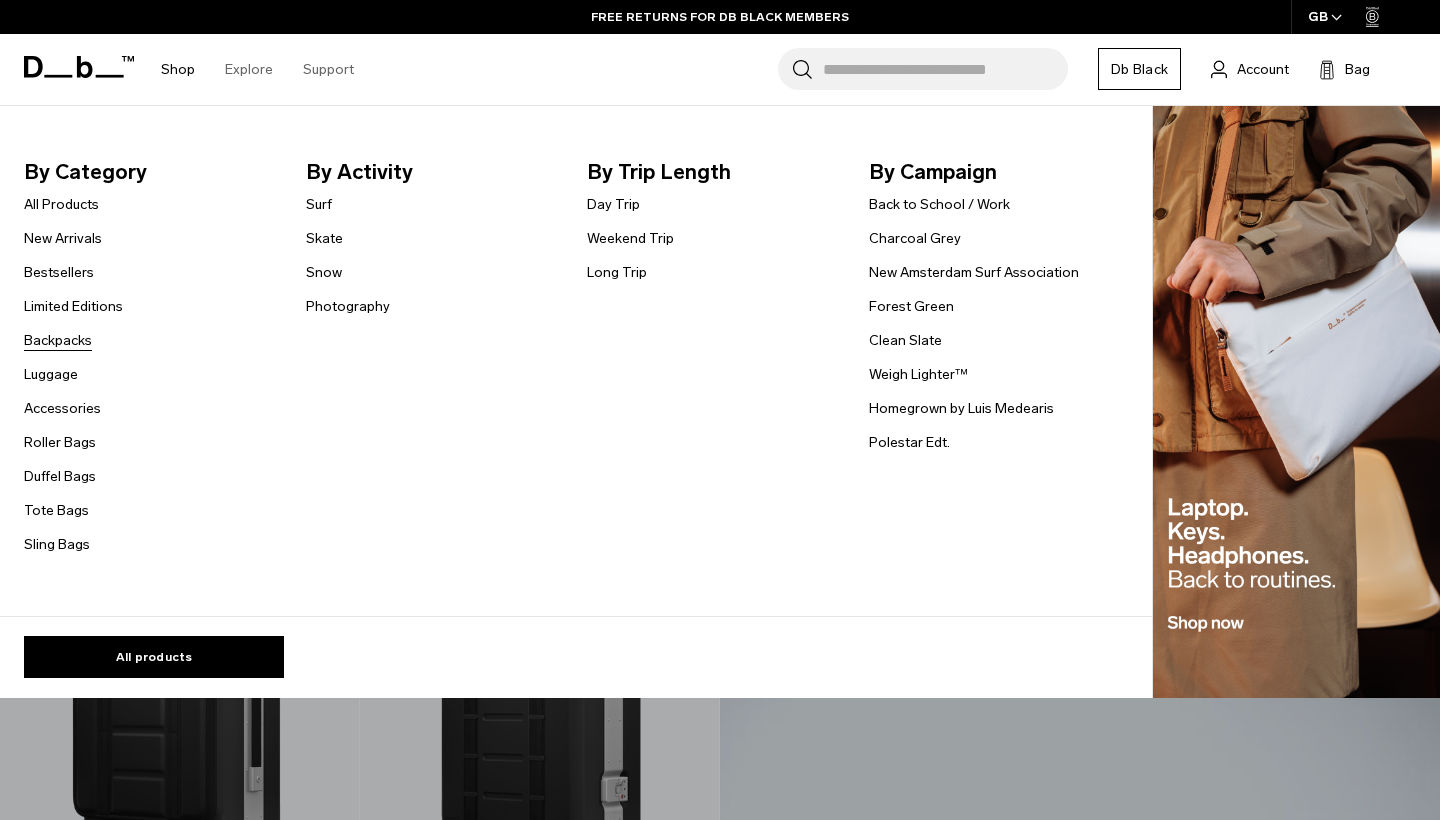click on "Backpacks" at bounding box center [58, 340] 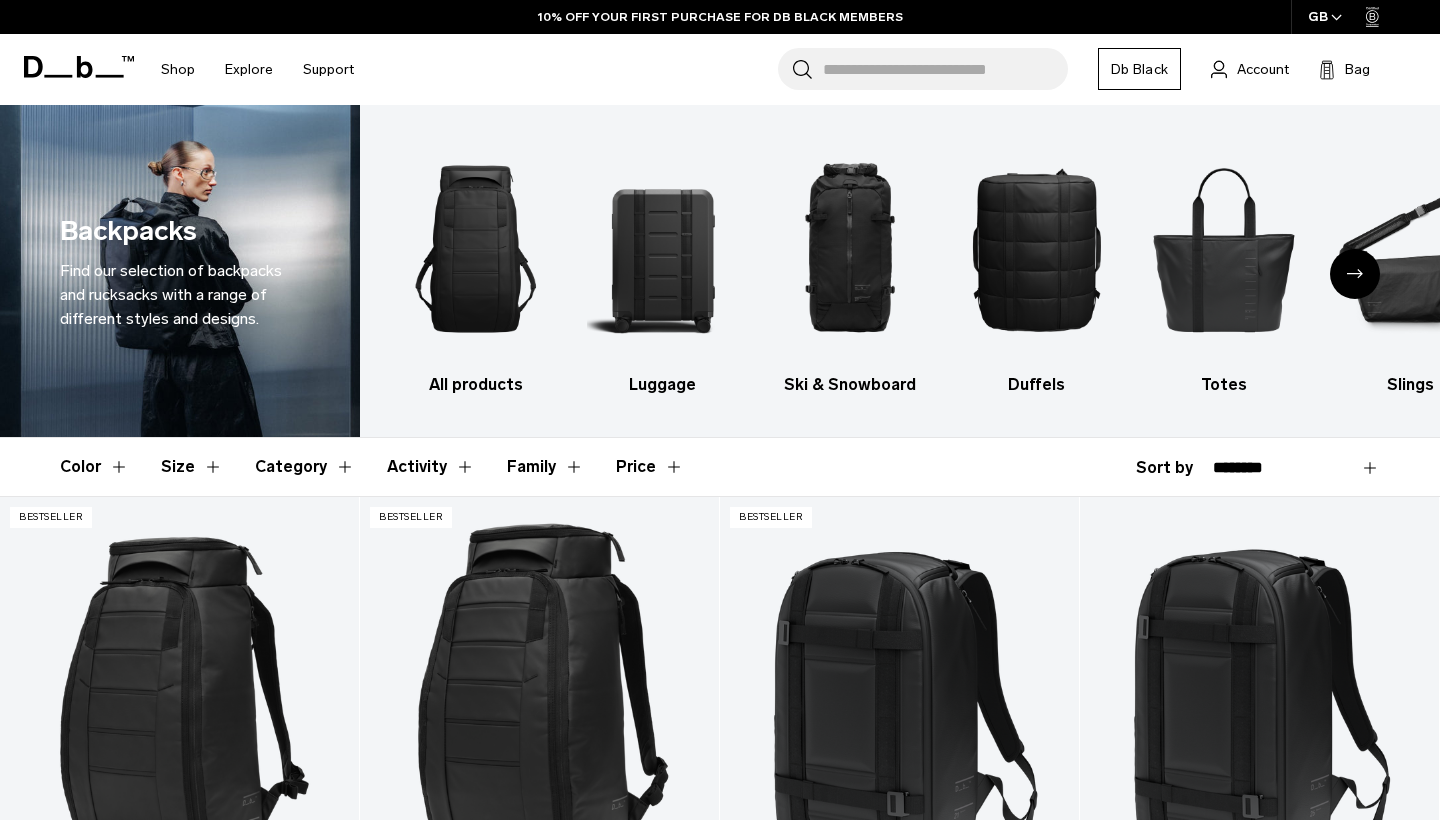 scroll, scrollTop: 363, scrollLeft: 0, axis: vertical 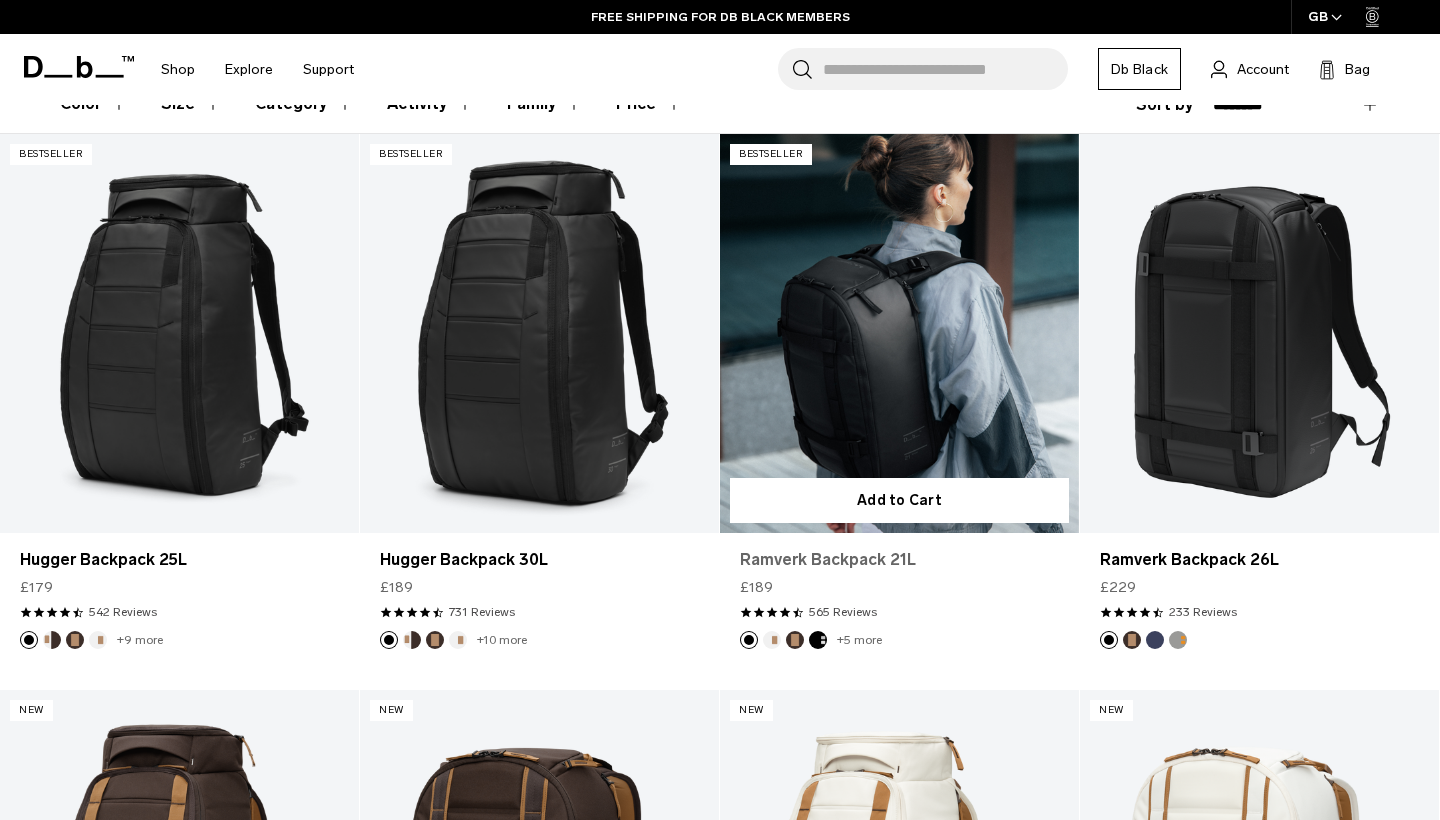 click on "Ramverk Backpack 21L" at bounding box center (899, 560) 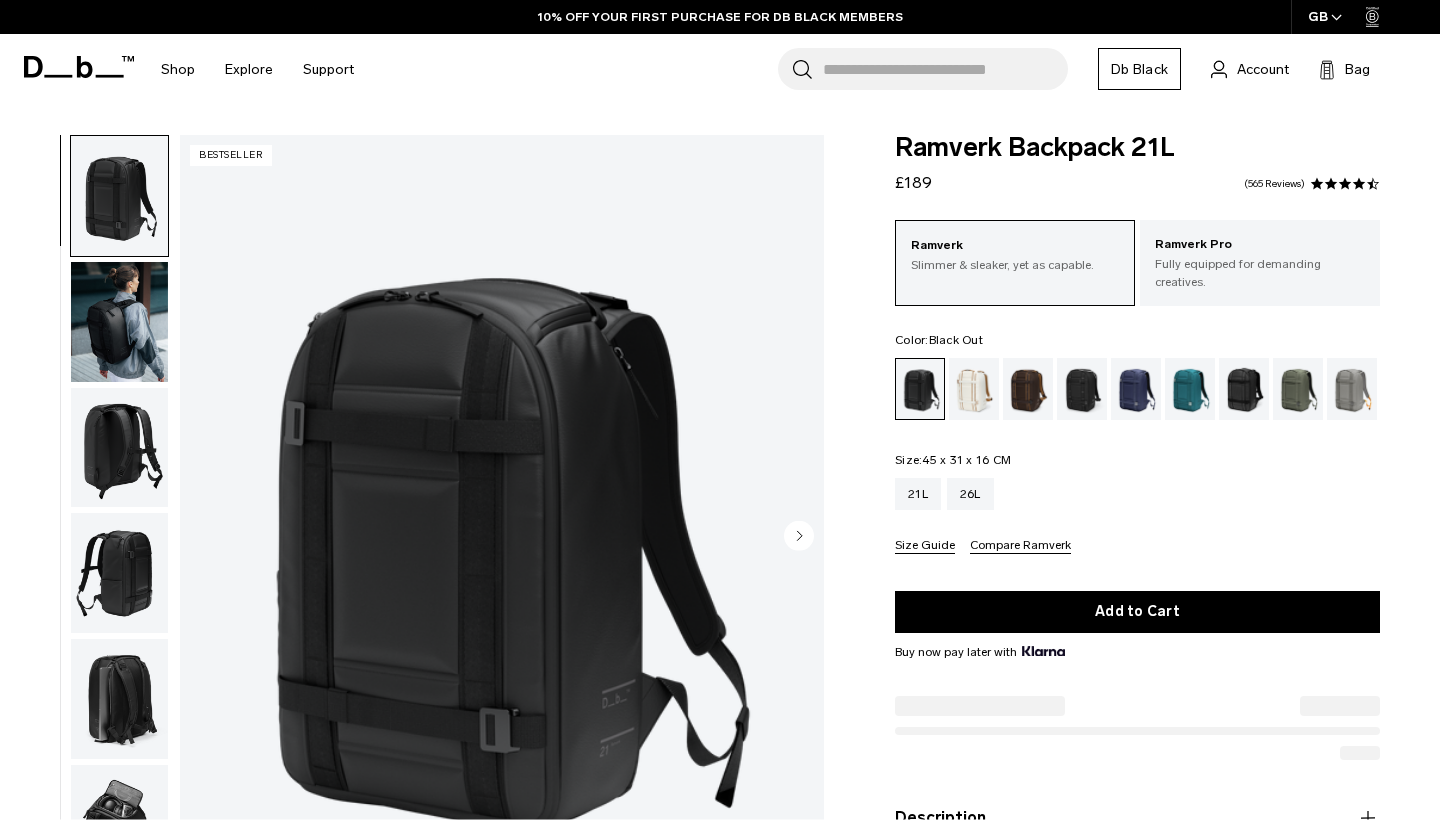 scroll, scrollTop: 0, scrollLeft: 0, axis: both 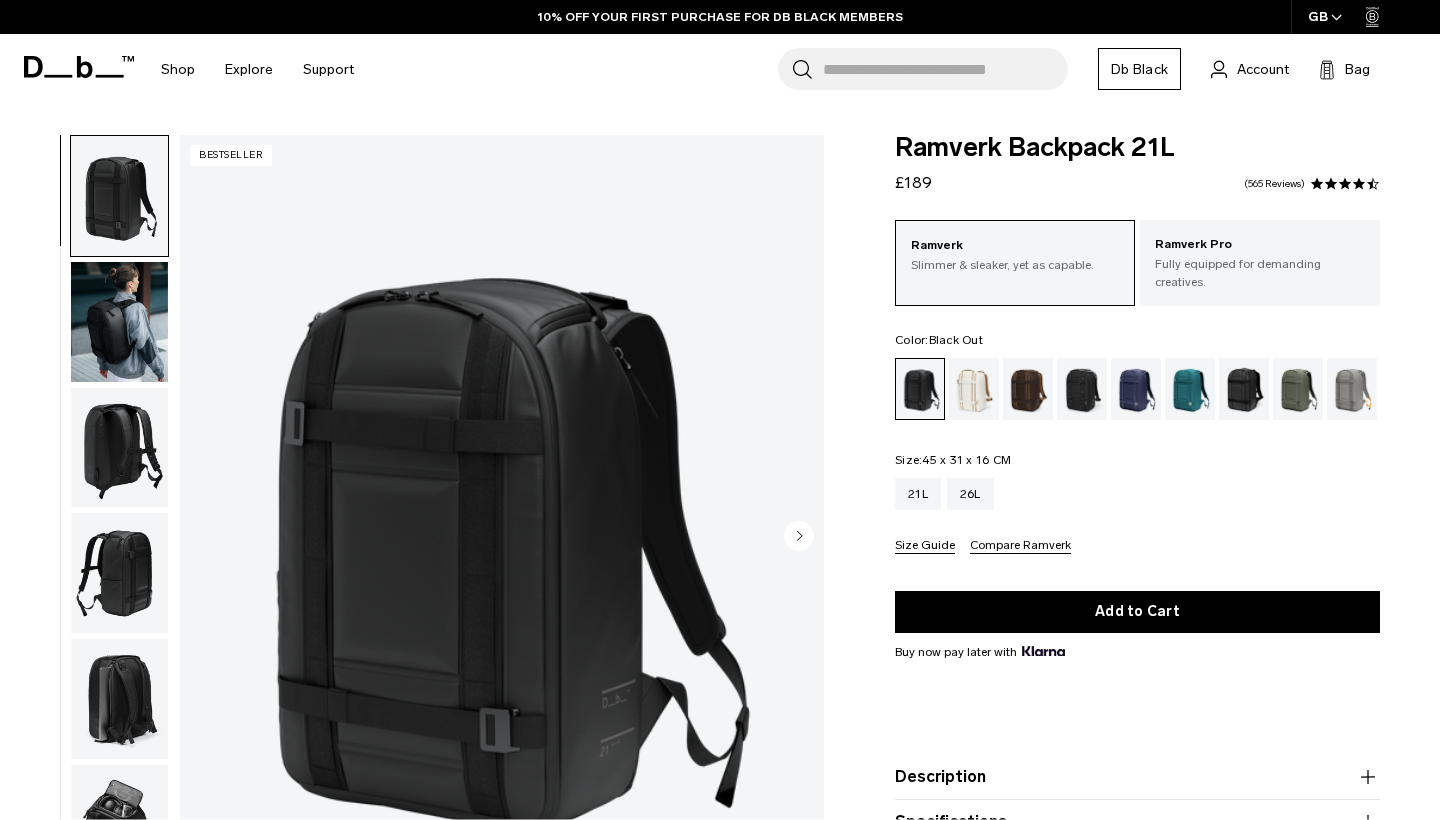 click at bounding box center [119, 448] 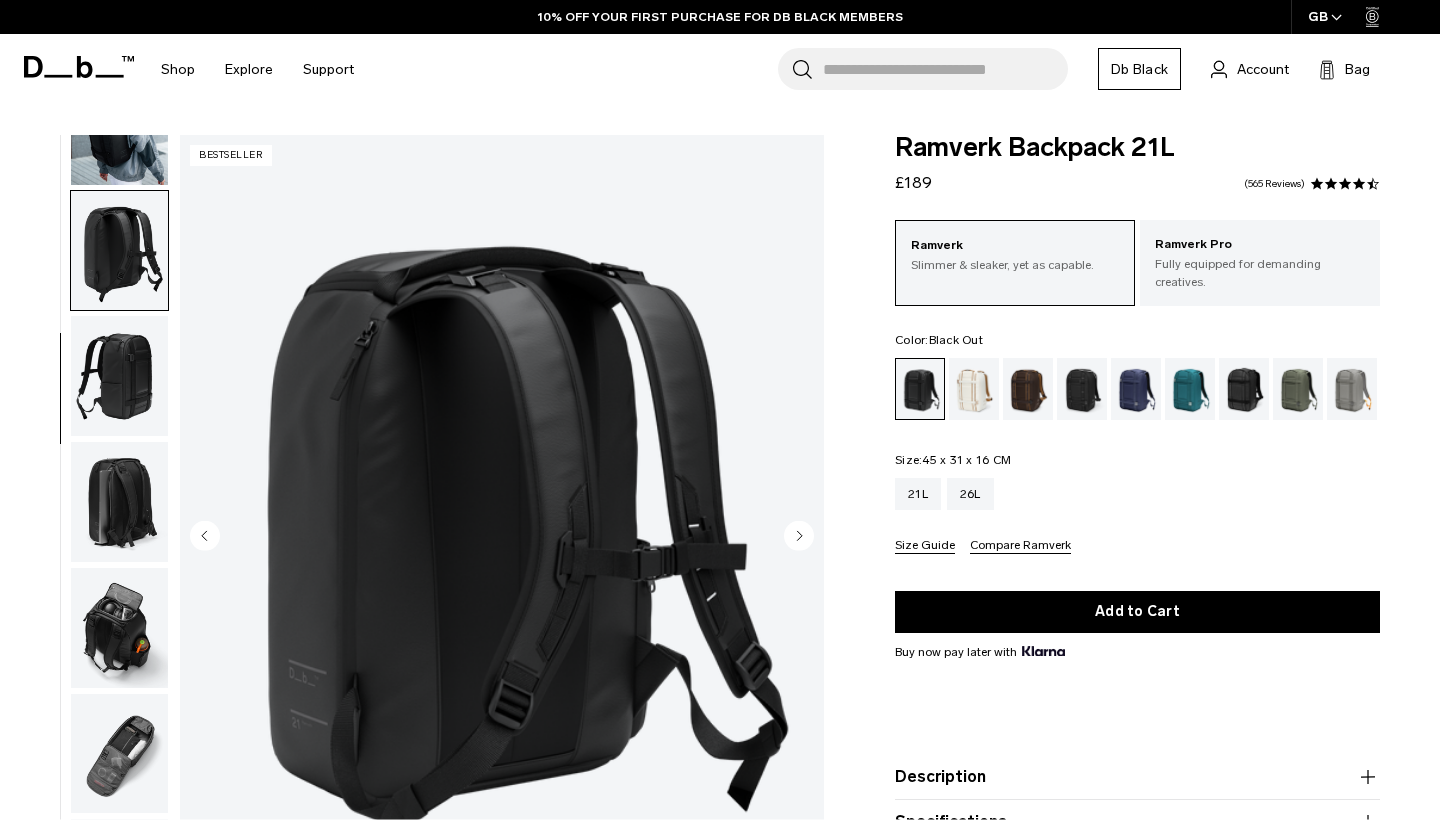 scroll, scrollTop: 207, scrollLeft: 0, axis: vertical 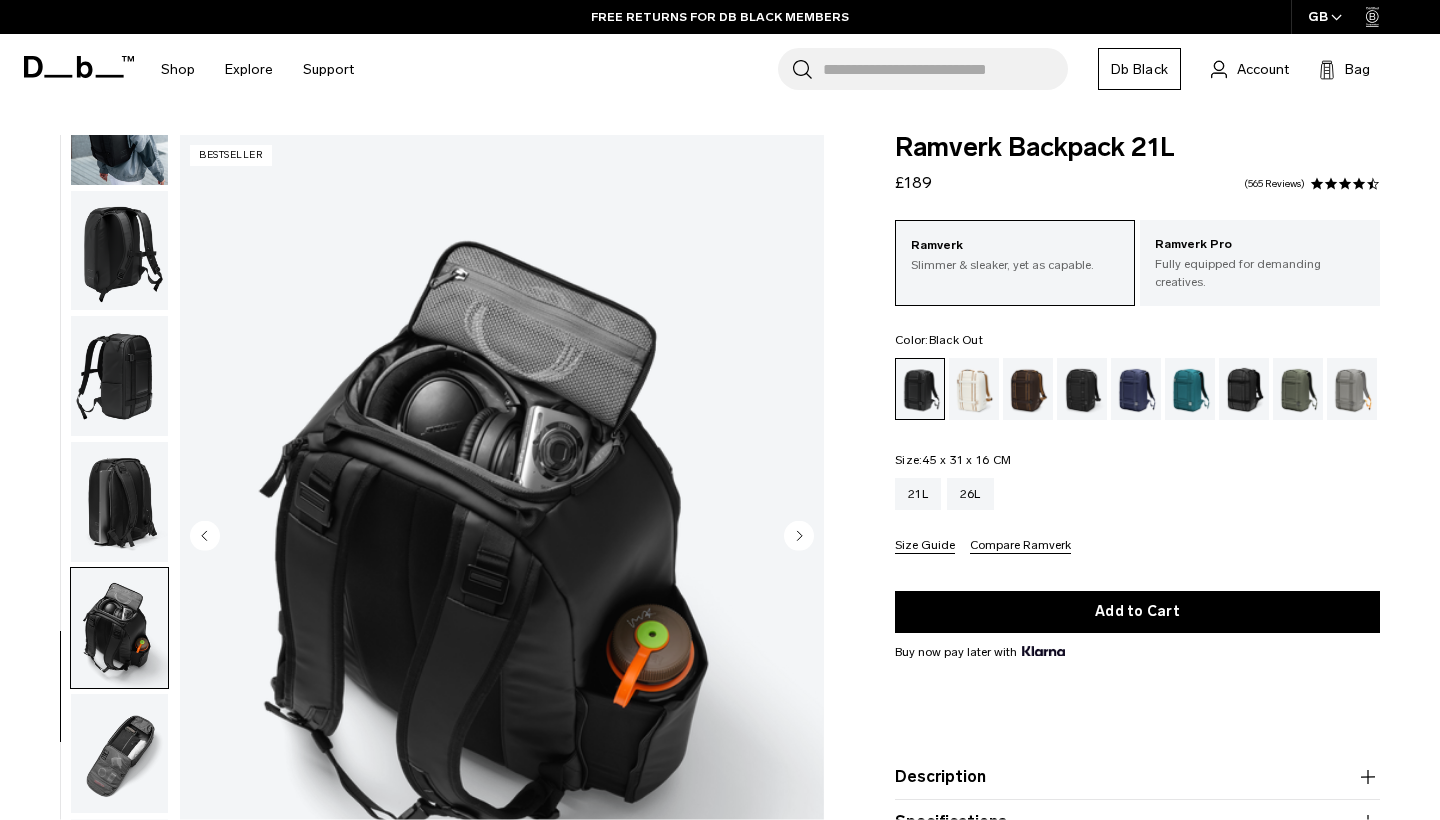 click at bounding box center [119, 754] 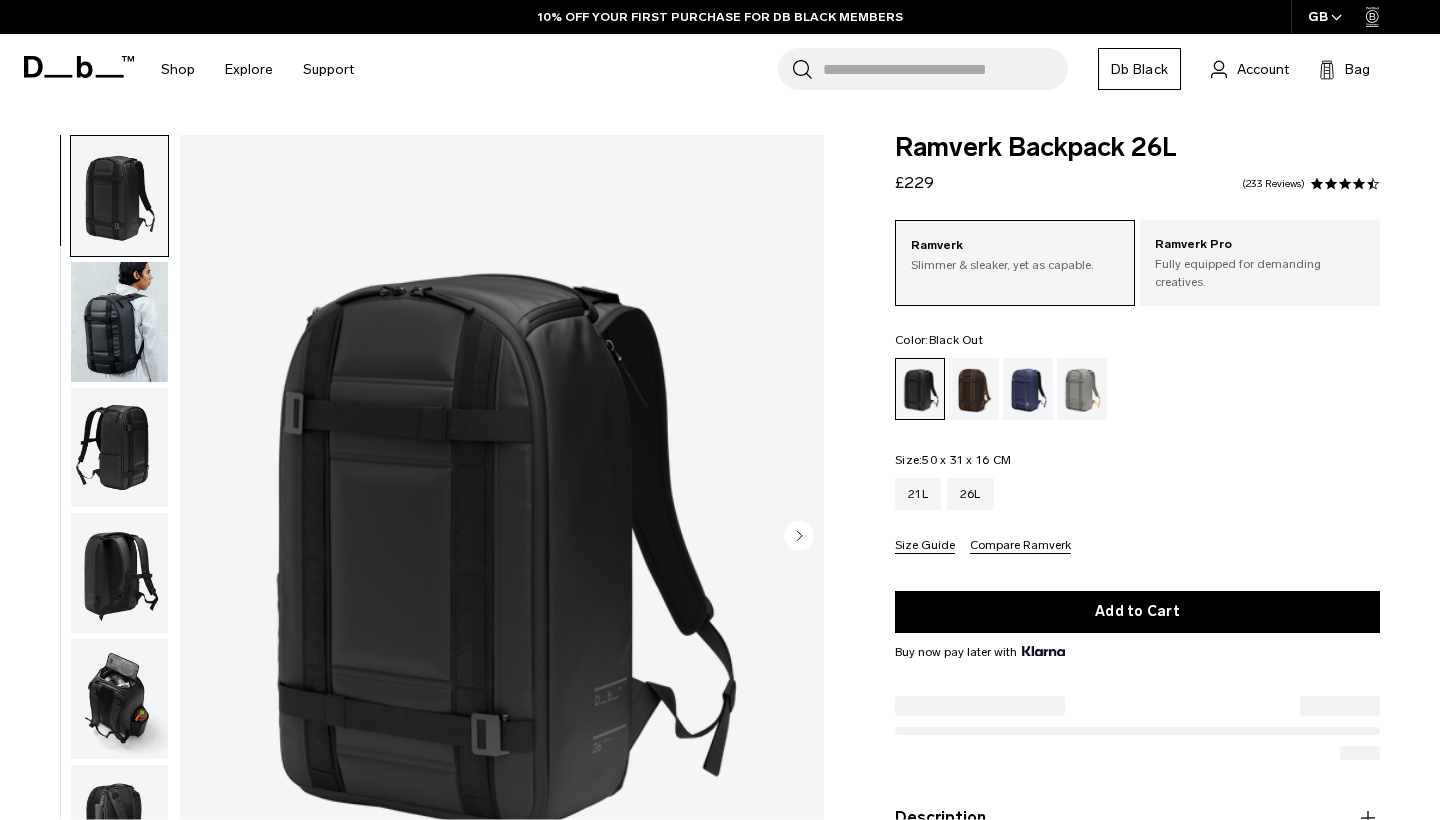 scroll, scrollTop: 0, scrollLeft: 0, axis: both 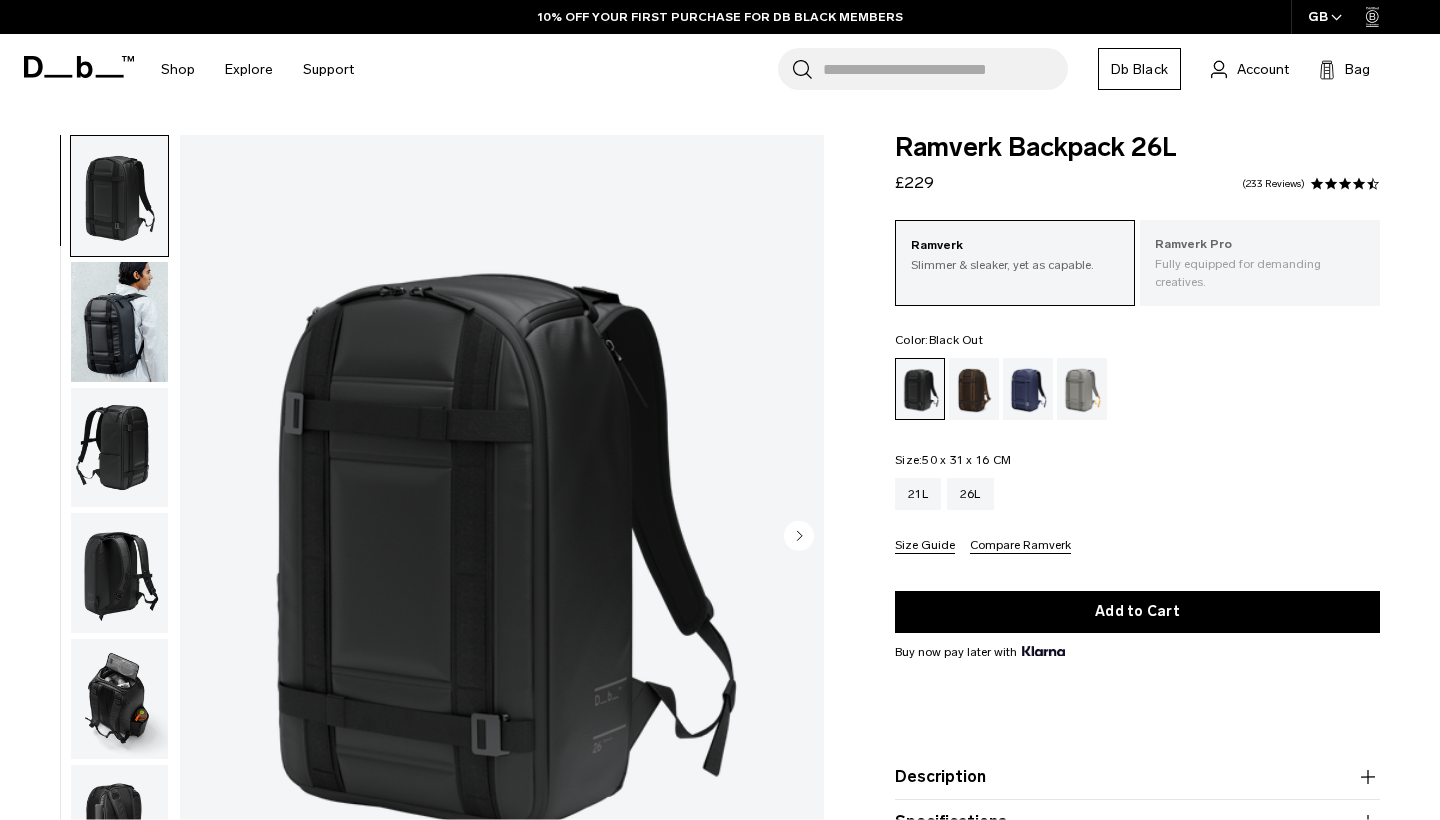 click on "Ramverk Pro" at bounding box center (1260, 245) 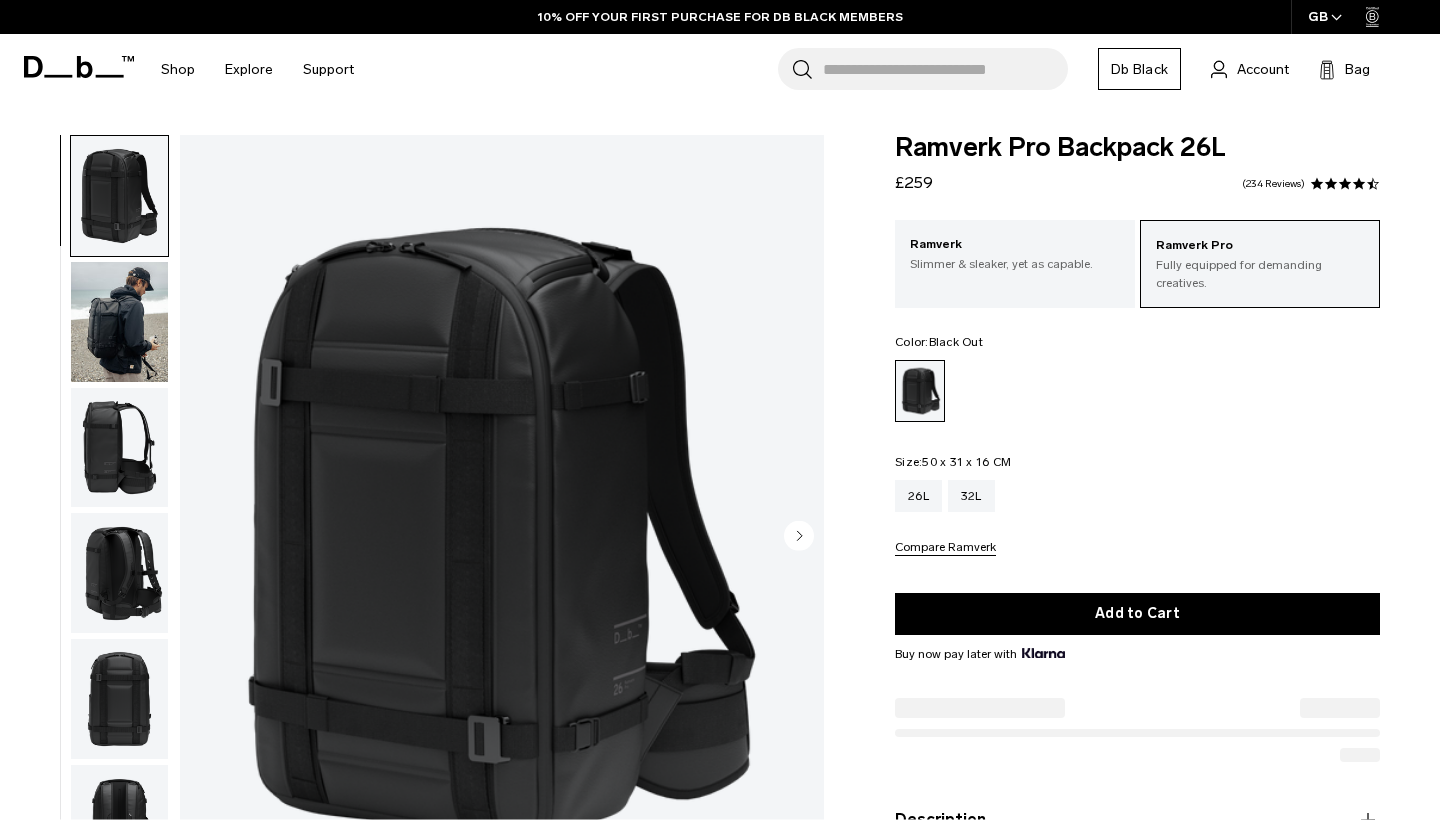scroll, scrollTop: 0, scrollLeft: 0, axis: both 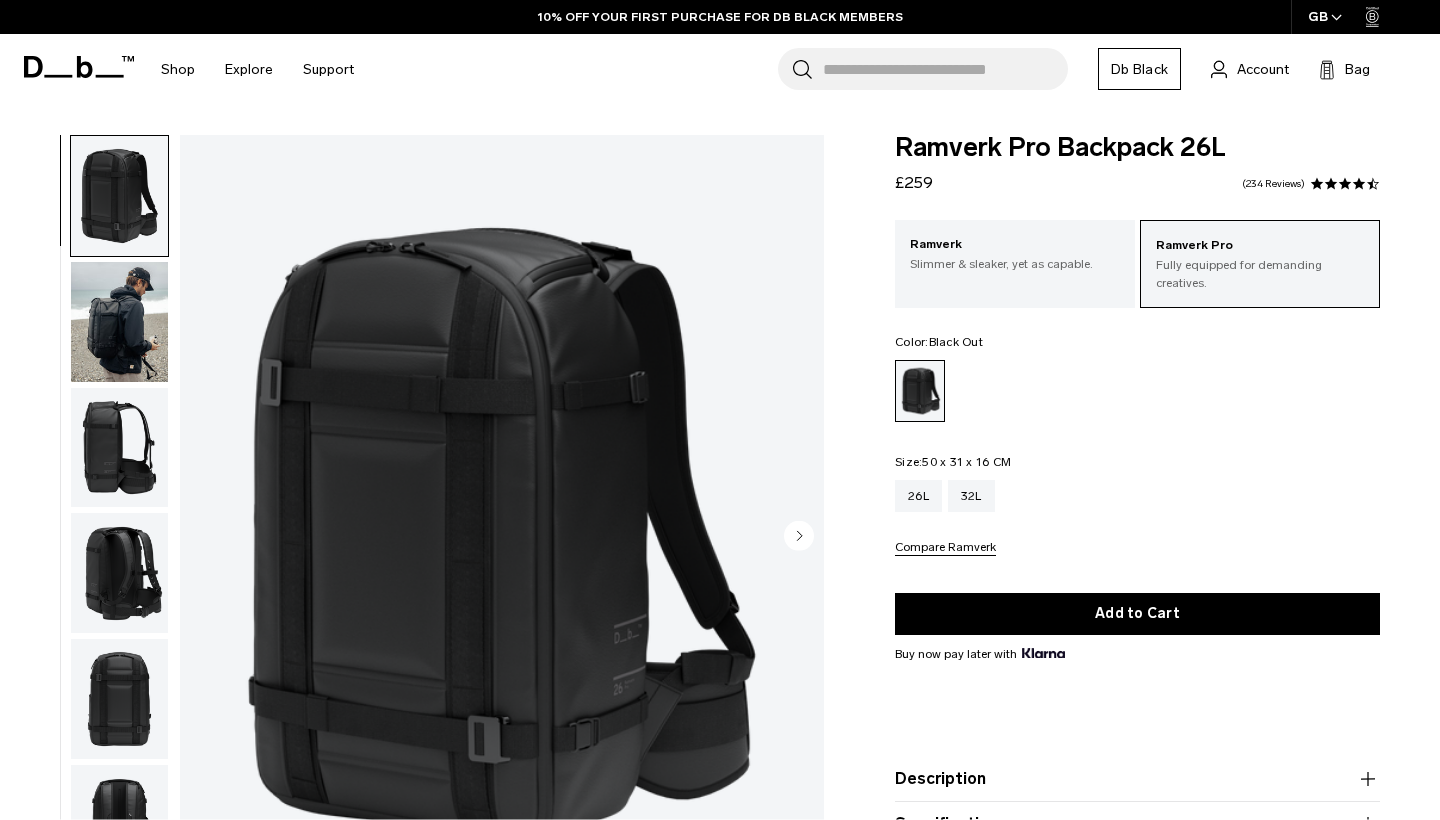 click at bounding box center [119, 448] 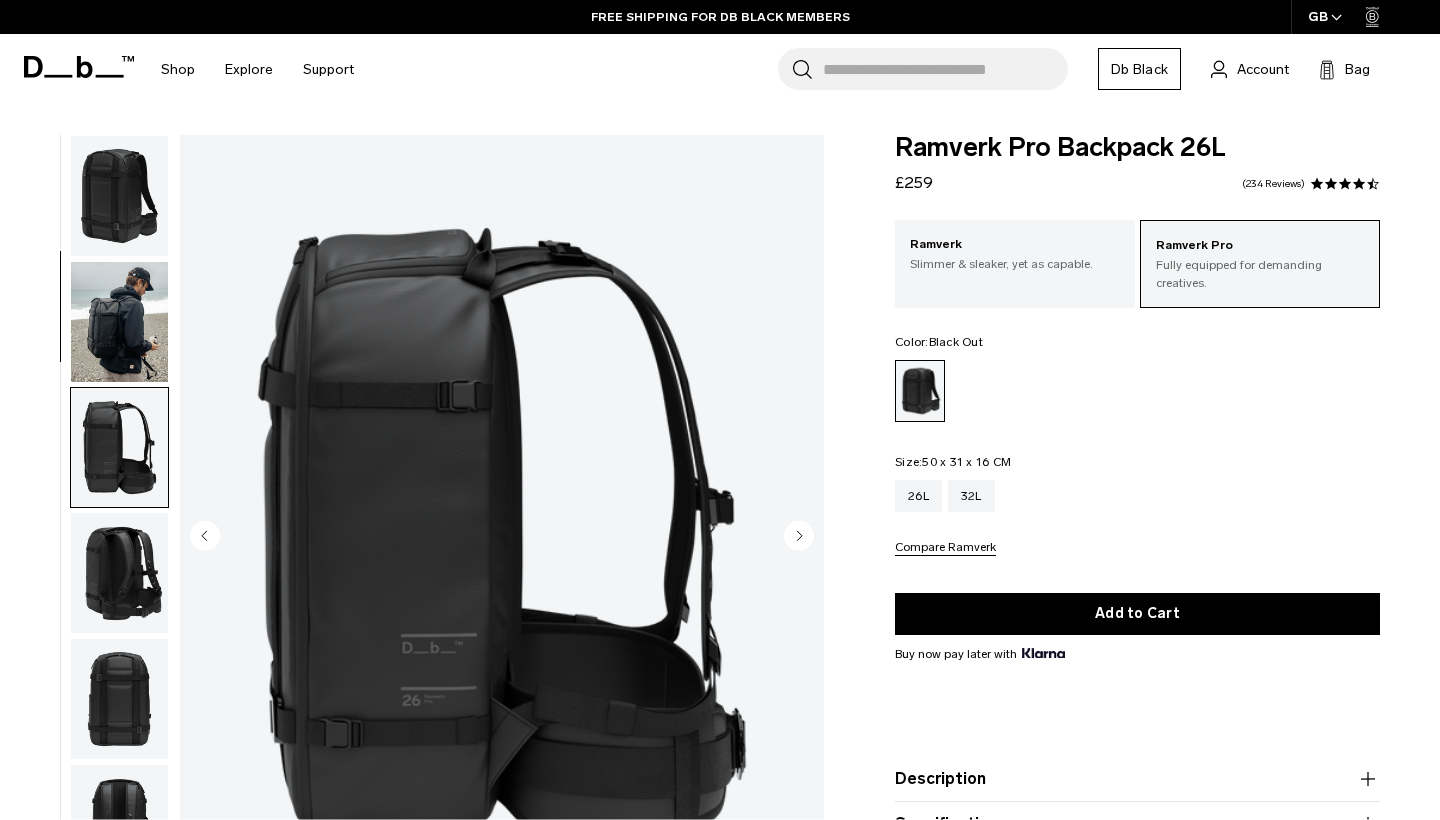 scroll, scrollTop: 254, scrollLeft: 0, axis: vertical 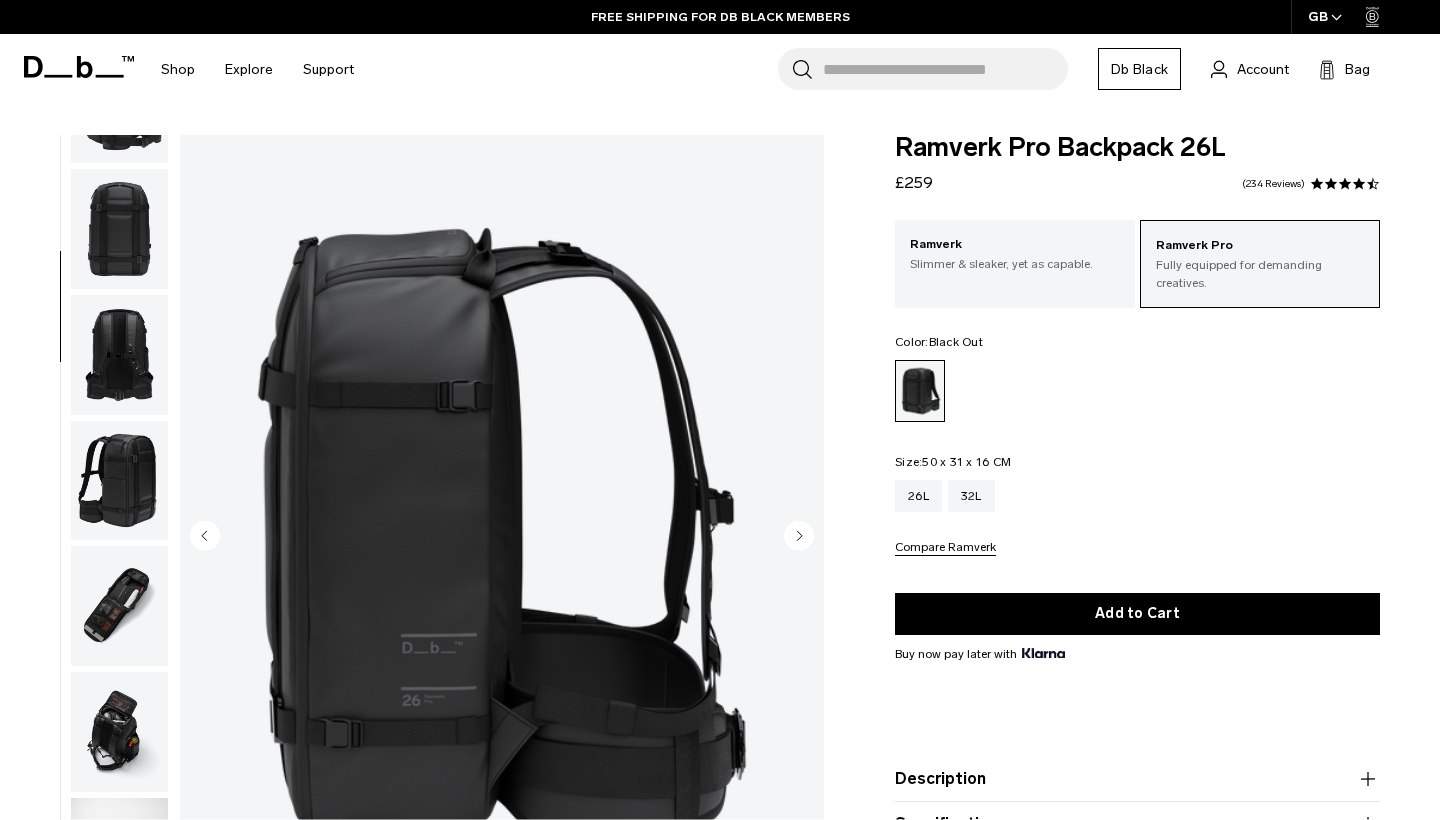 click at bounding box center [119, 606] 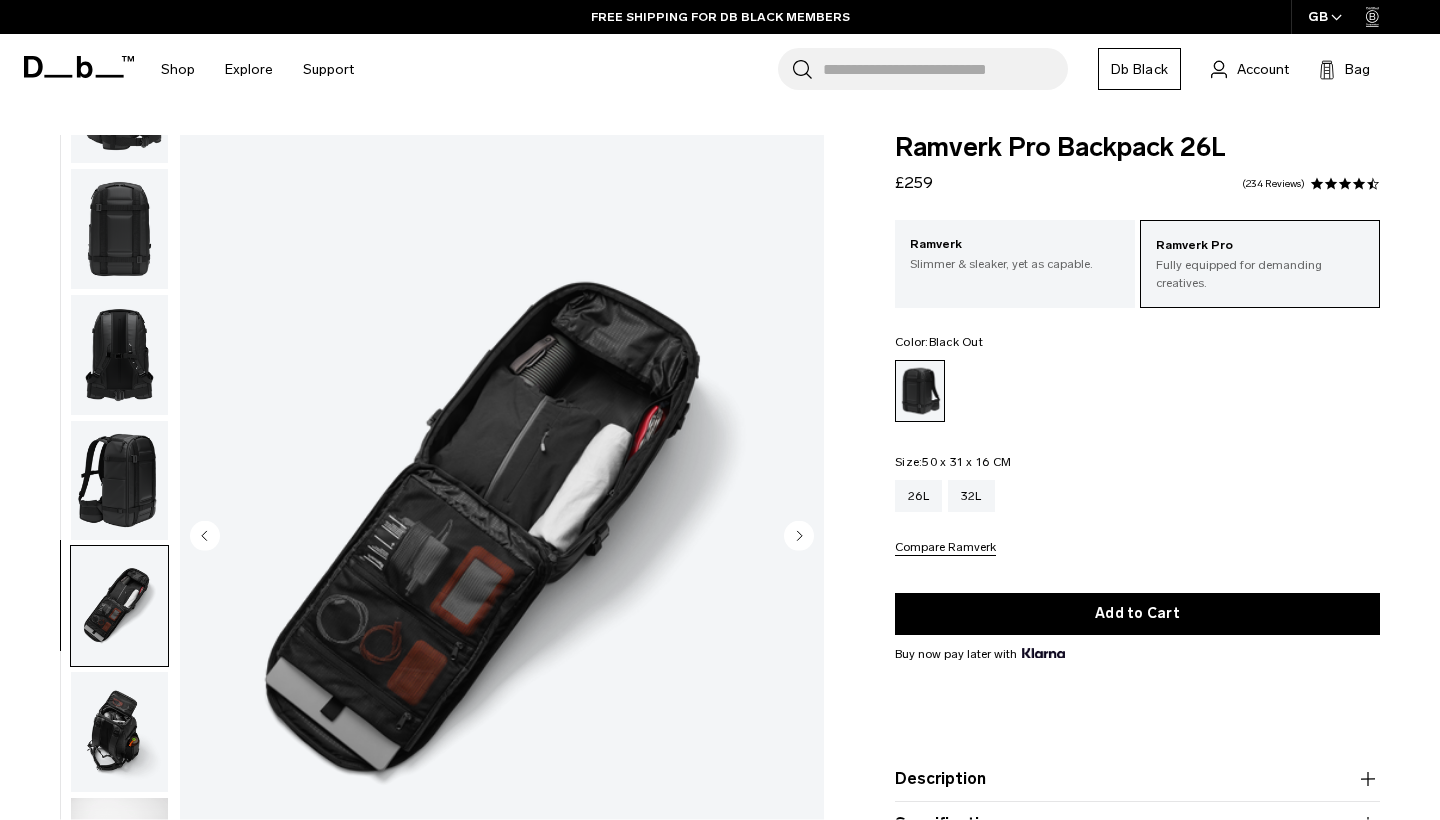 scroll, scrollTop: 842, scrollLeft: 0, axis: vertical 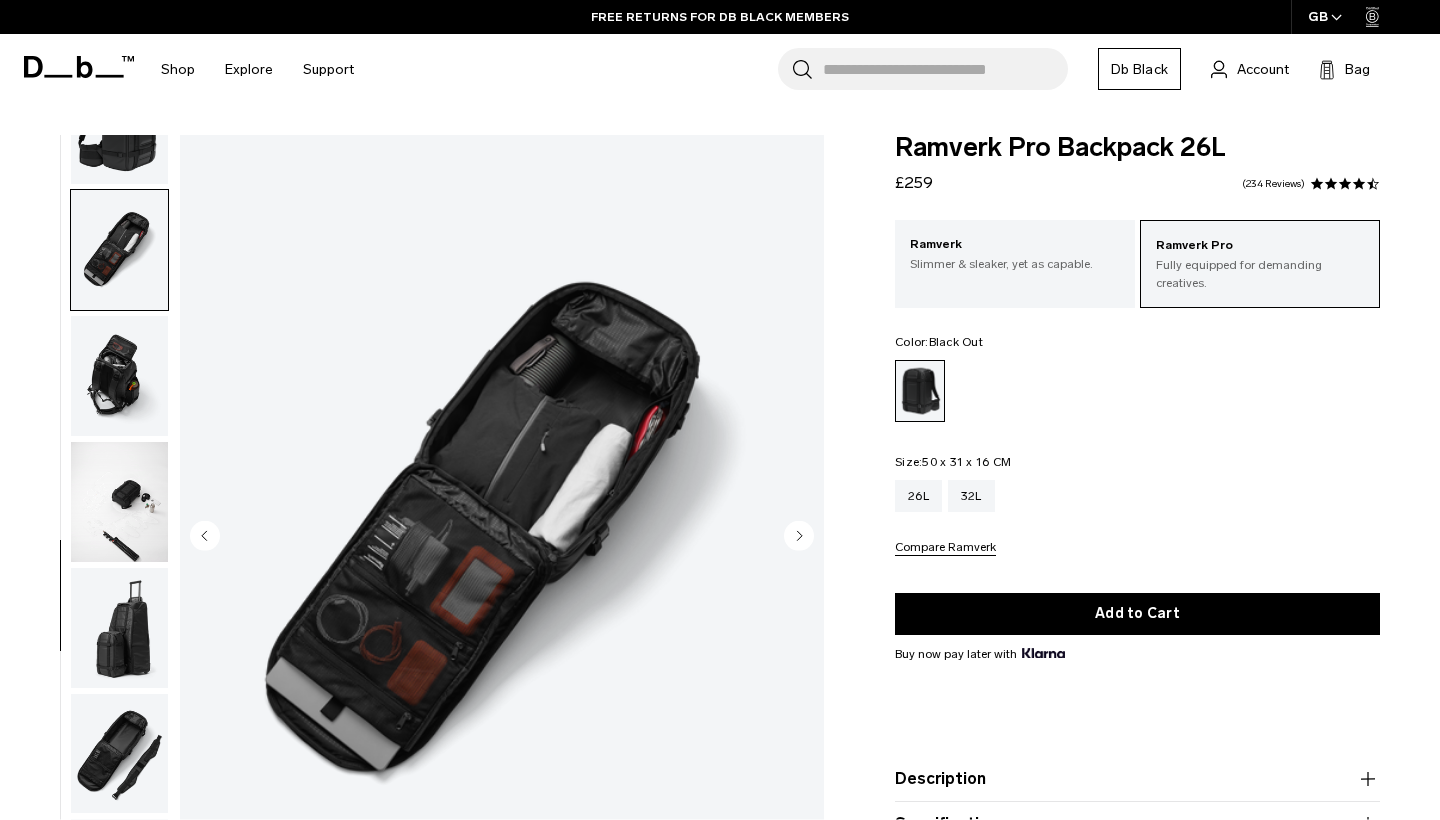 click at bounding box center (119, 628) 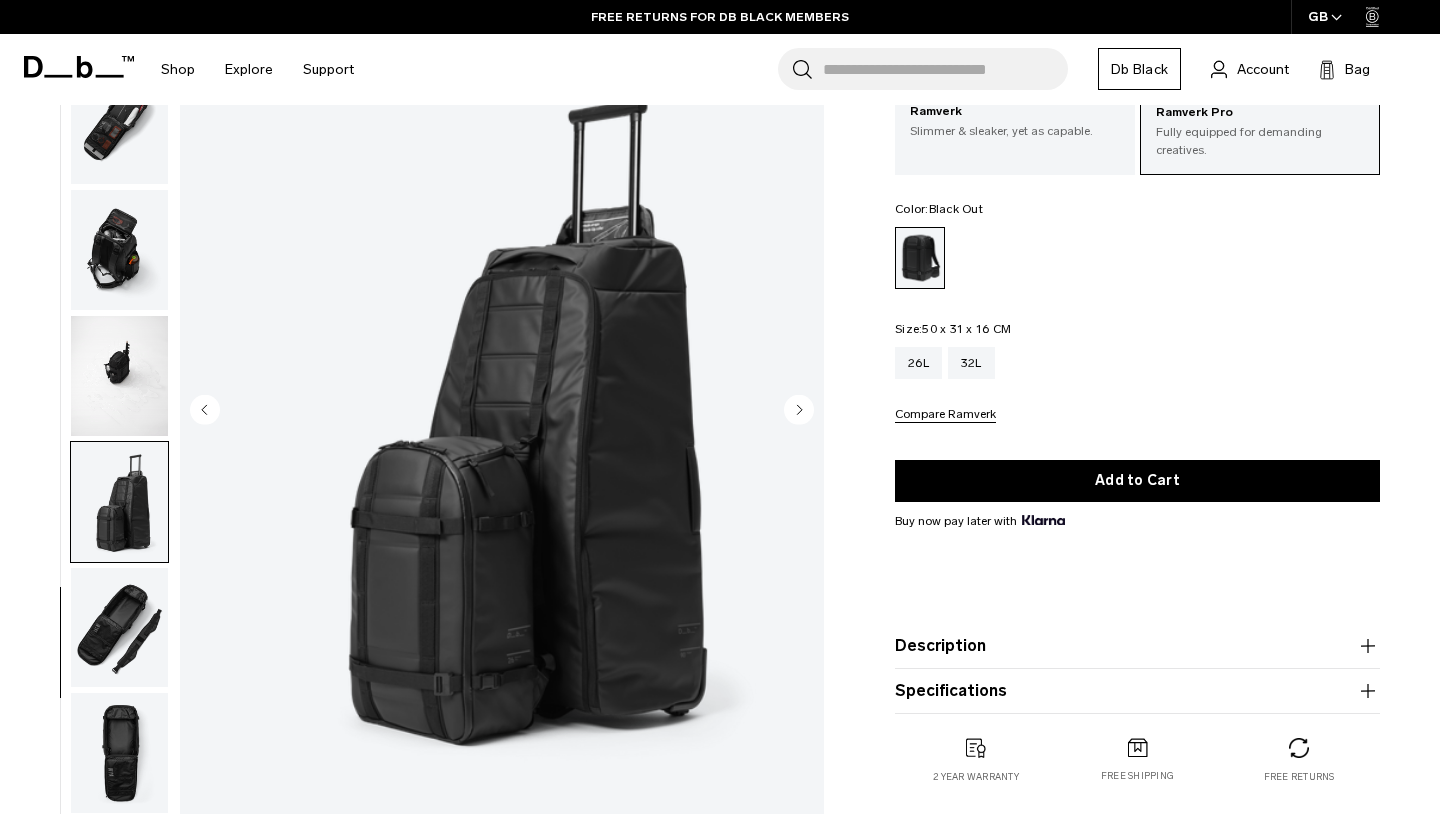 scroll, scrollTop: 138, scrollLeft: 0, axis: vertical 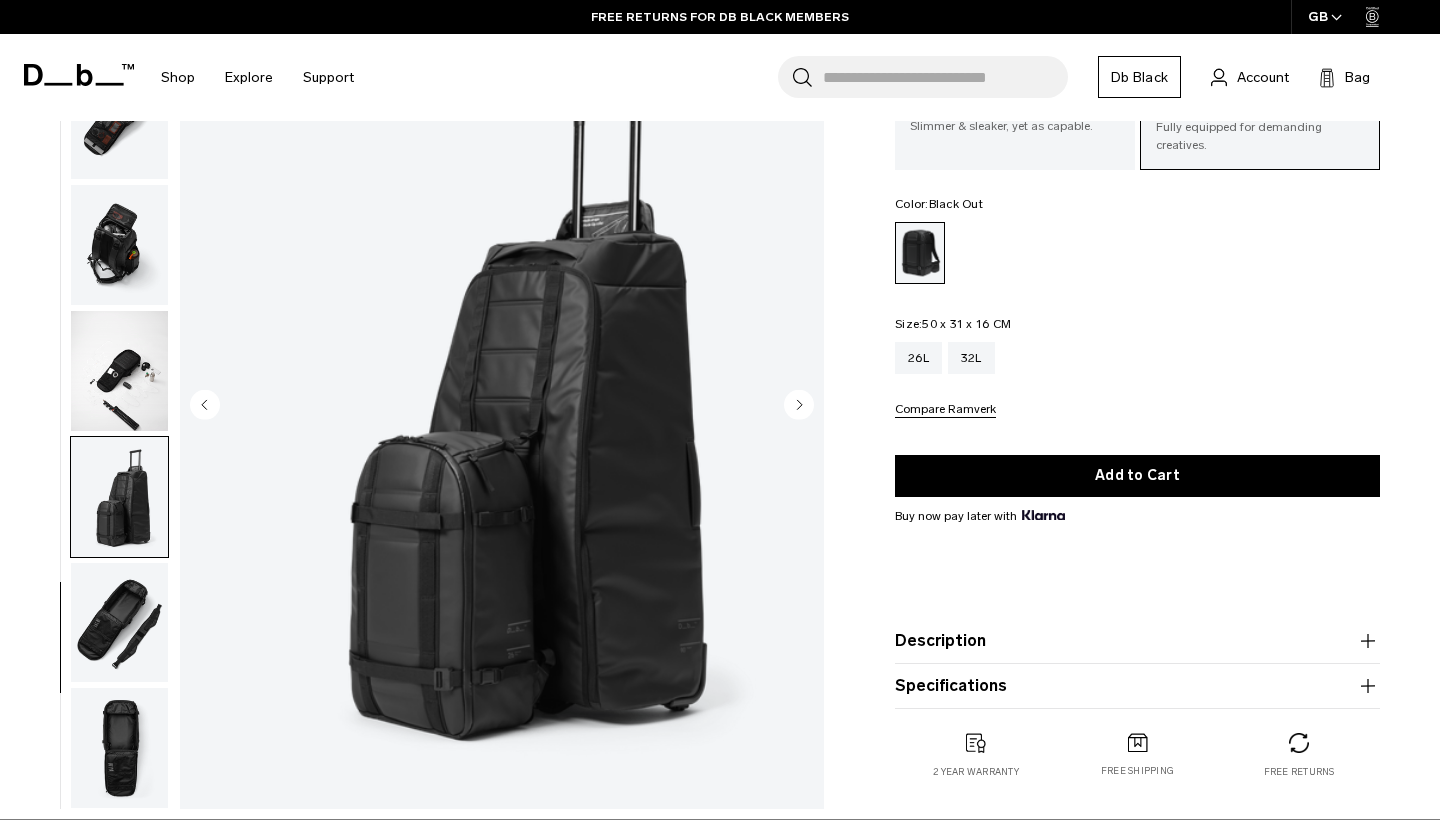 click at bounding box center (119, 622) 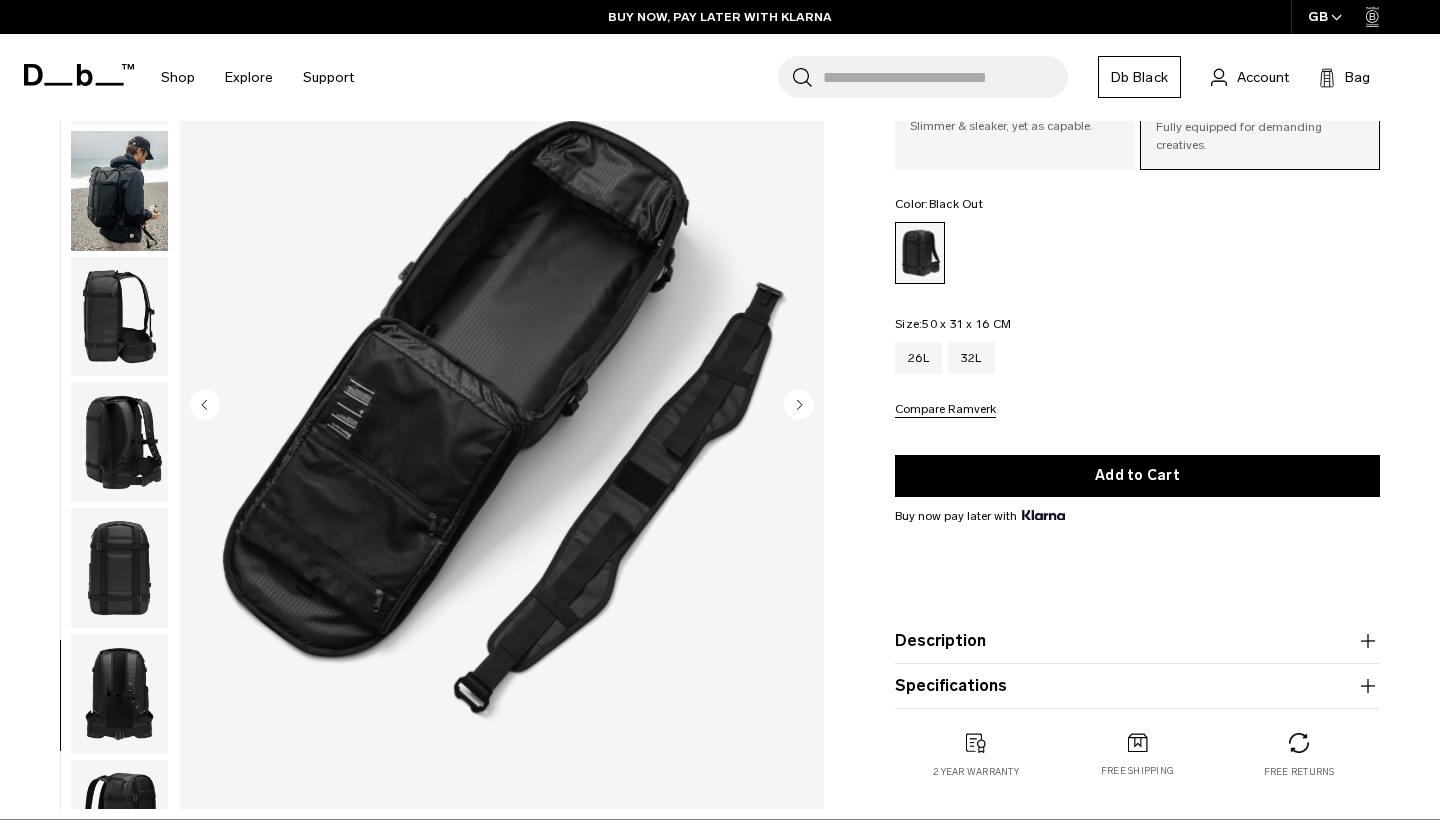 scroll, scrollTop: 0, scrollLeft: 0, axis: both 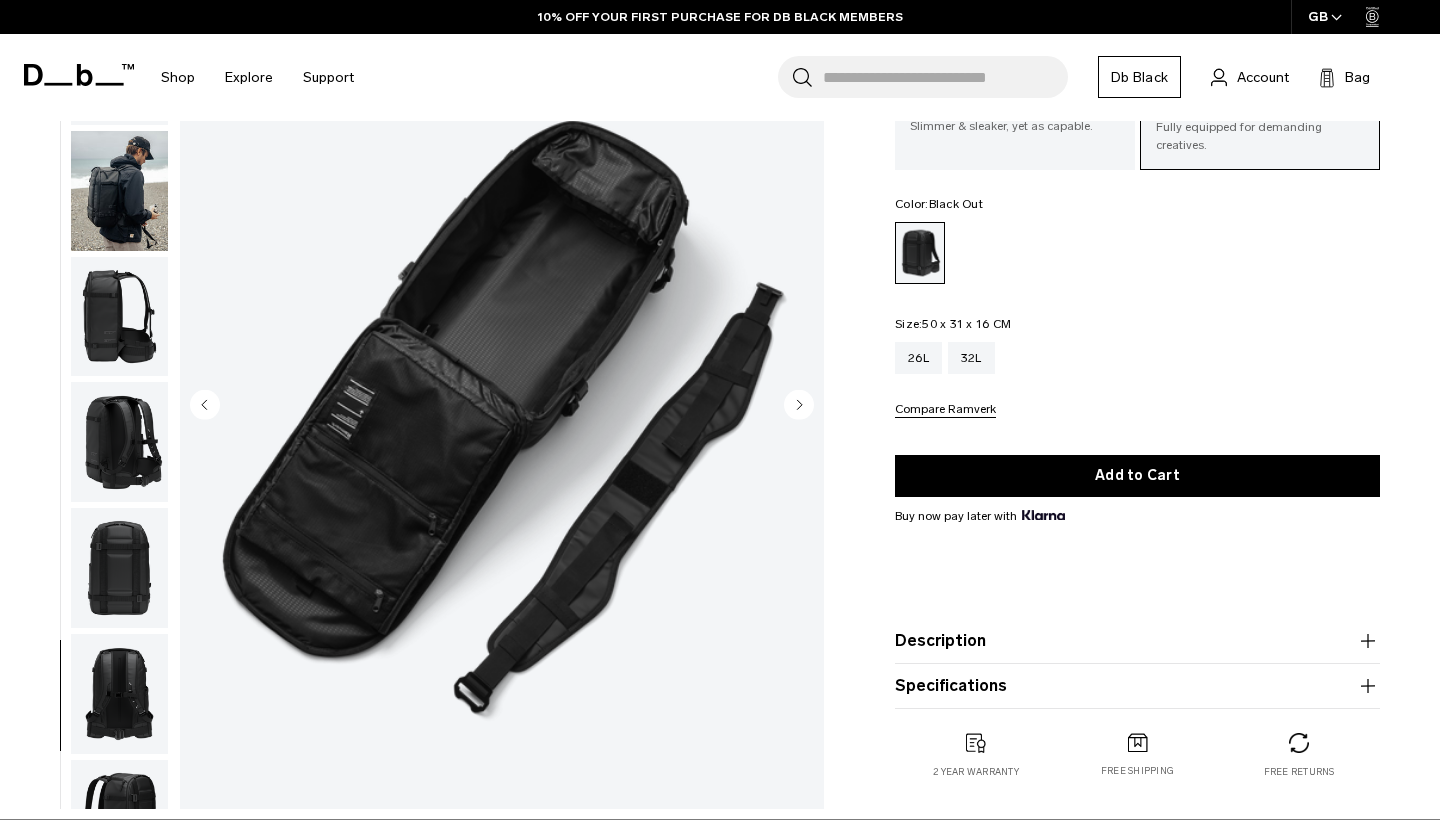 click at bounding box center [119, 190] 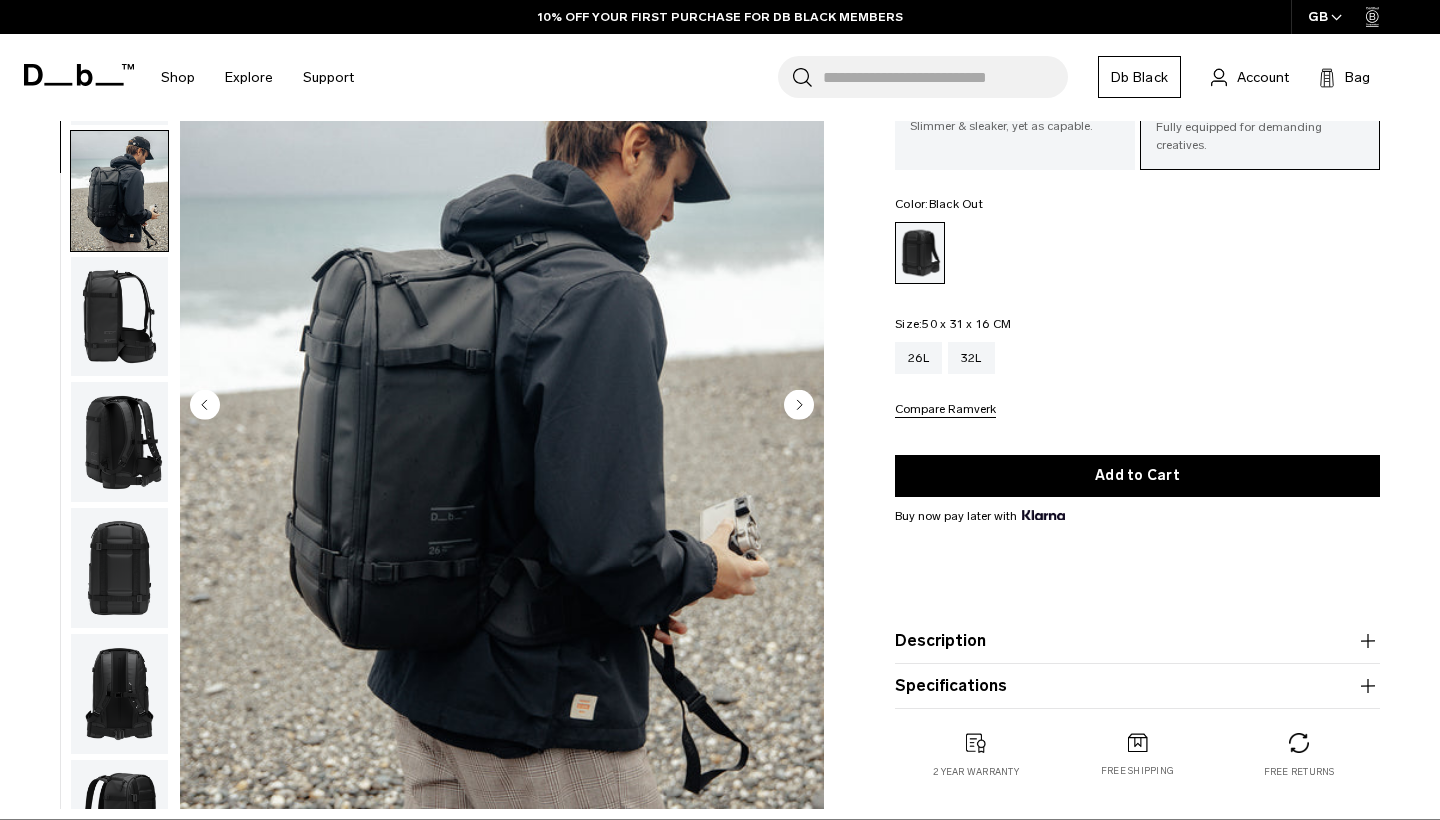scroll, scrollTop: 127, scrollLeft: 0, axis: vertical 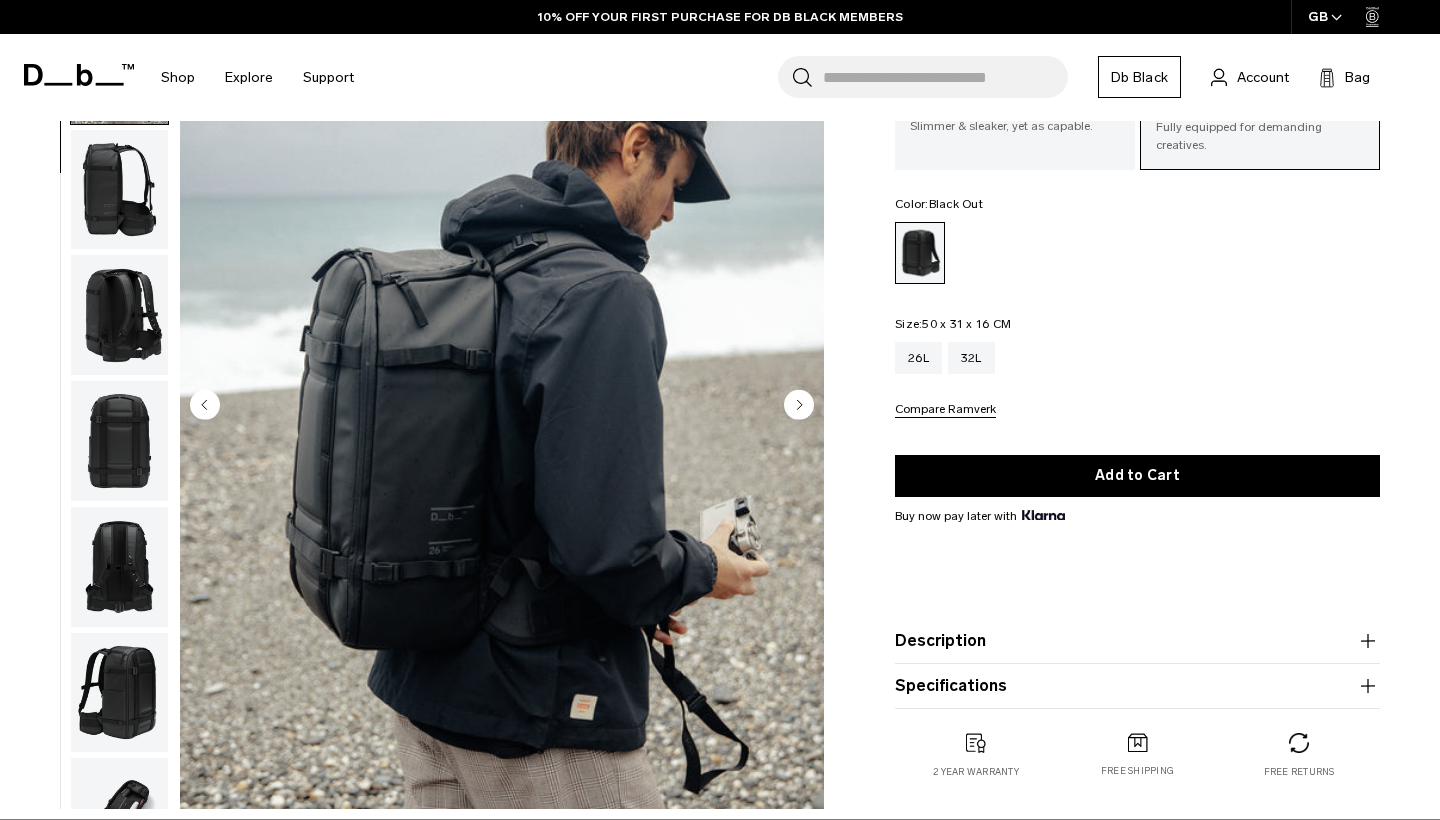 click at bounding box center (119, 315) 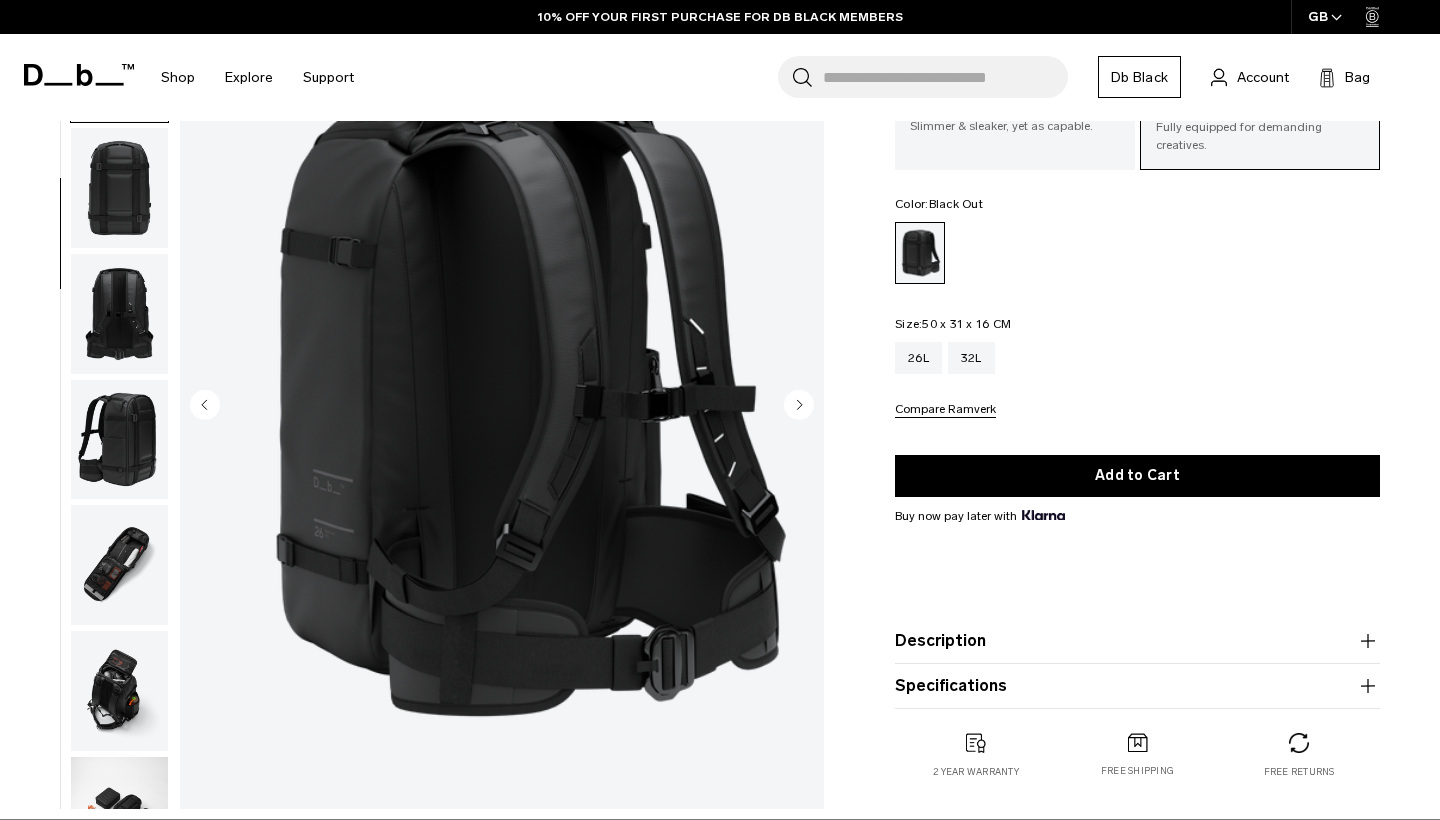 scroll, scrollTop: 381, scrollLeft: 0, axis: vertical 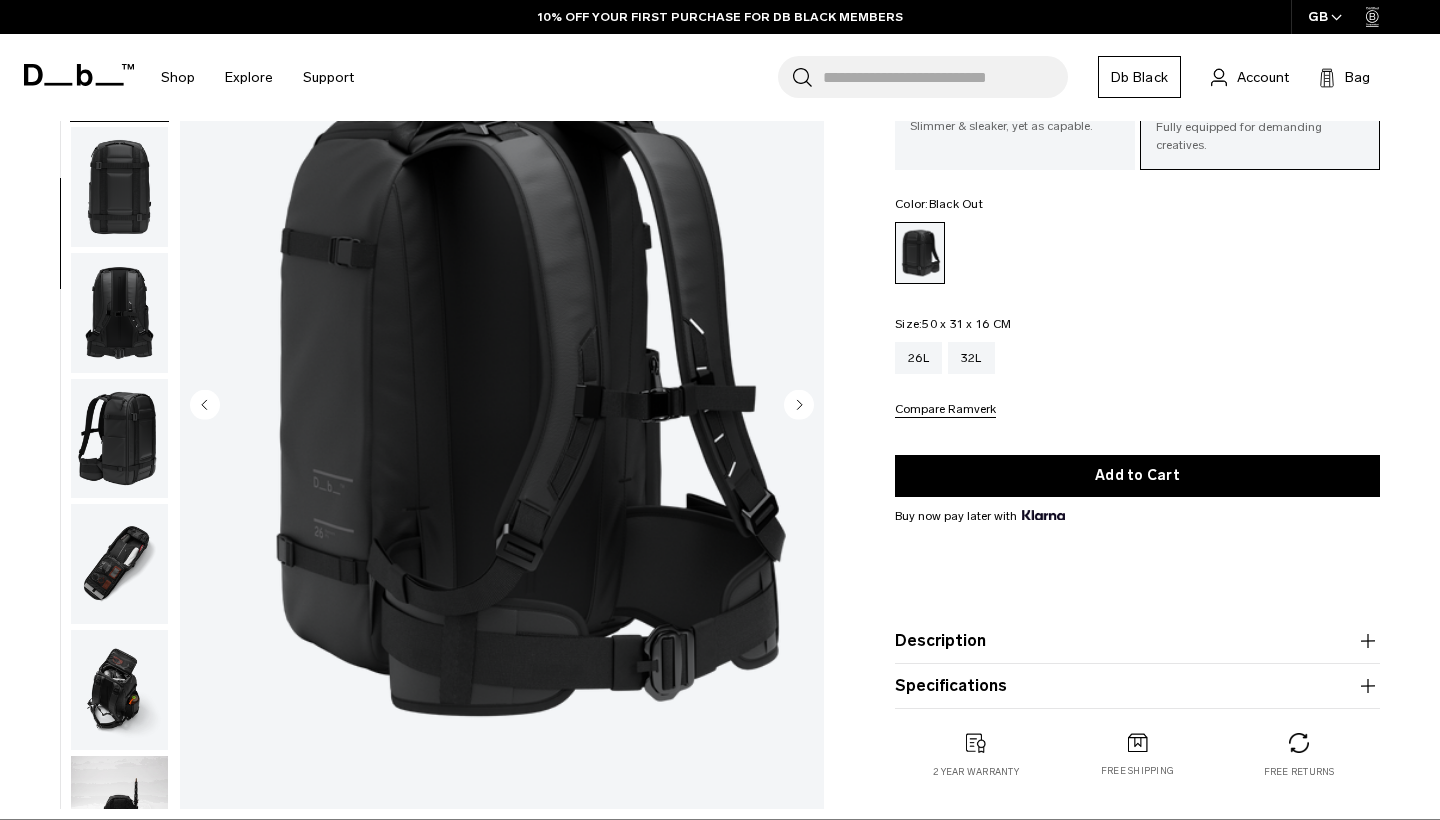 click at bounding box center [119, 438] 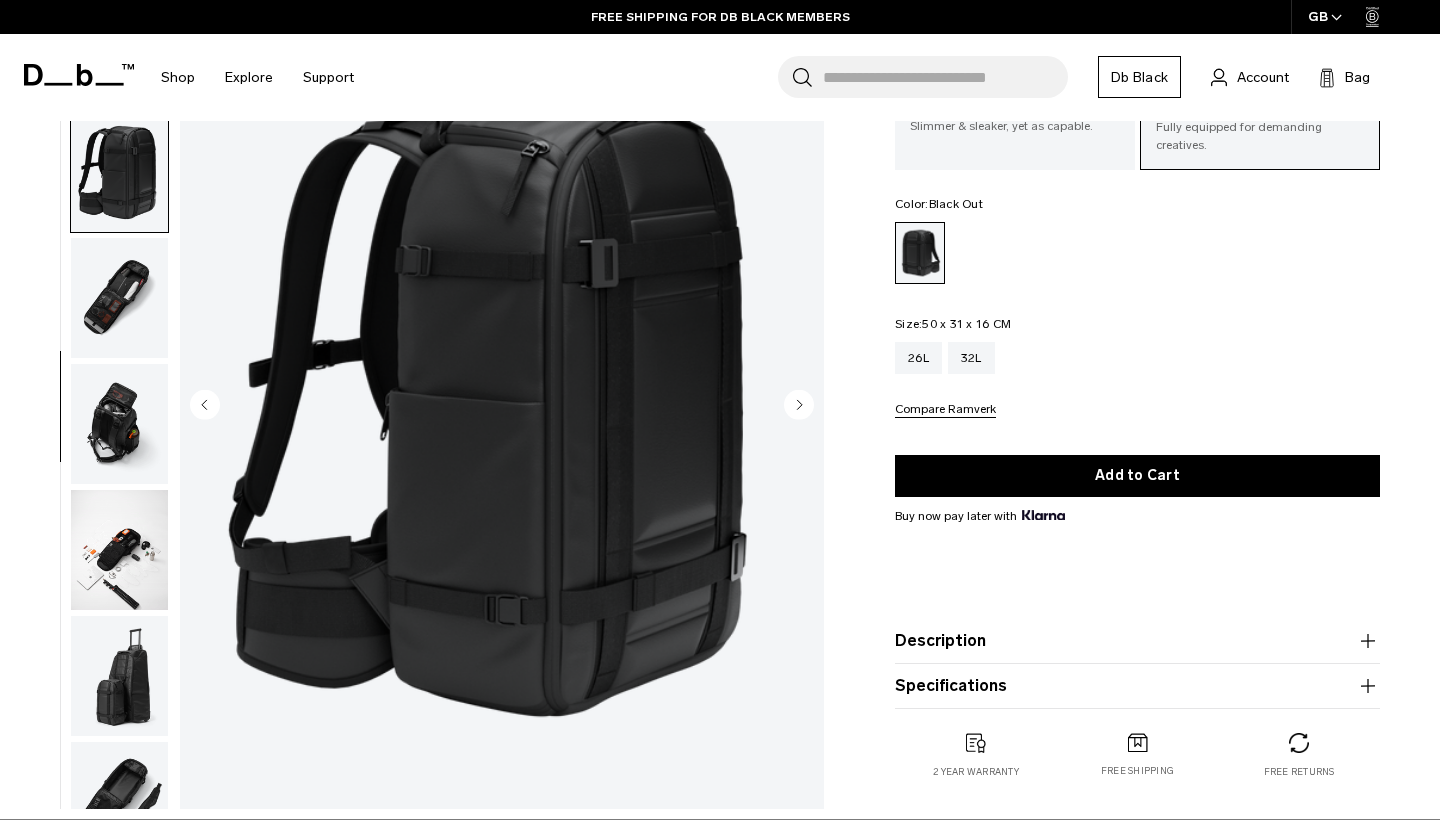 scroll, scrollTop: 762, scrollLeft: 0, axis: vertical 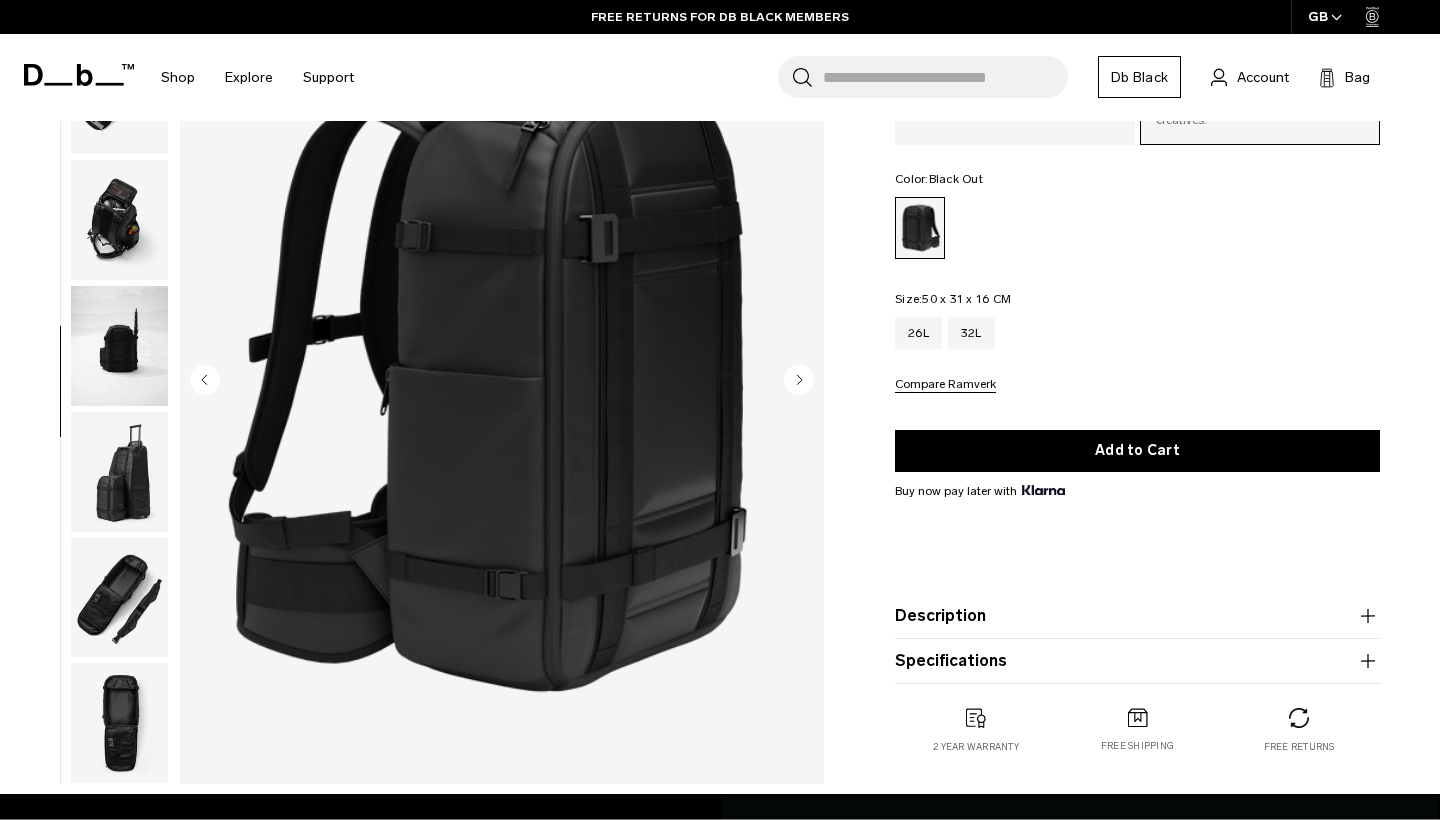 click at bounding box center [119, 472] 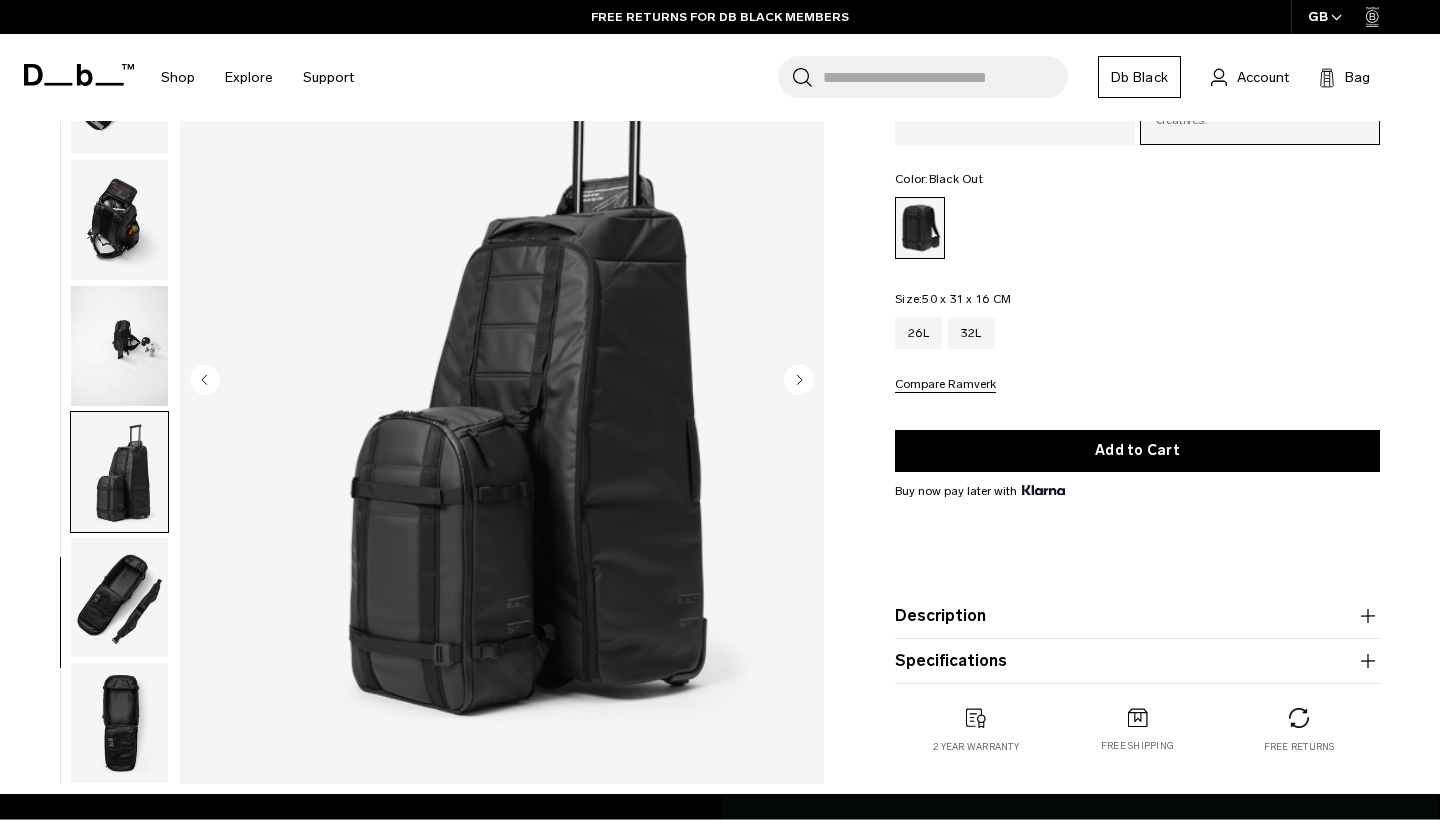 click on "Specifications" at bounding box center [1137, 661] 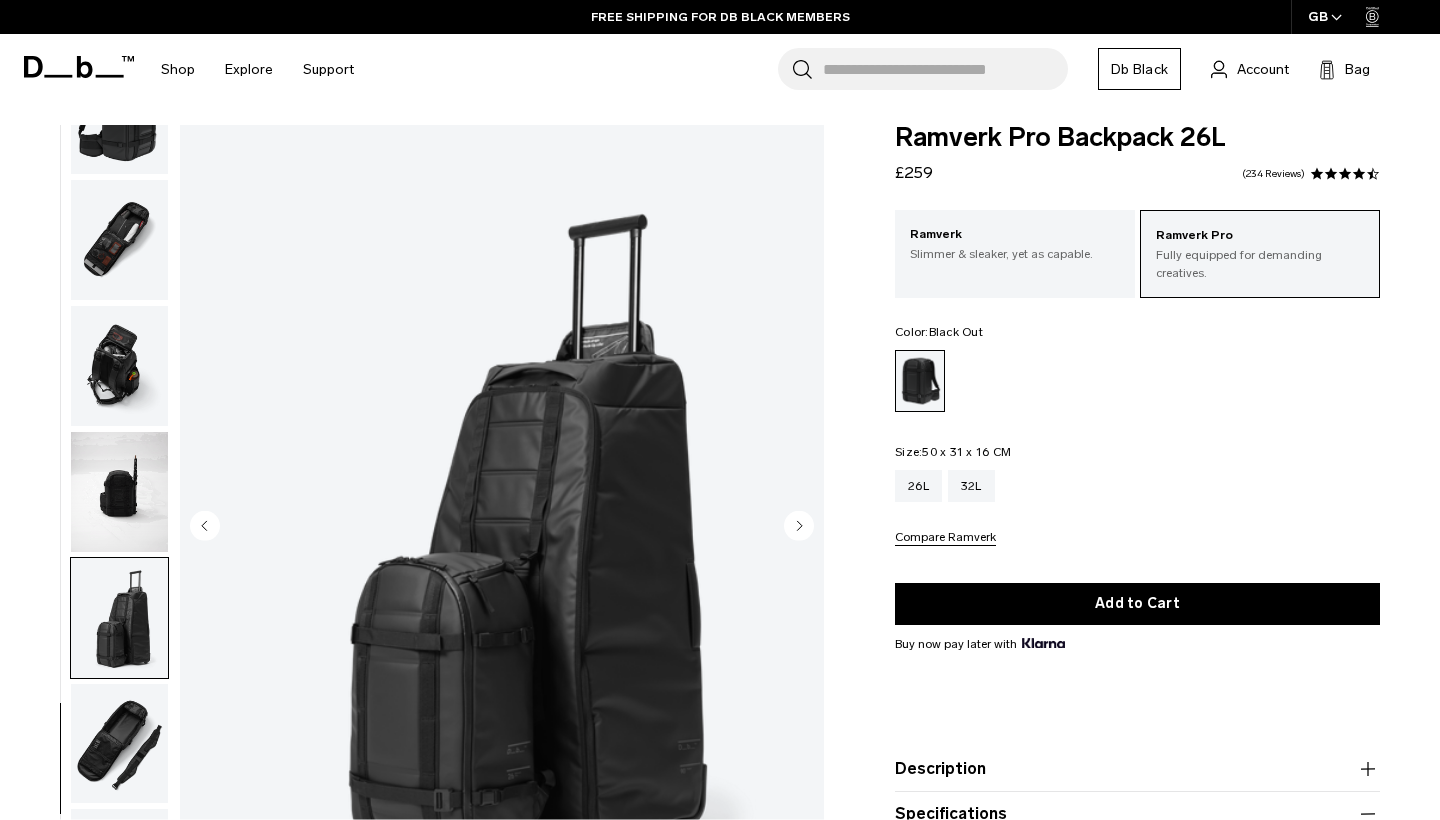 scroll, scrollTop: 8, scrollLeft: 0, axis: vertical 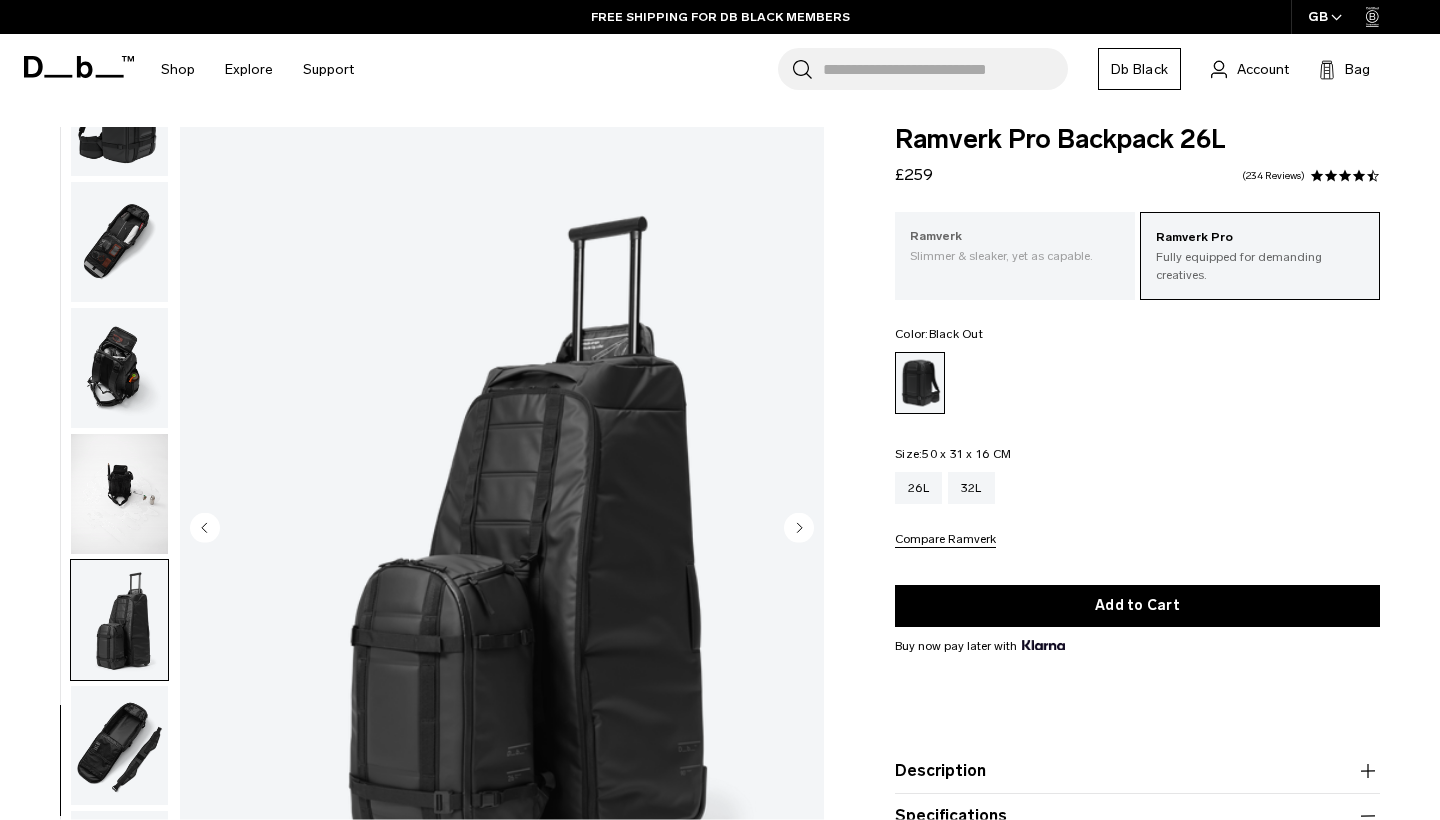 click on "Ramverk" at bounding box center (1015, 237) 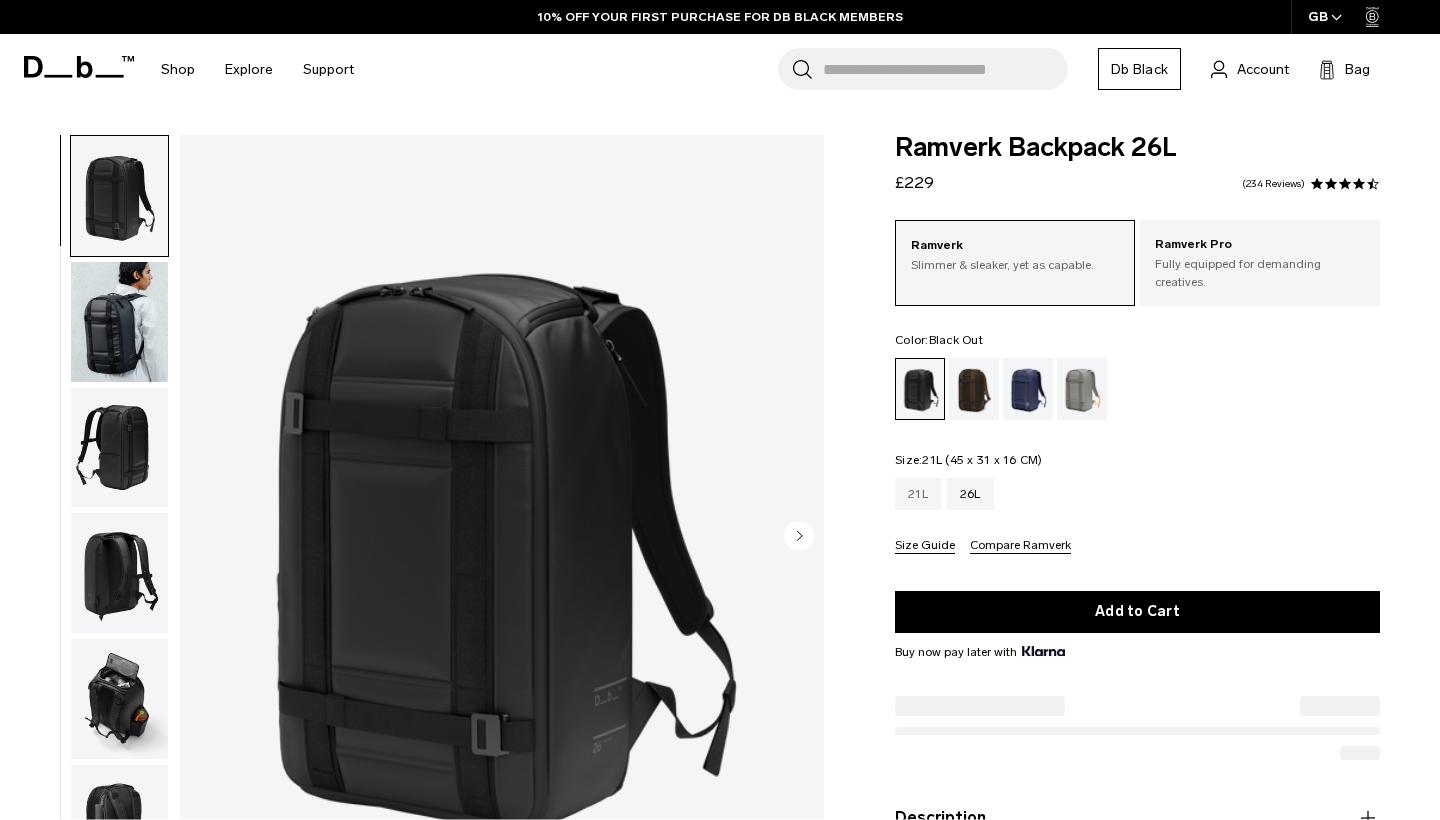 scroll, scrollTop: 0, scrollLeft: 0, axis: both 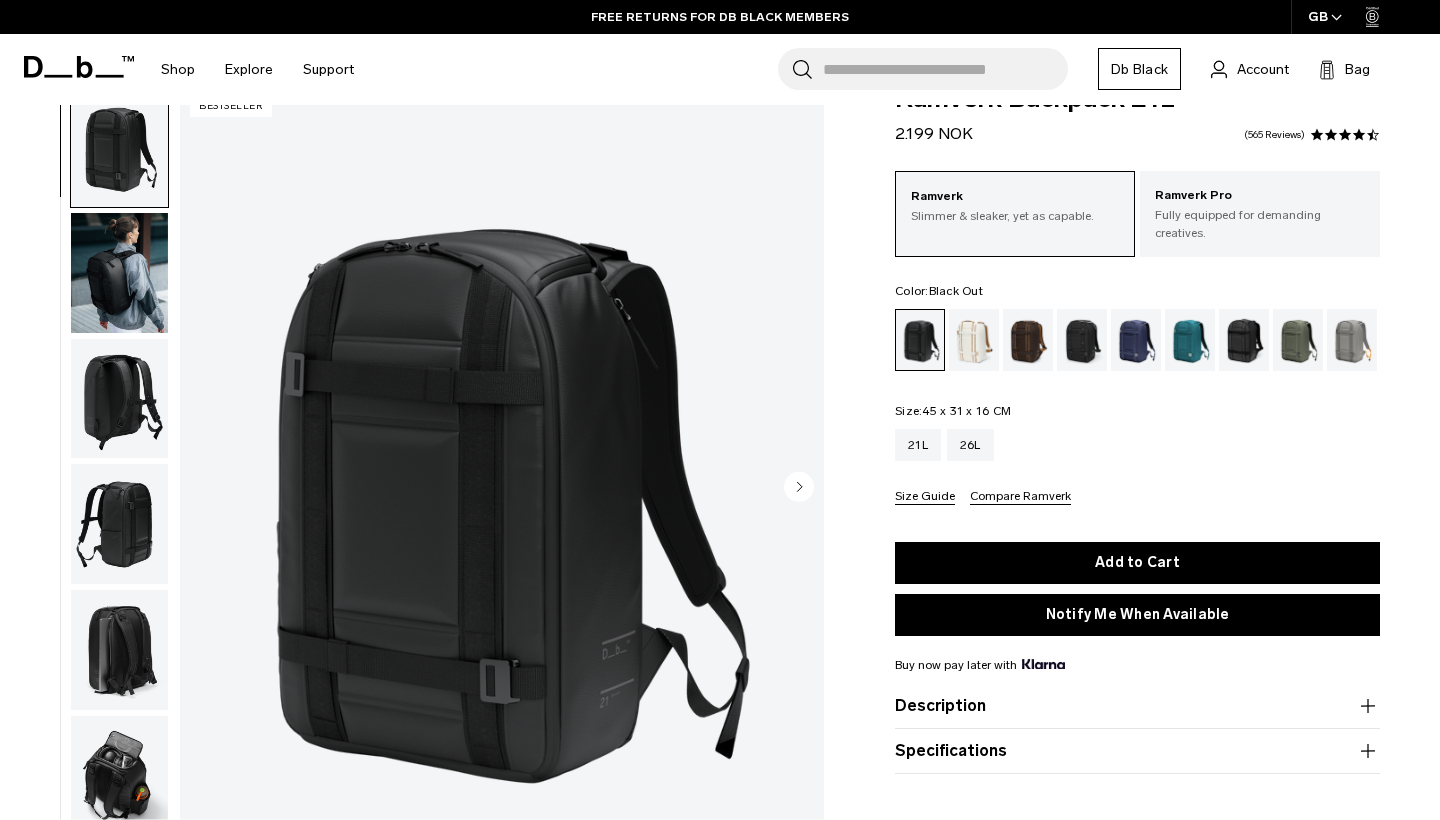click at bounding box center (119, 273) 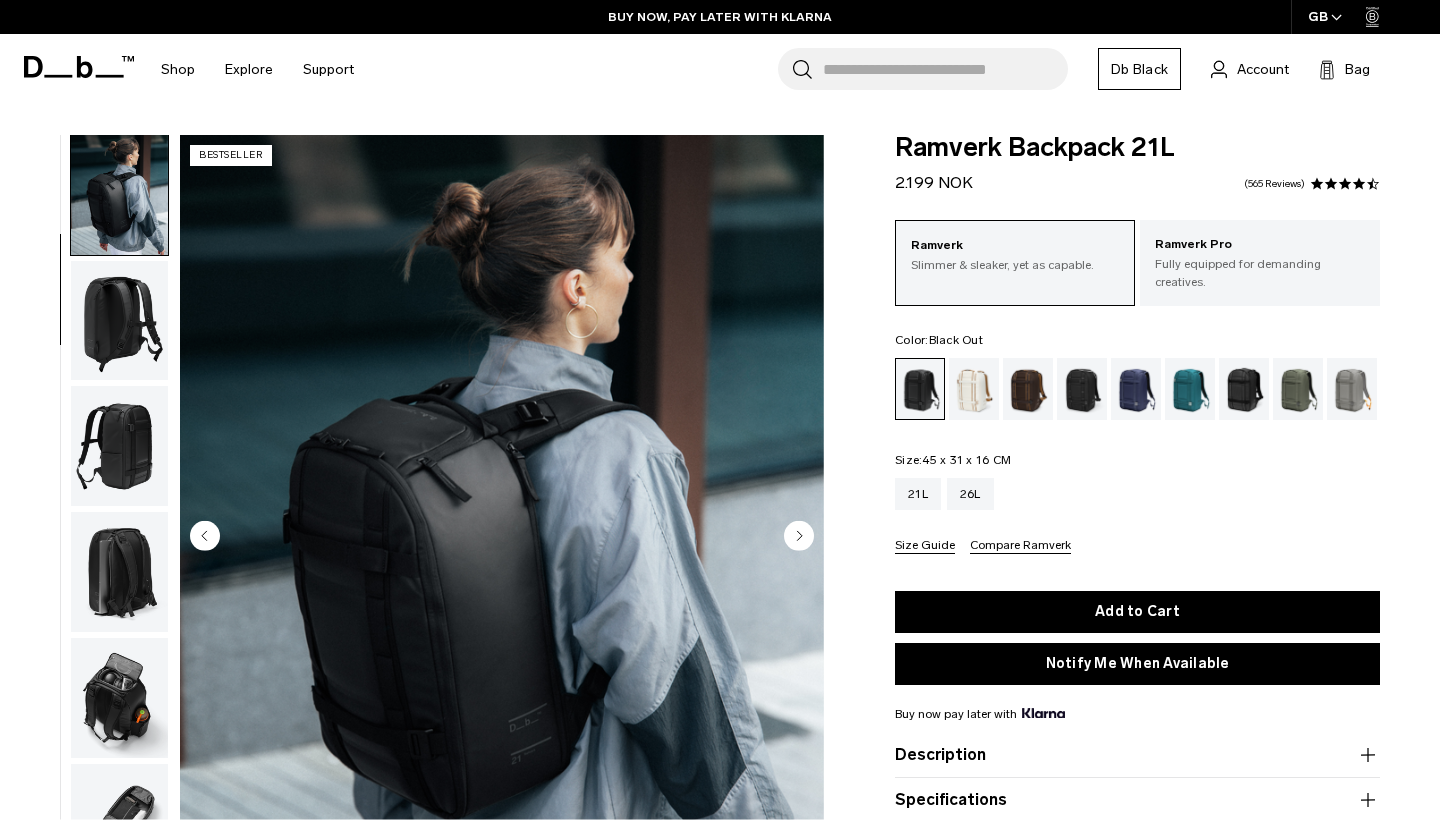 scroll, scrollTop: 0, scrollLeft: 0, axis: both 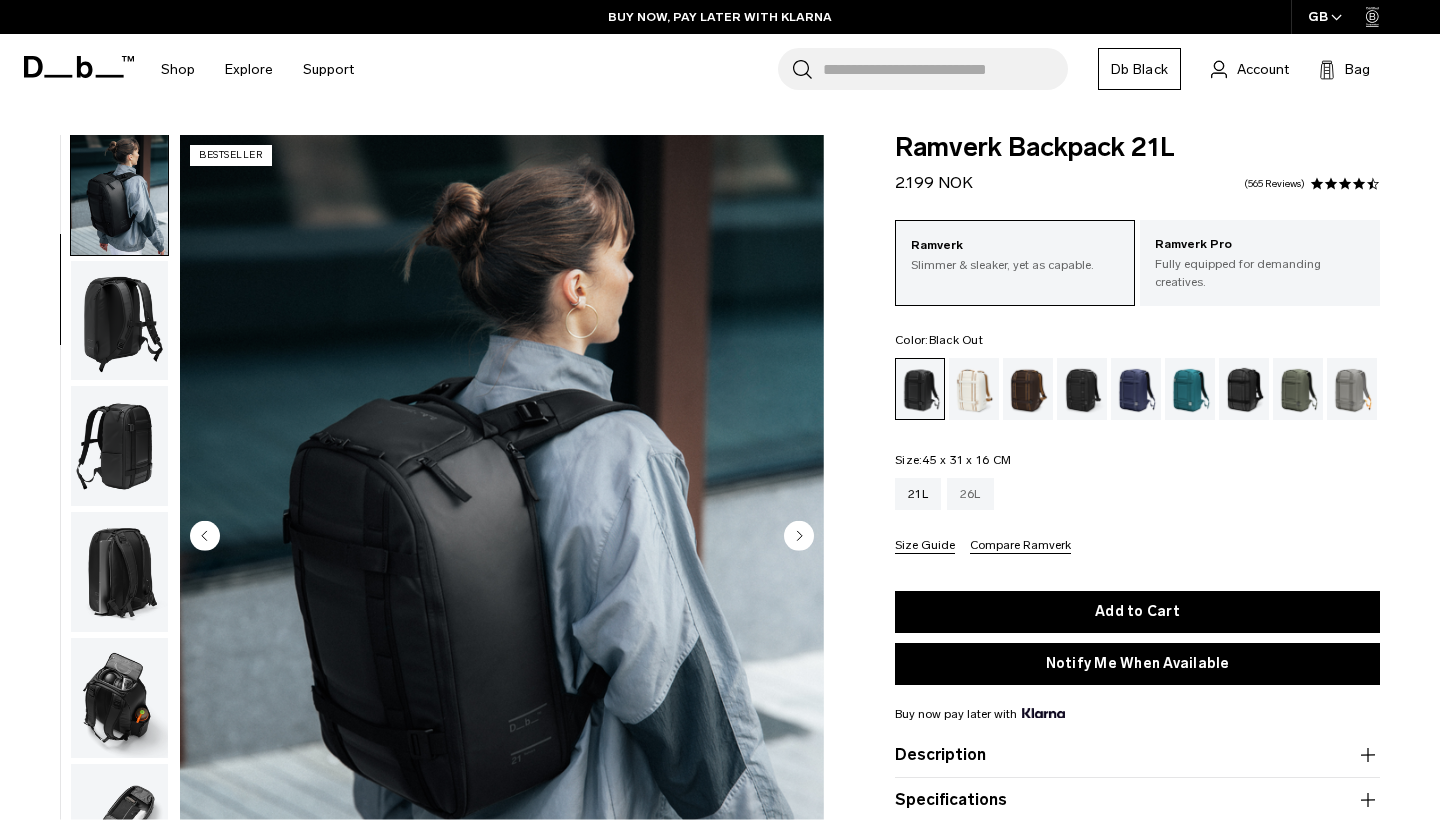 click on "26L" at bounding box center [970, 494] 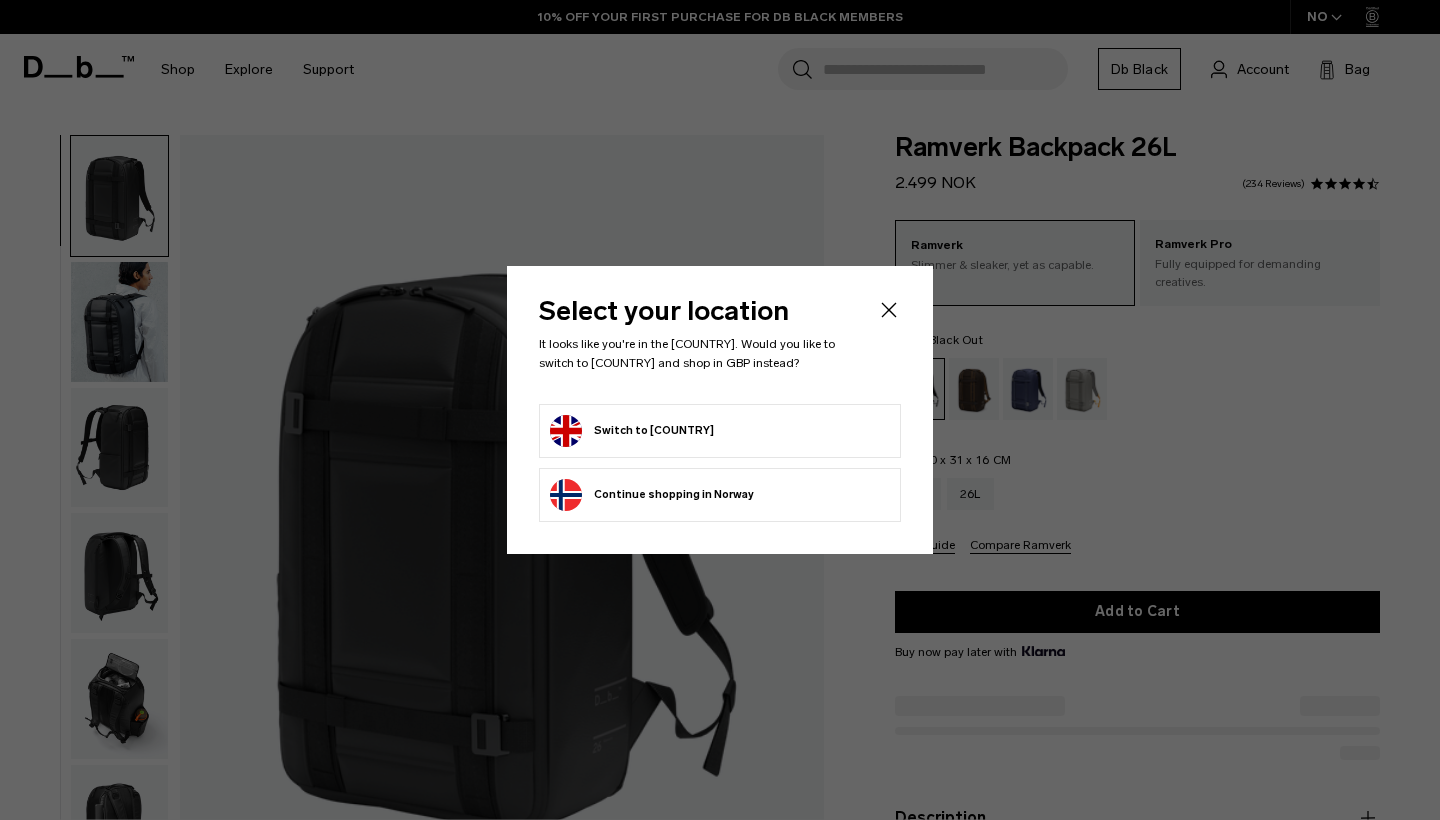 click on "Switch to United Kingdom" at bounding box center (632, 431) 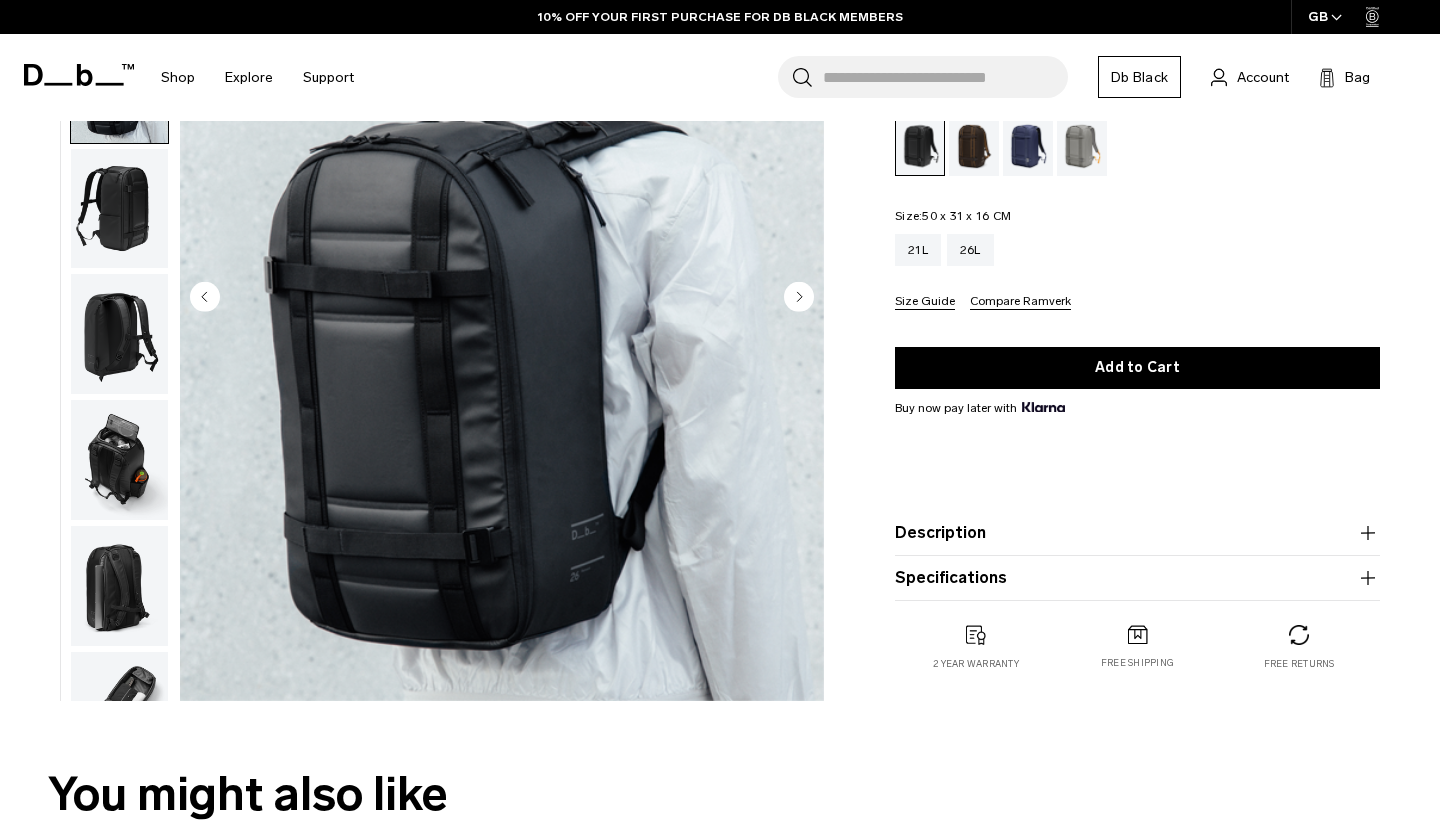 scroll, scrollTop: 244, scrollLeft: 0, axis: vertical 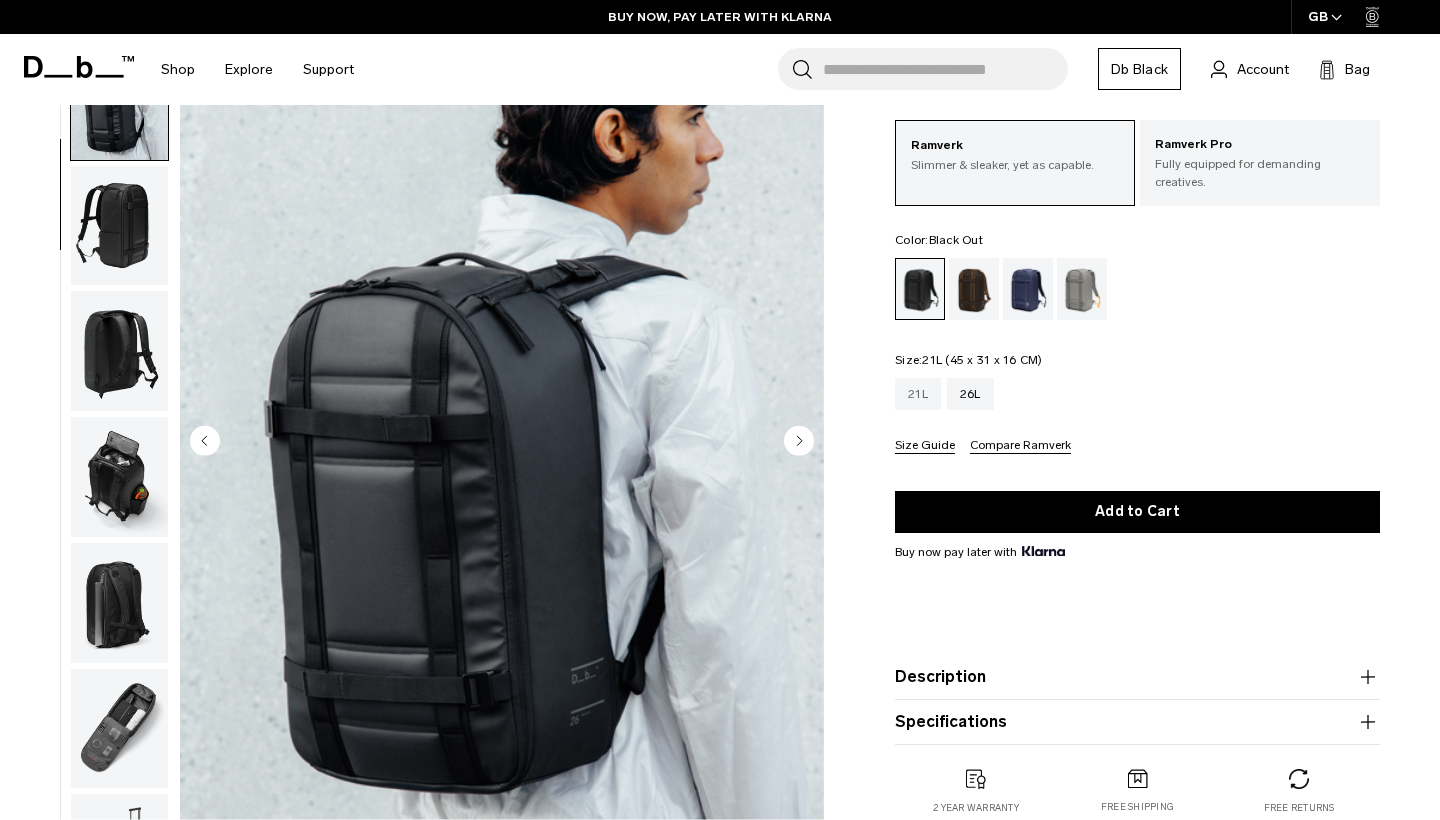 click on "21L" at bounding box center (918, 394) 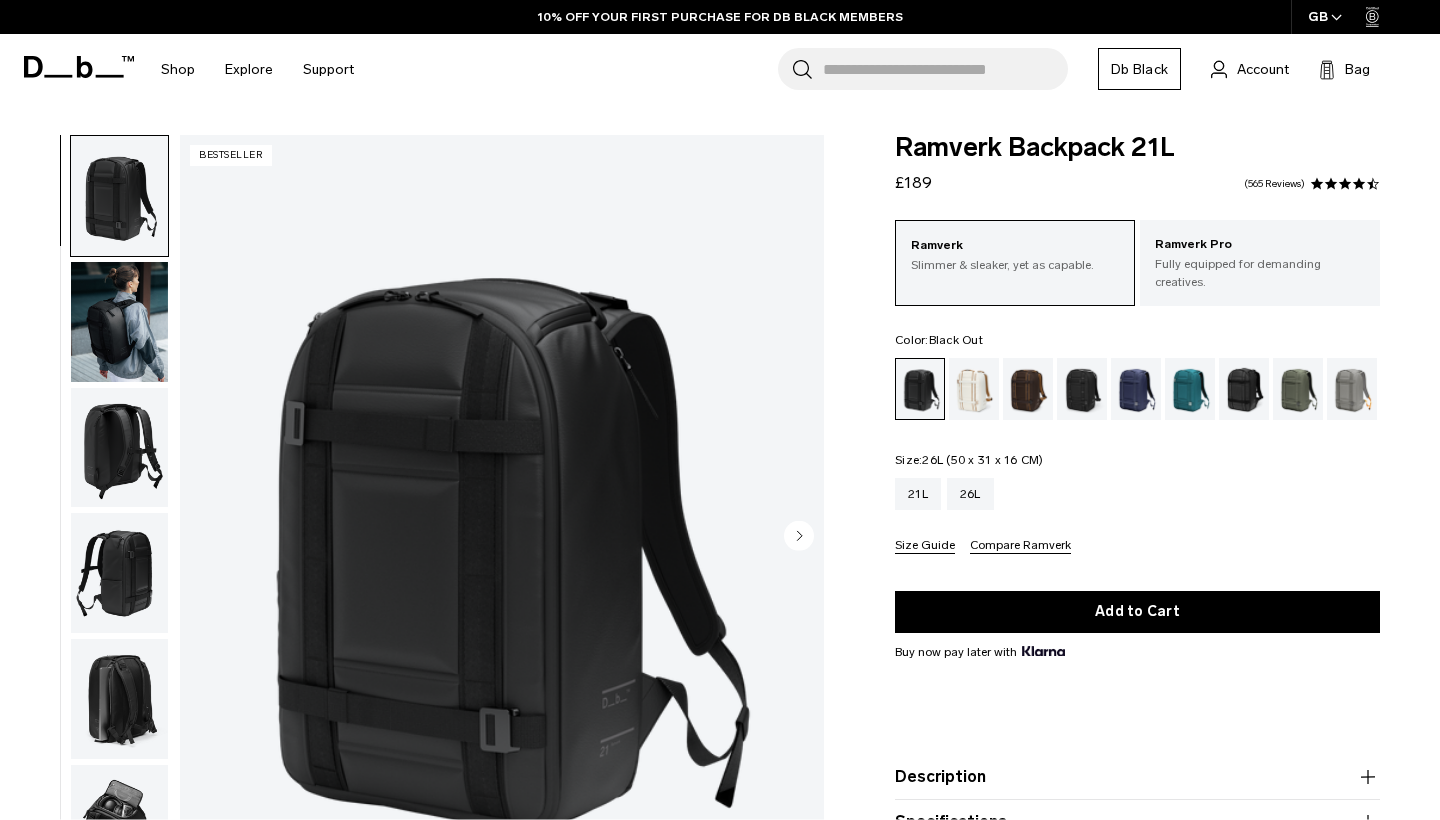 scroll, scrollTop: 0, scrollLeft: 0, axis: both 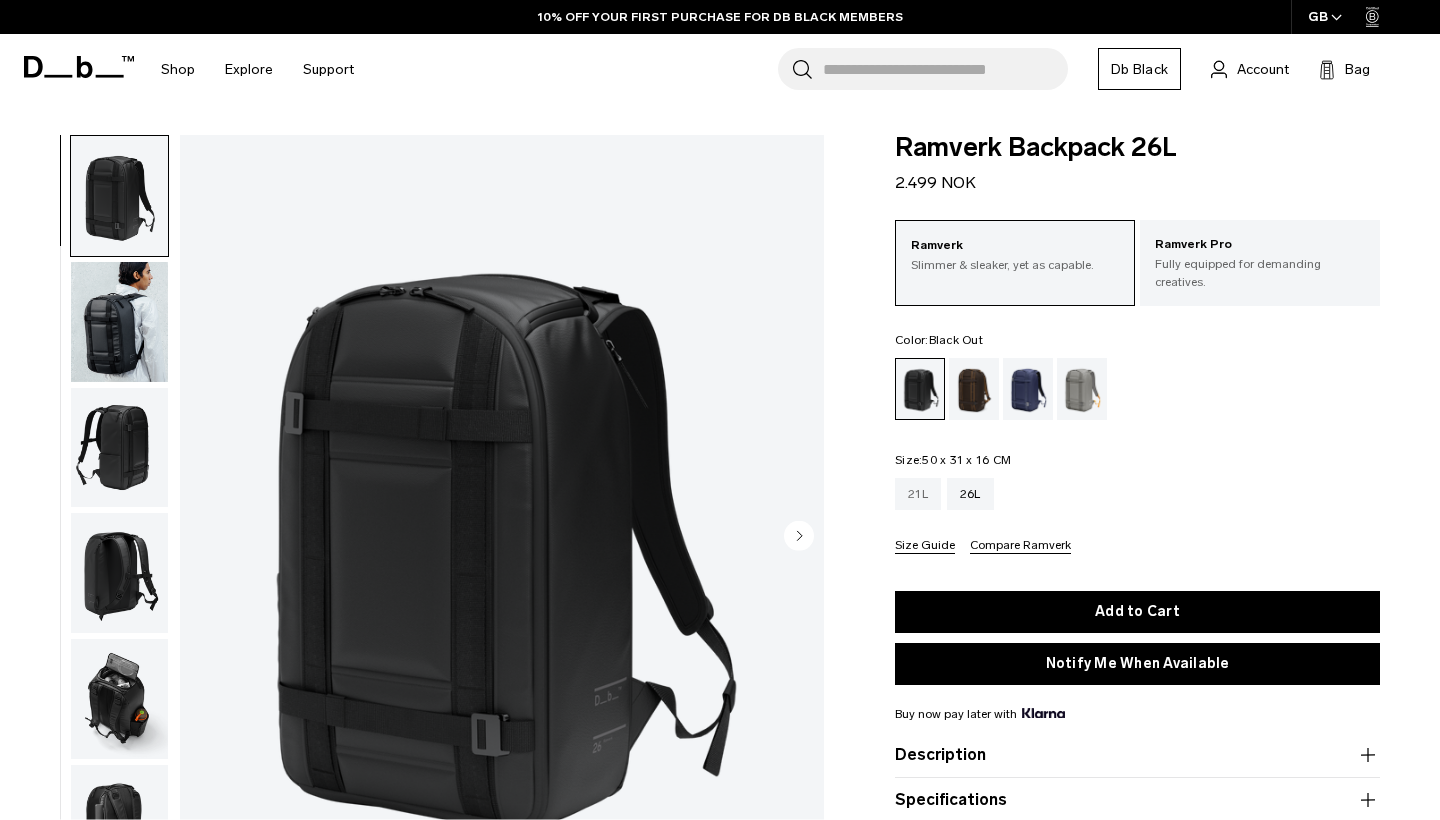 click on "21L" at bounding box center (918, 494) 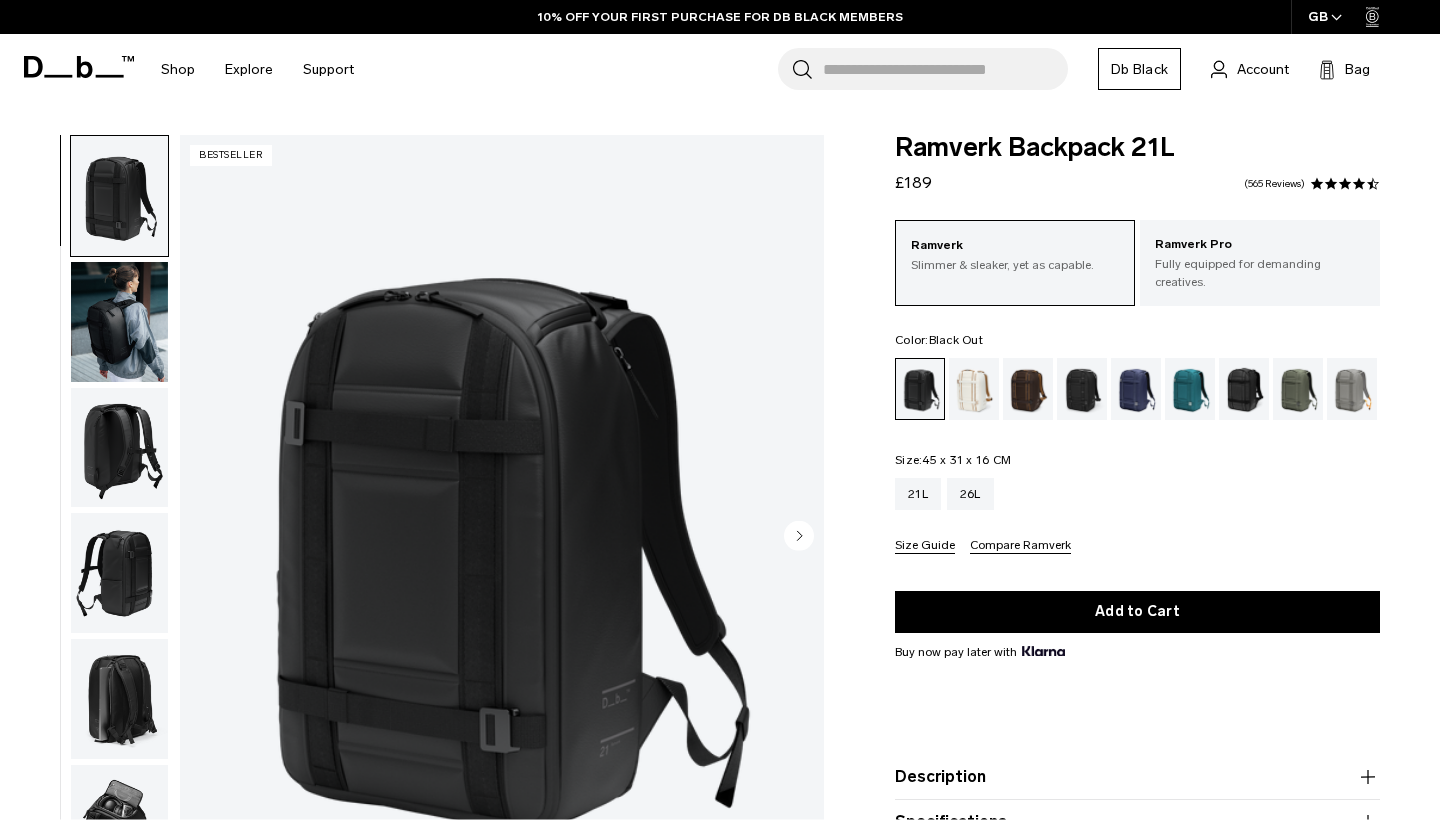 scroll, scrollTop: 0, scrollLeft: 0, axis: both 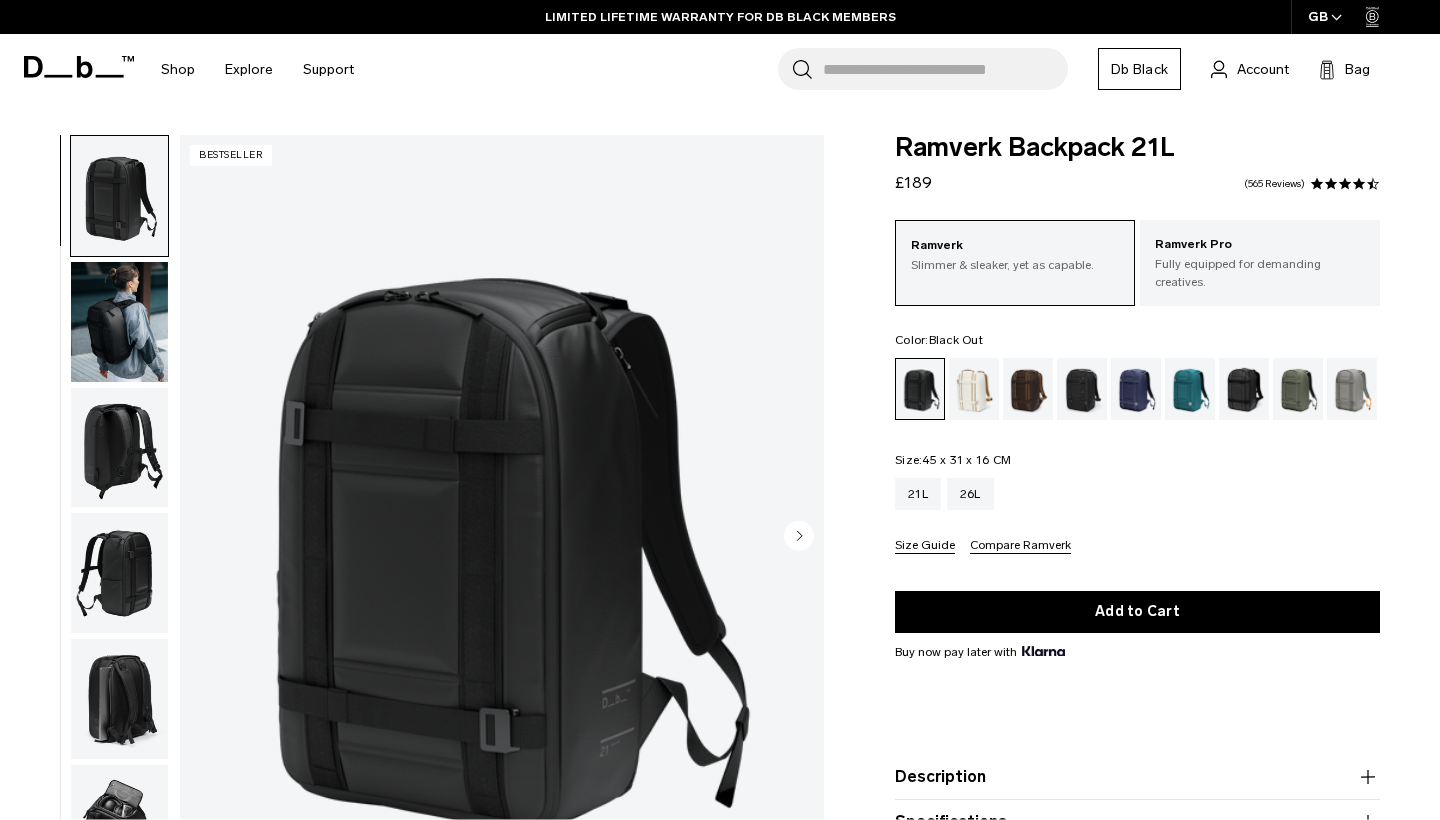 click at bounding box center (119, 322) 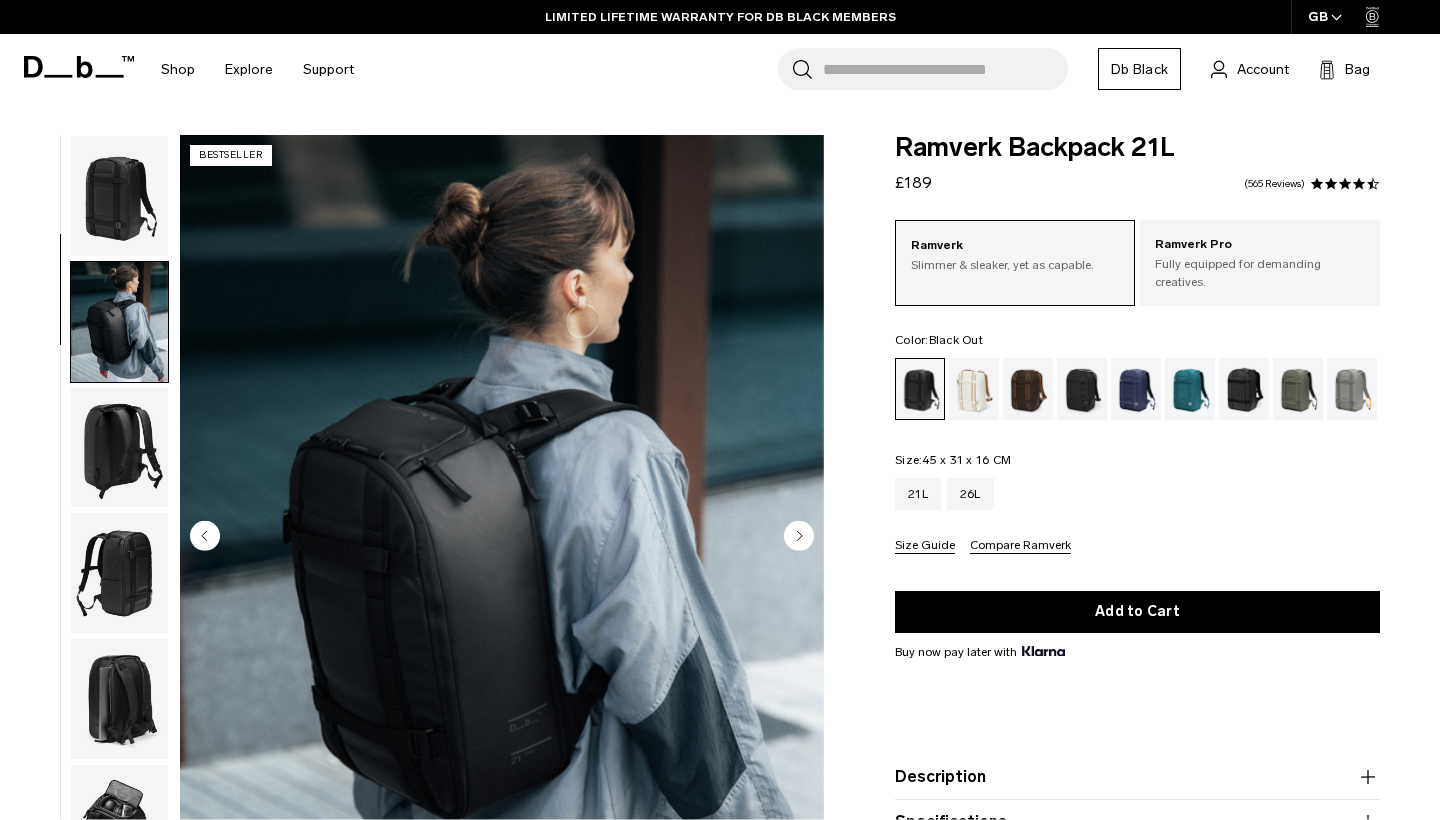 scroll, scrollTop: 127, scrollLeft: 0, axis: vertical 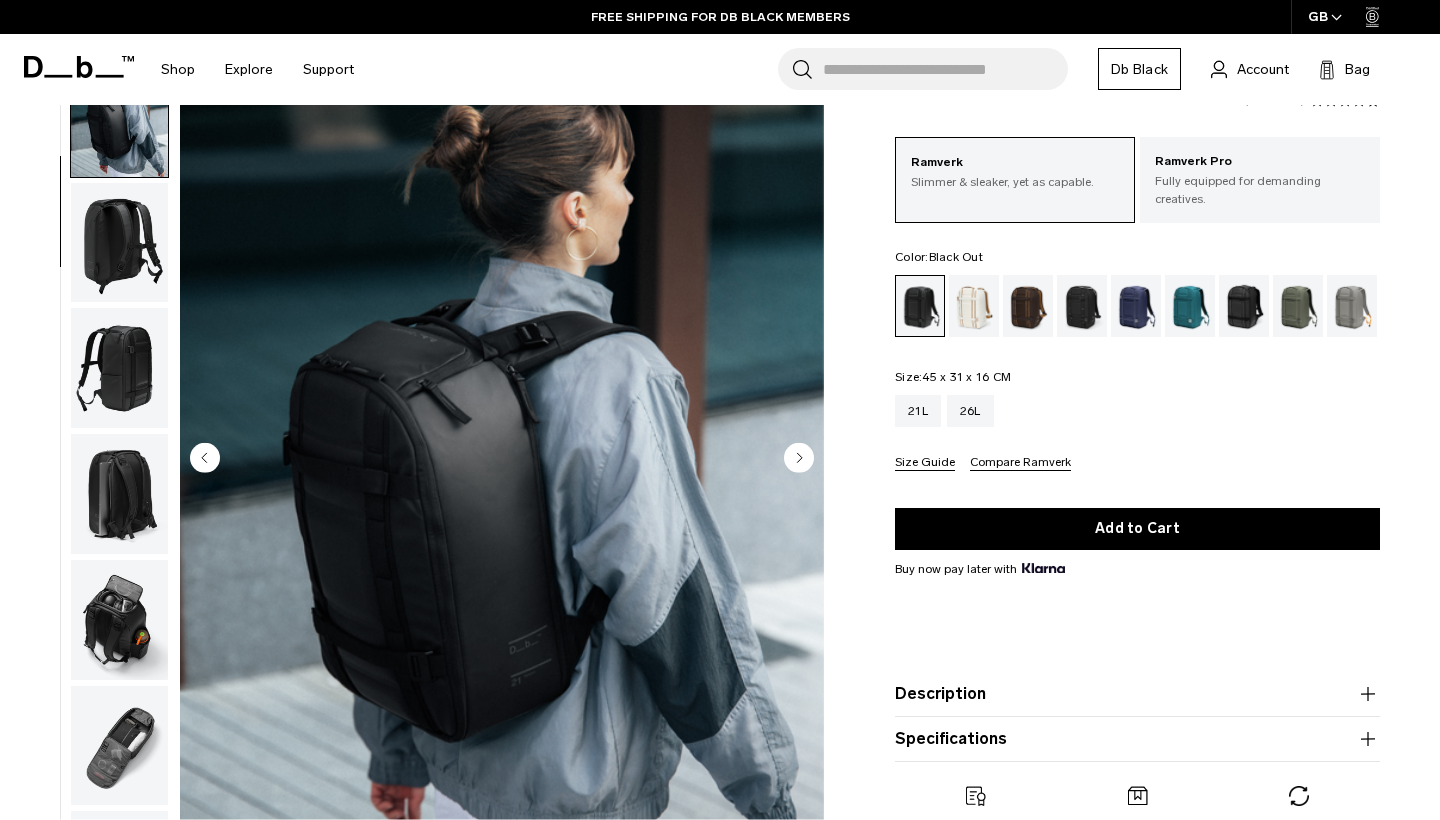 click at bounding box center (119, 745) 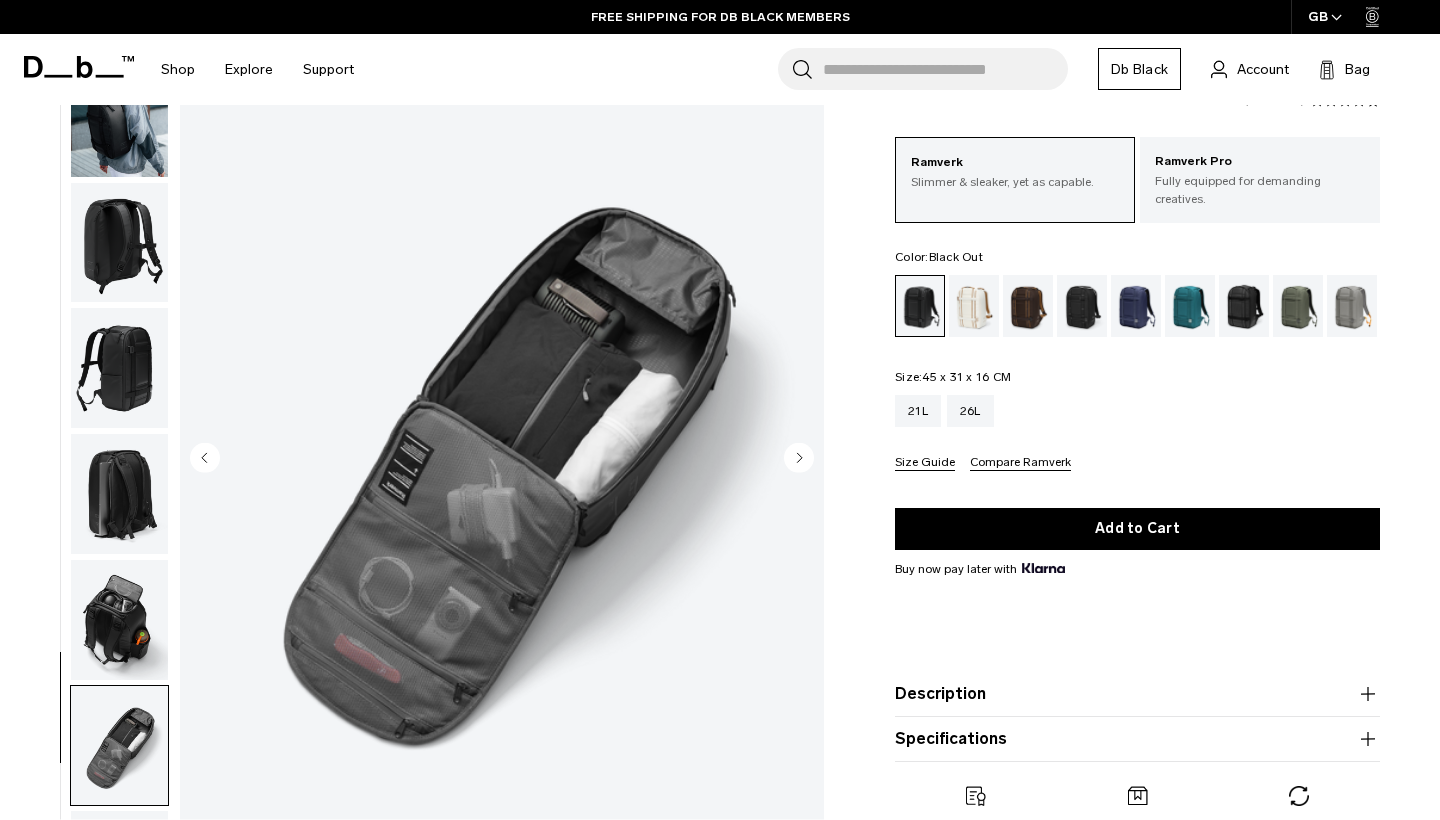 scroll, scrollTop: 207, scrollLeft: 0, axis: vertical 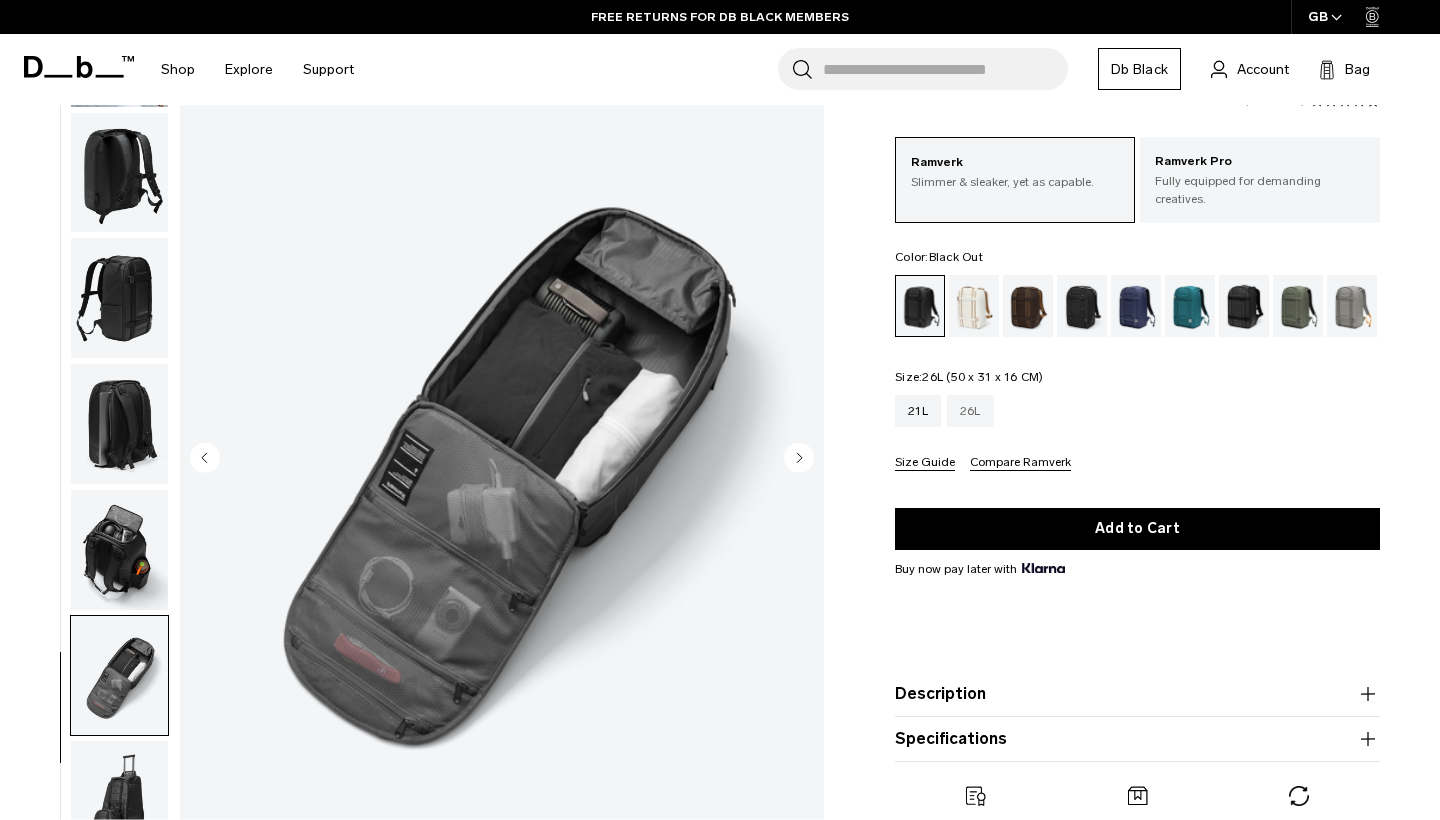 click on "26L" at bounding box center (970, 411) 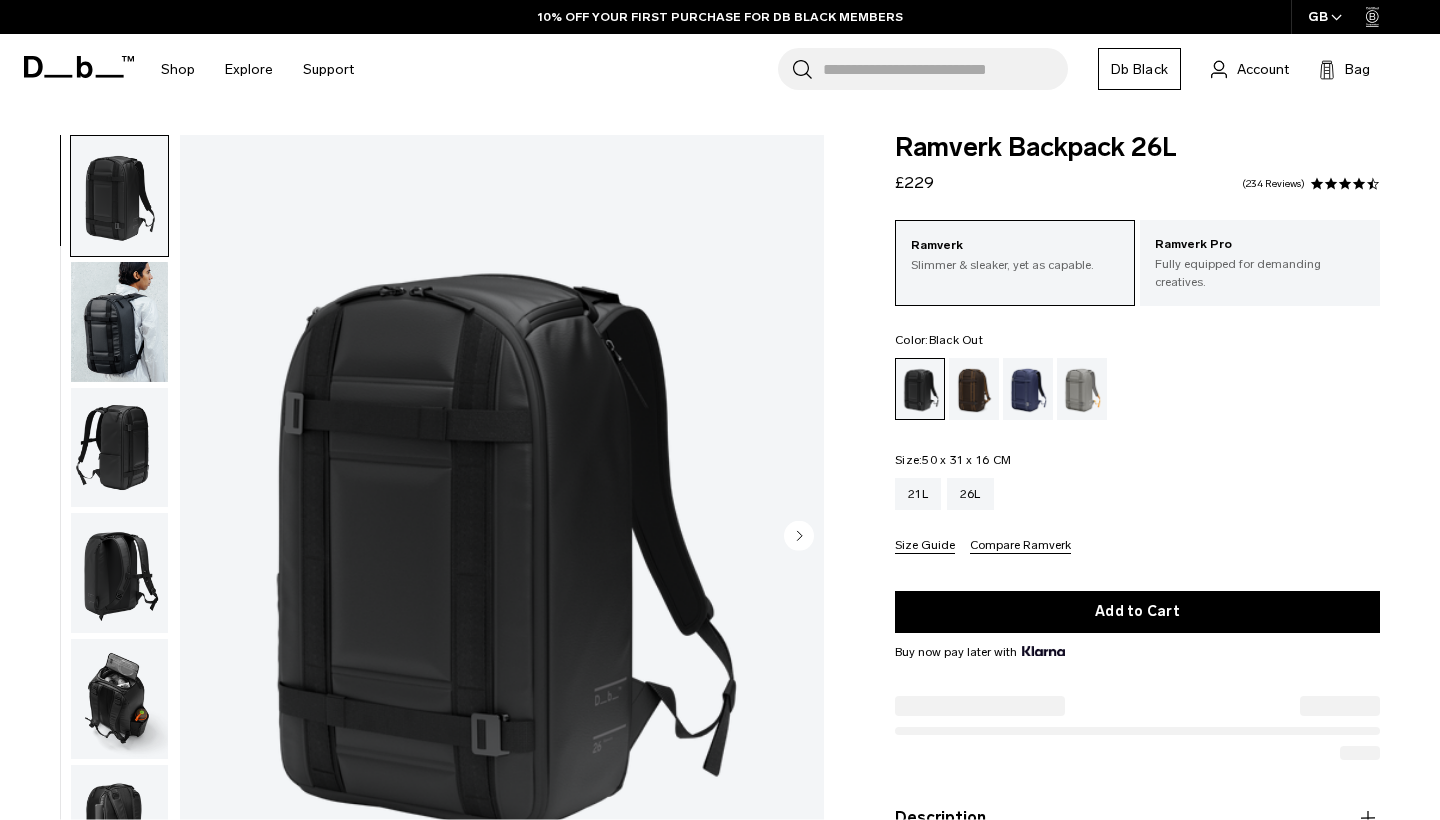 click at bounding box center (119, 951) 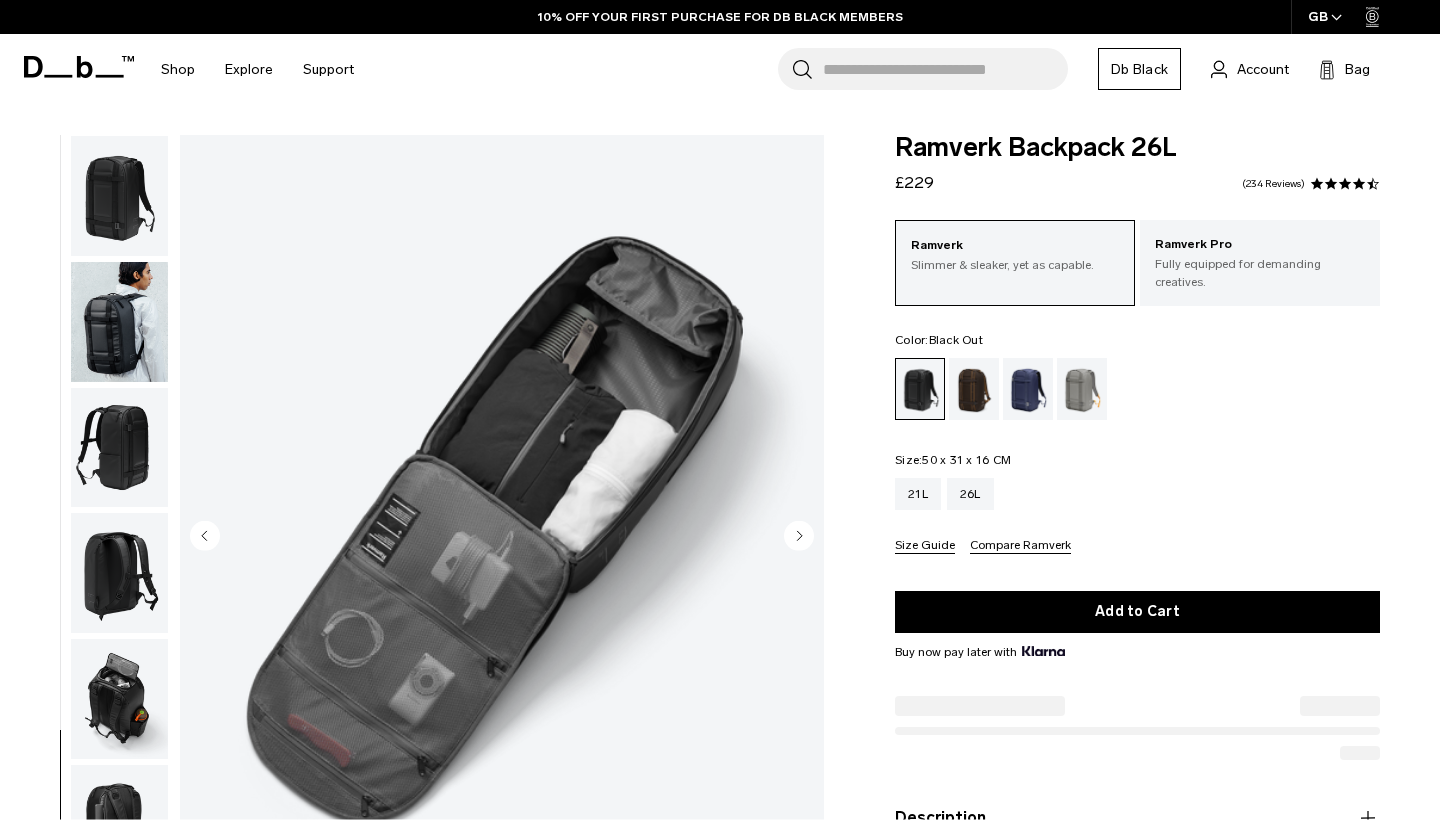 scroll, scrollTop: 207, scrollLeft: 0, axis: vertical 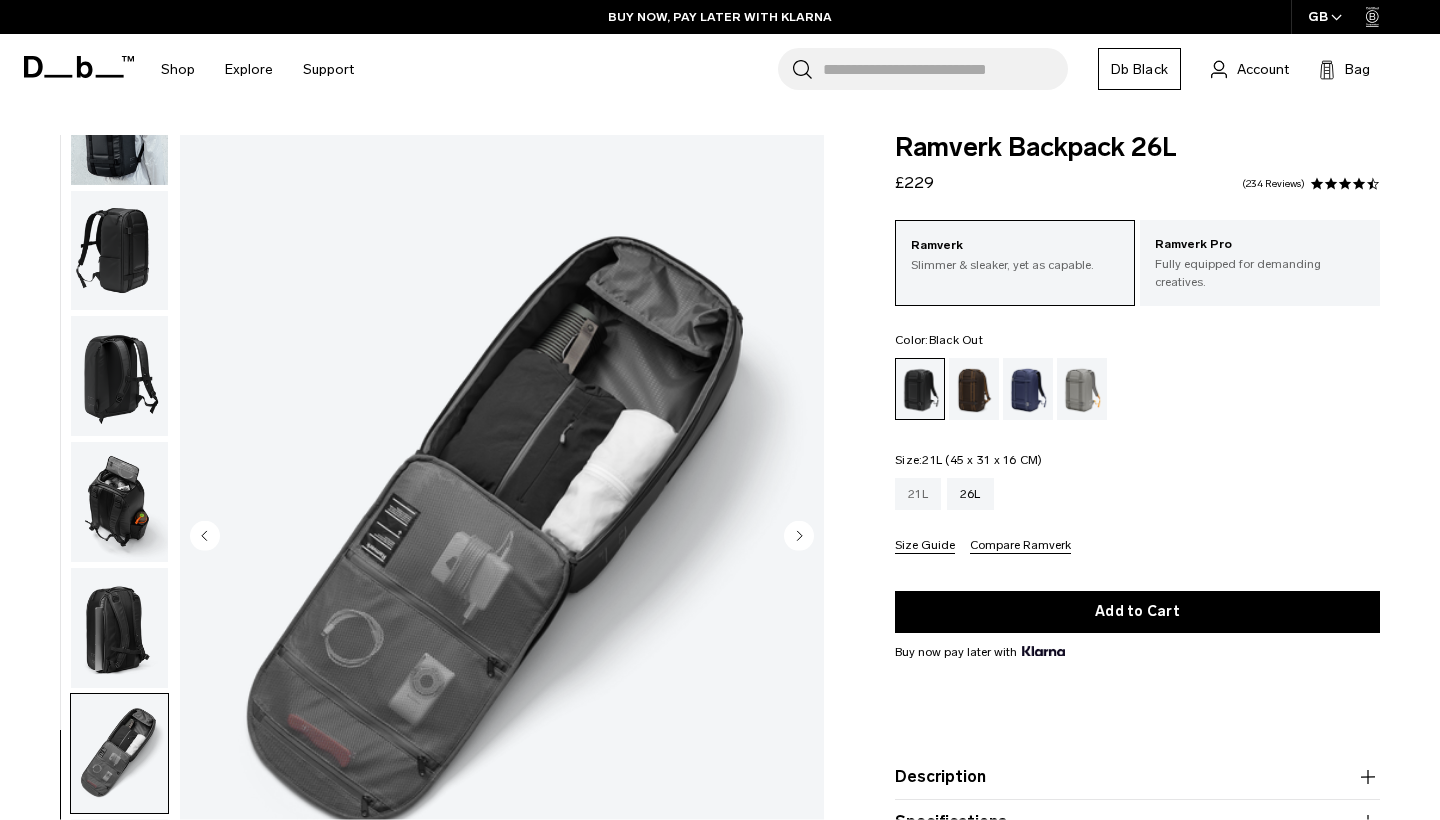 click on "21L" at bounding box center [918, 494] 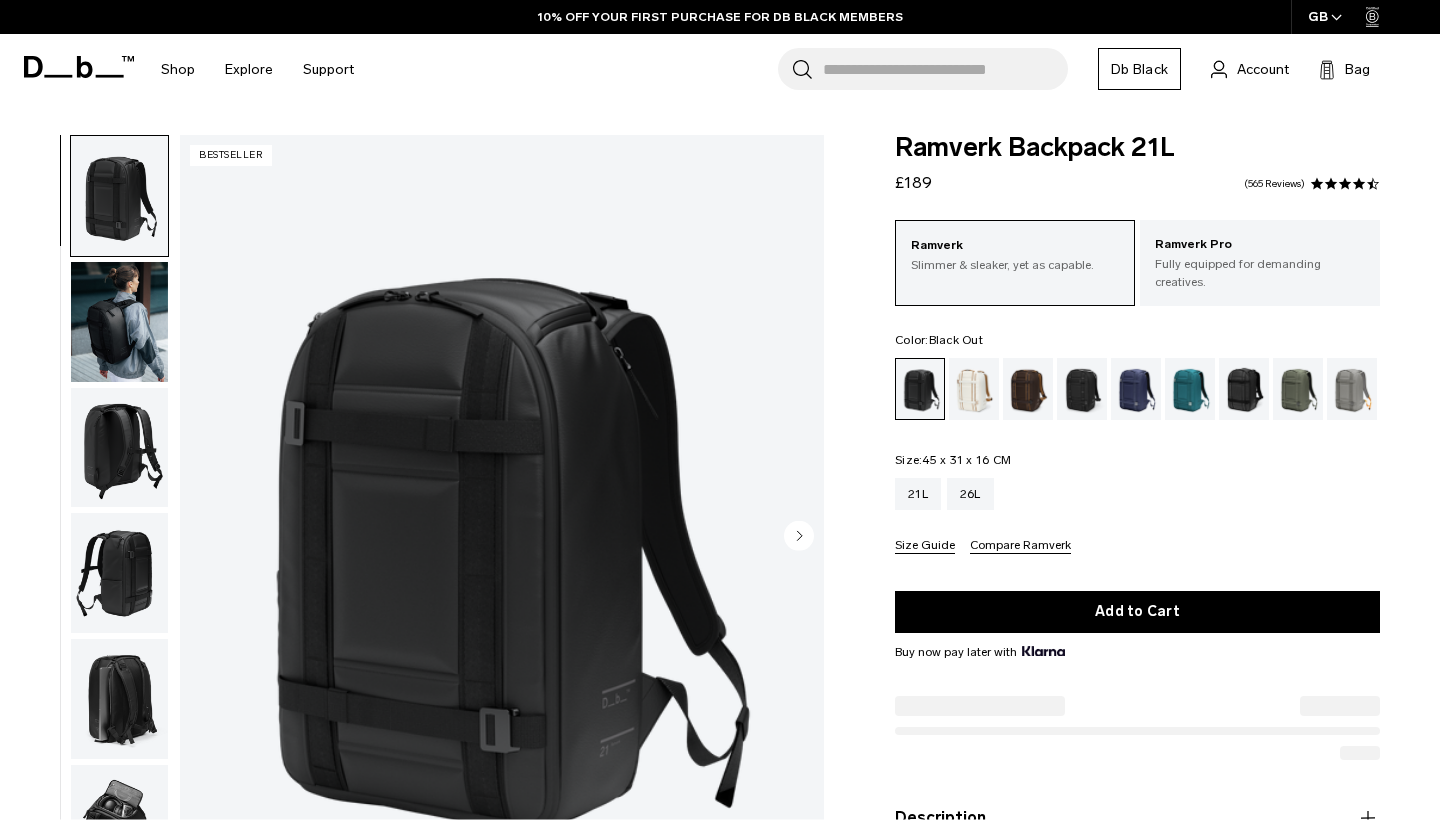 scroll, scrollTop: 0, scrollLeft: 0, axis: both 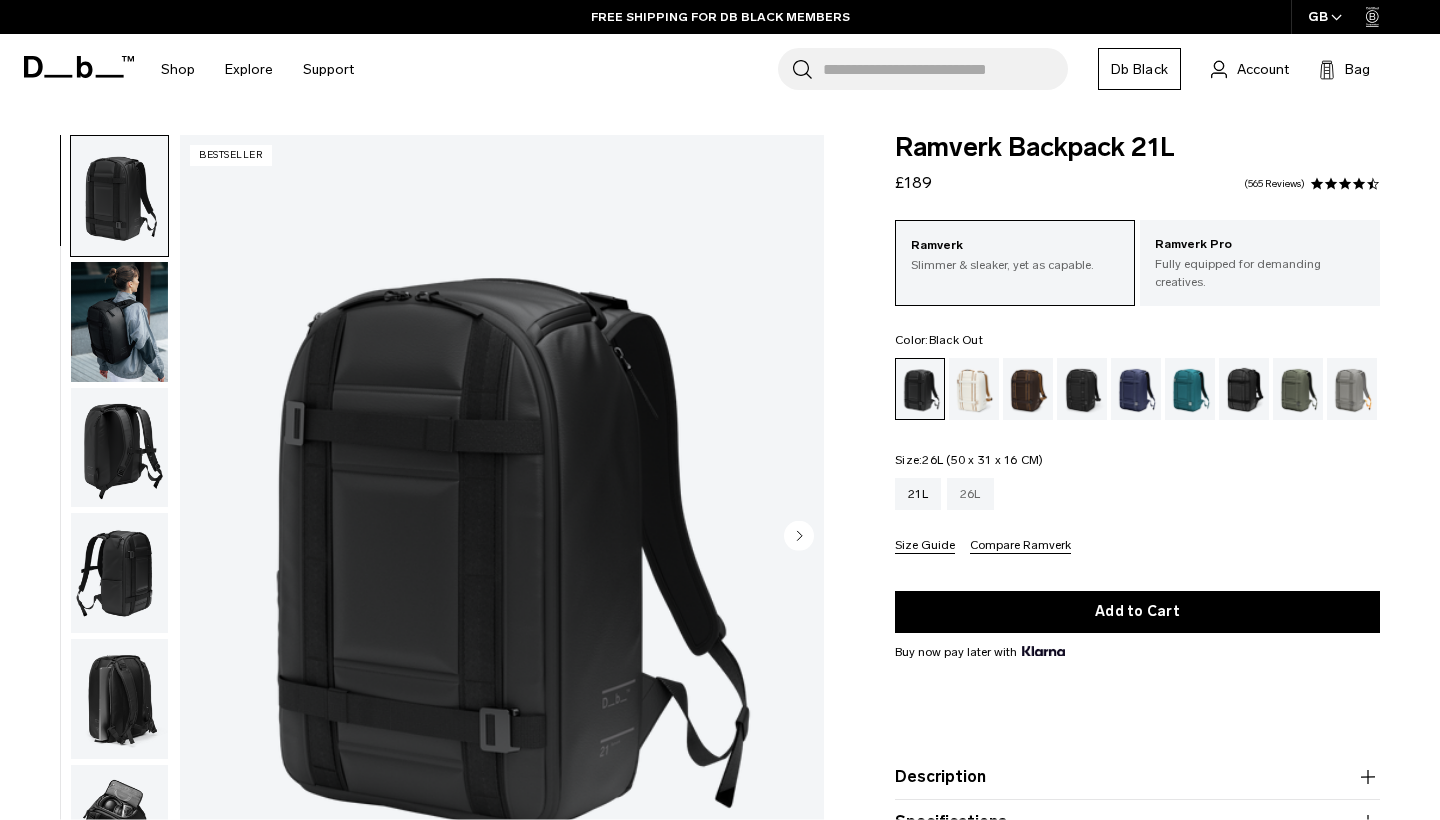 click on "26L" at bounding box center [970, 494] 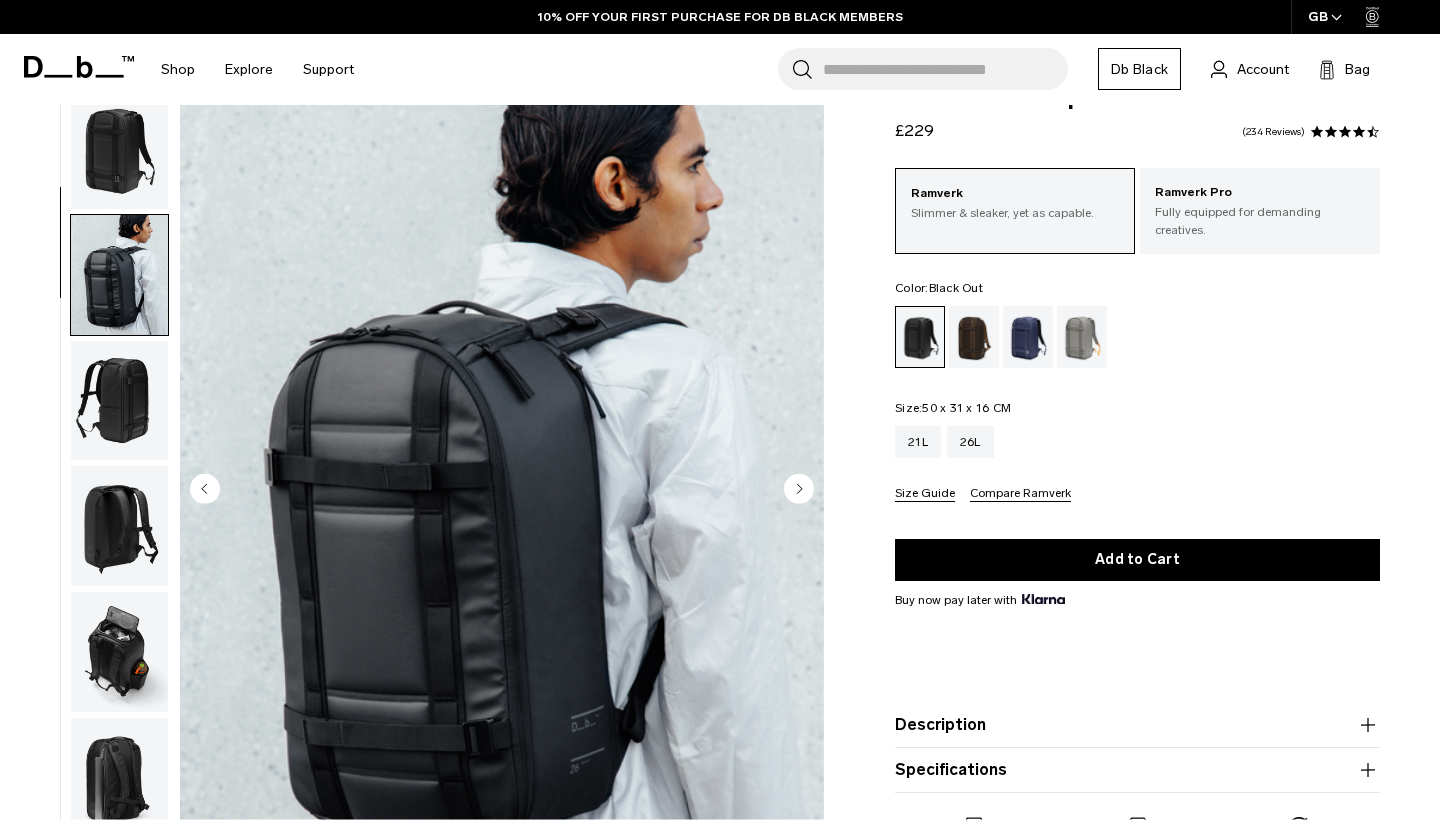 scroll, scrollTop: 194, scrollLeft: 0, axis: vertical 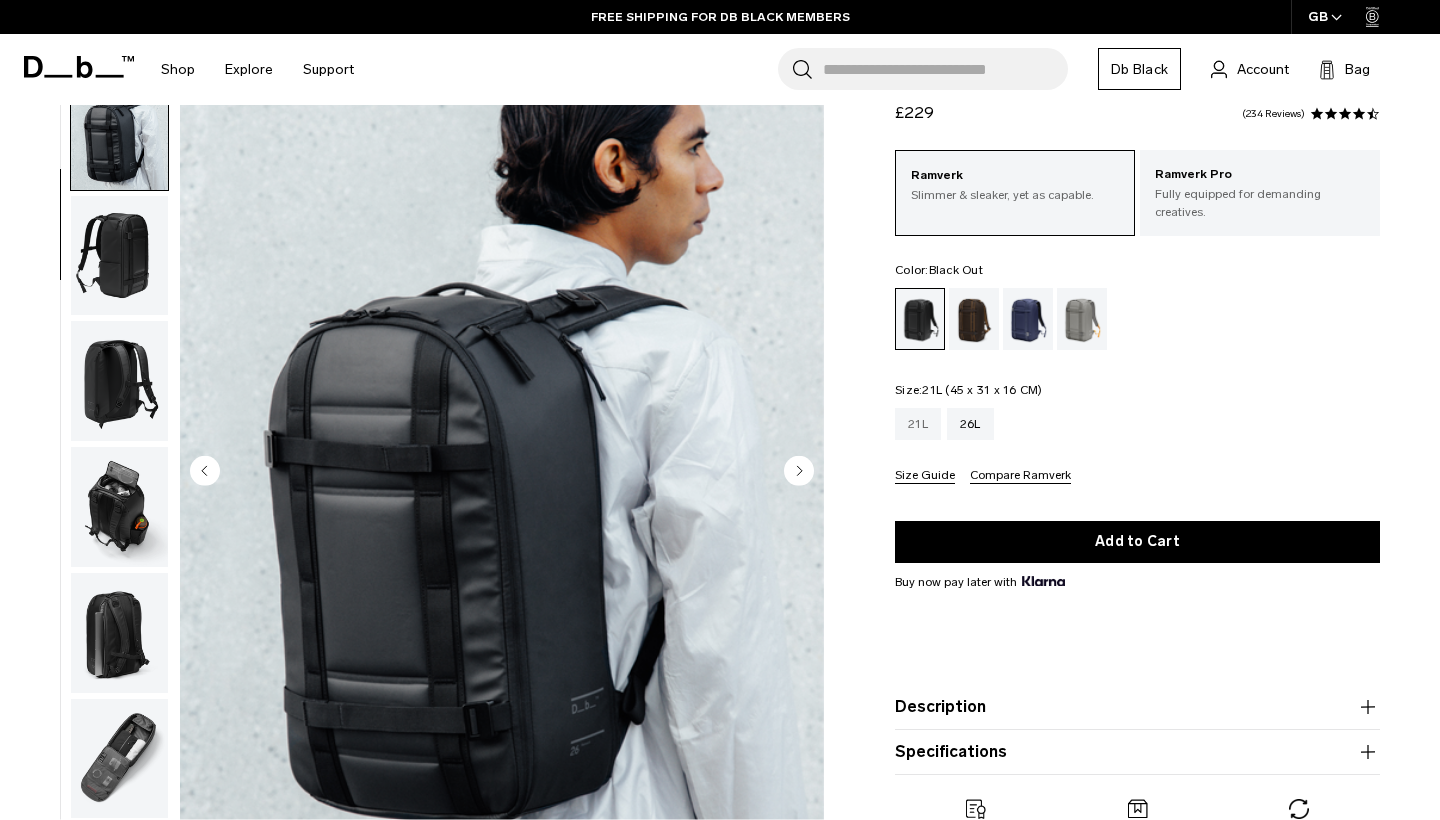 click on "21L" at bounding box center [918, 424] 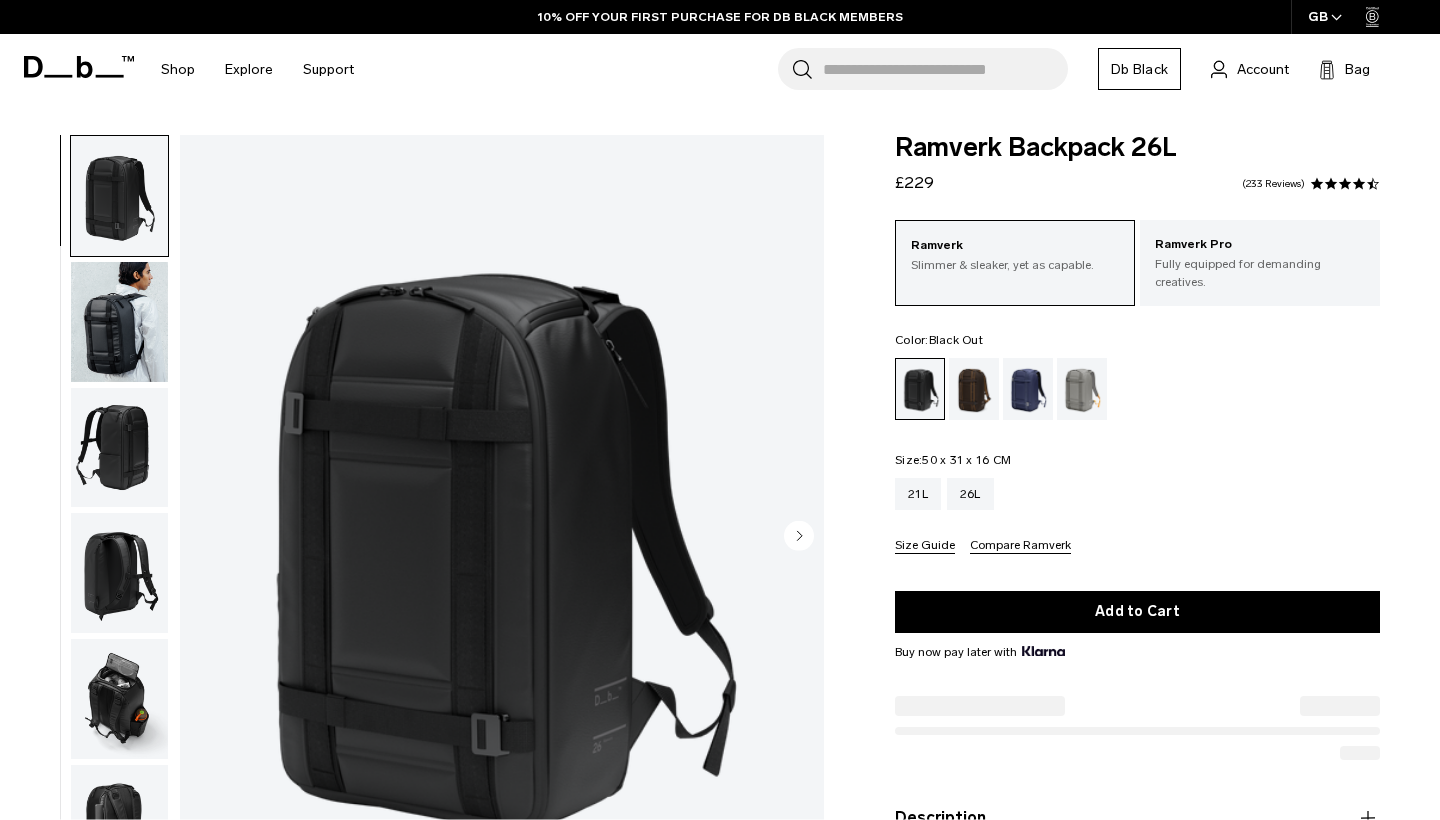 scroll, scrollTop: 0, scrollLeft: 0, axis: both 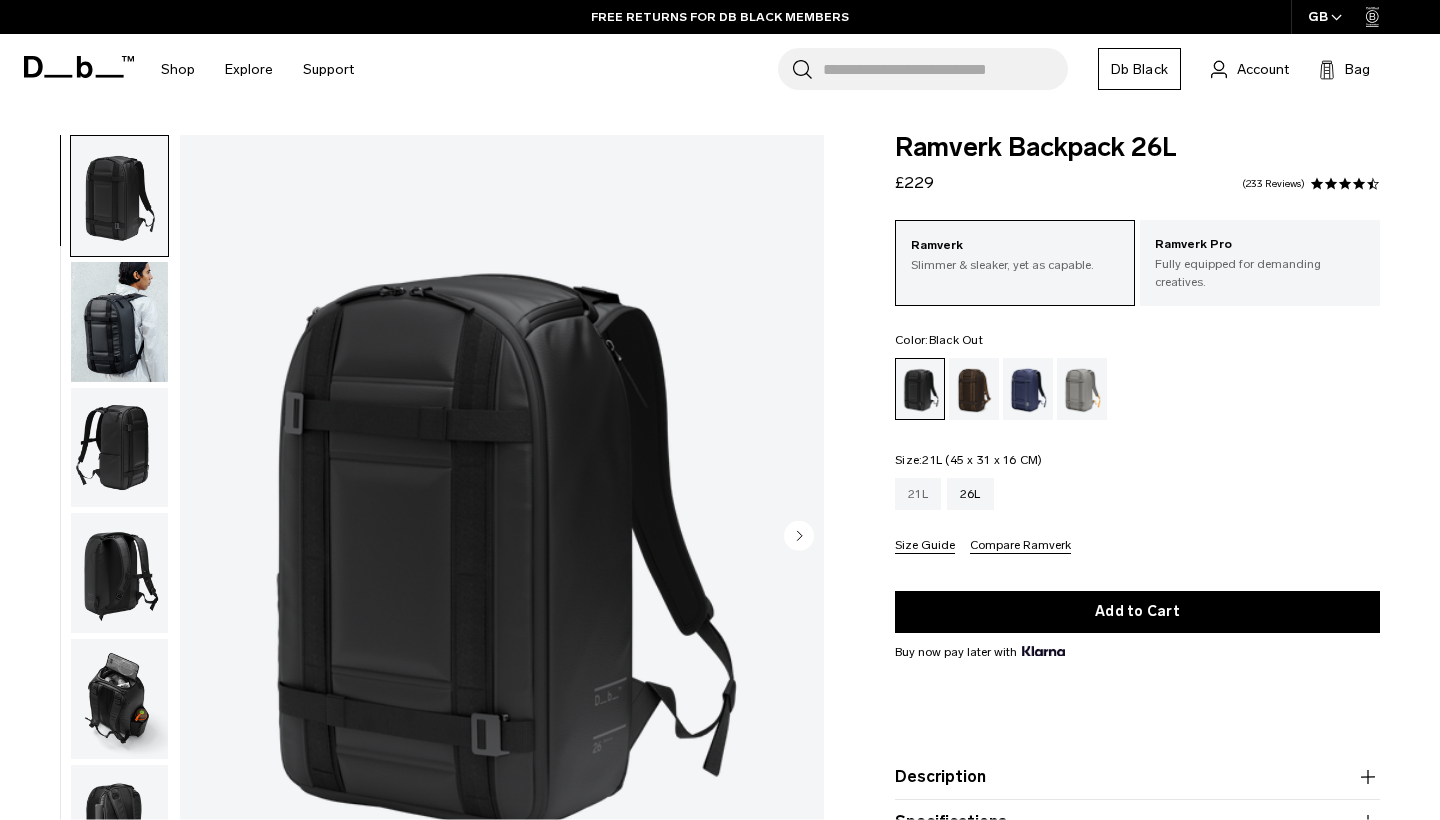 click on "21L" at bounding box center [918, 494] 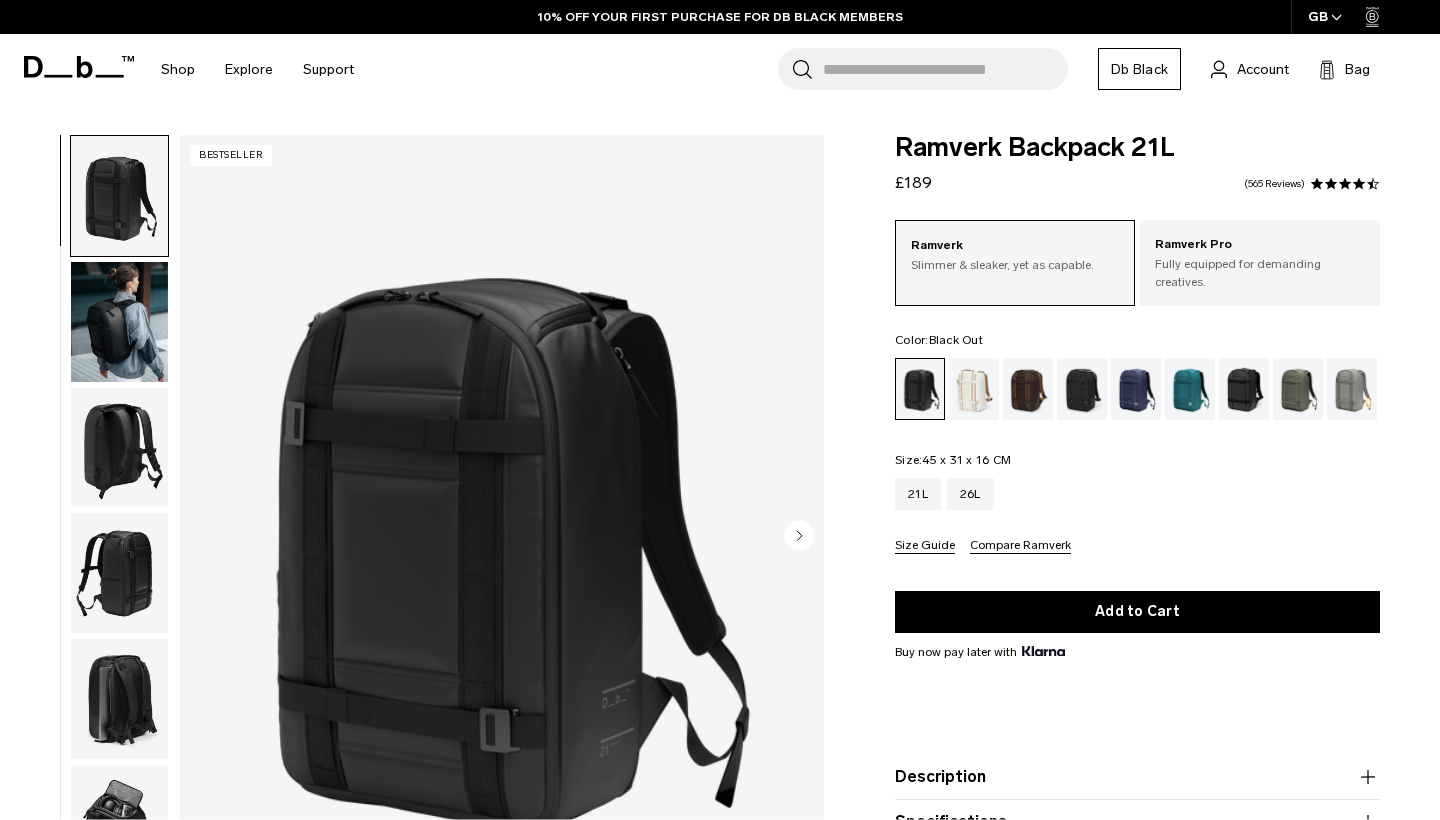 scroll, scrollTop: 0, scrollLeft: 0, axis: both 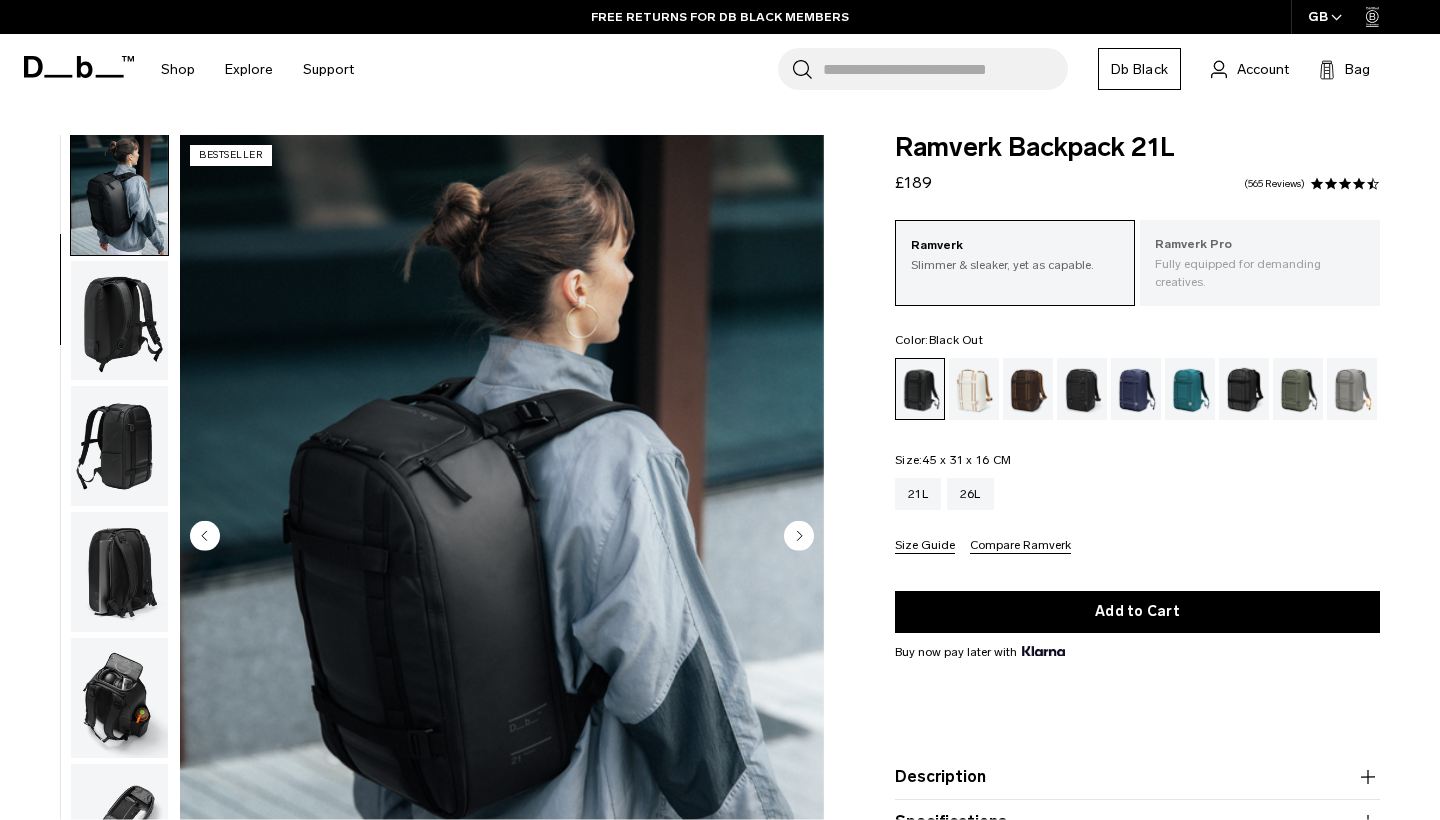 click on "Ramverk Pro
Fully equipped for demanding creatives." at bounding box center [1260, 263] 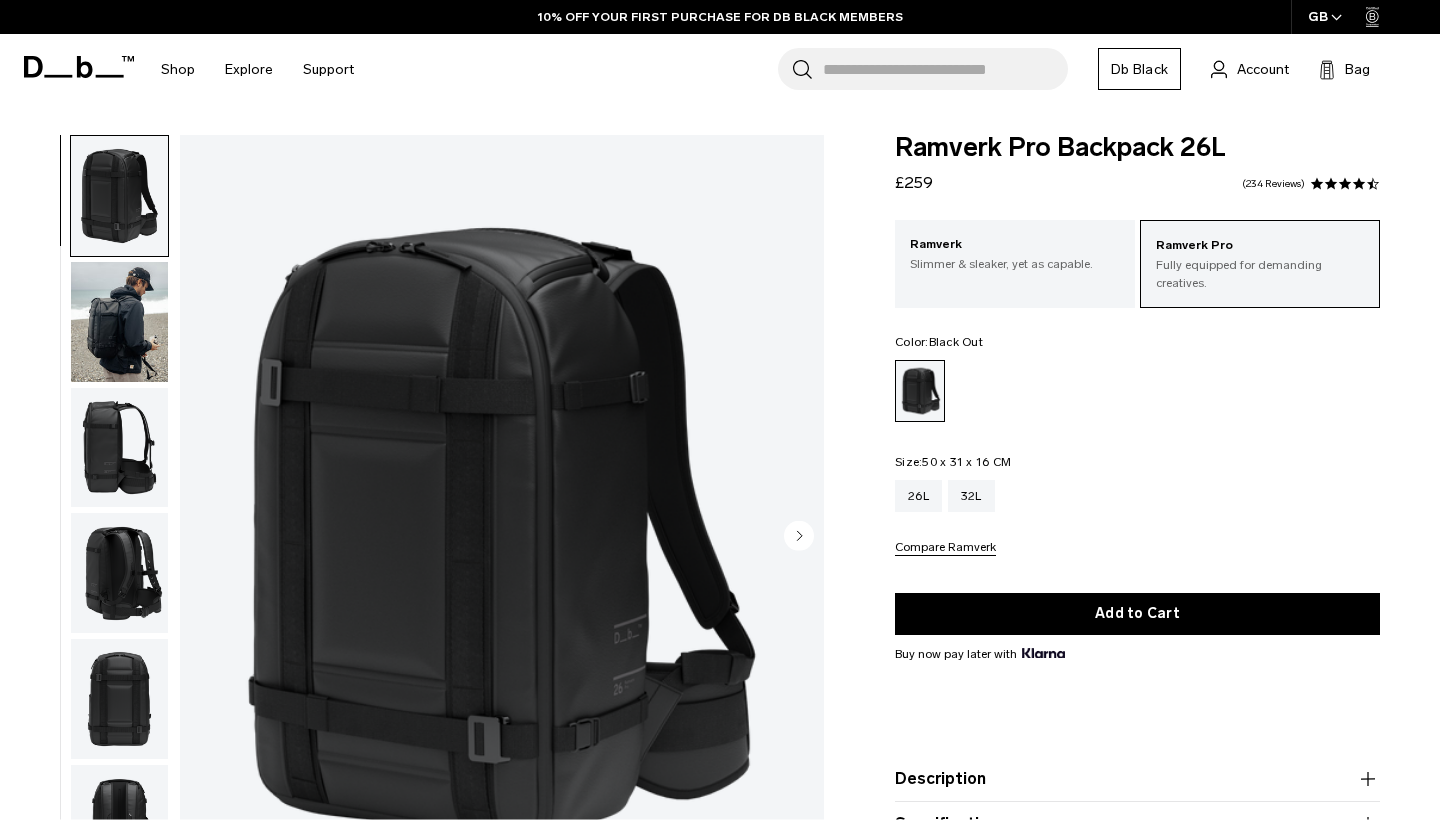 scroll, scrollTop: 0, scrollLeft: 0, axis: both 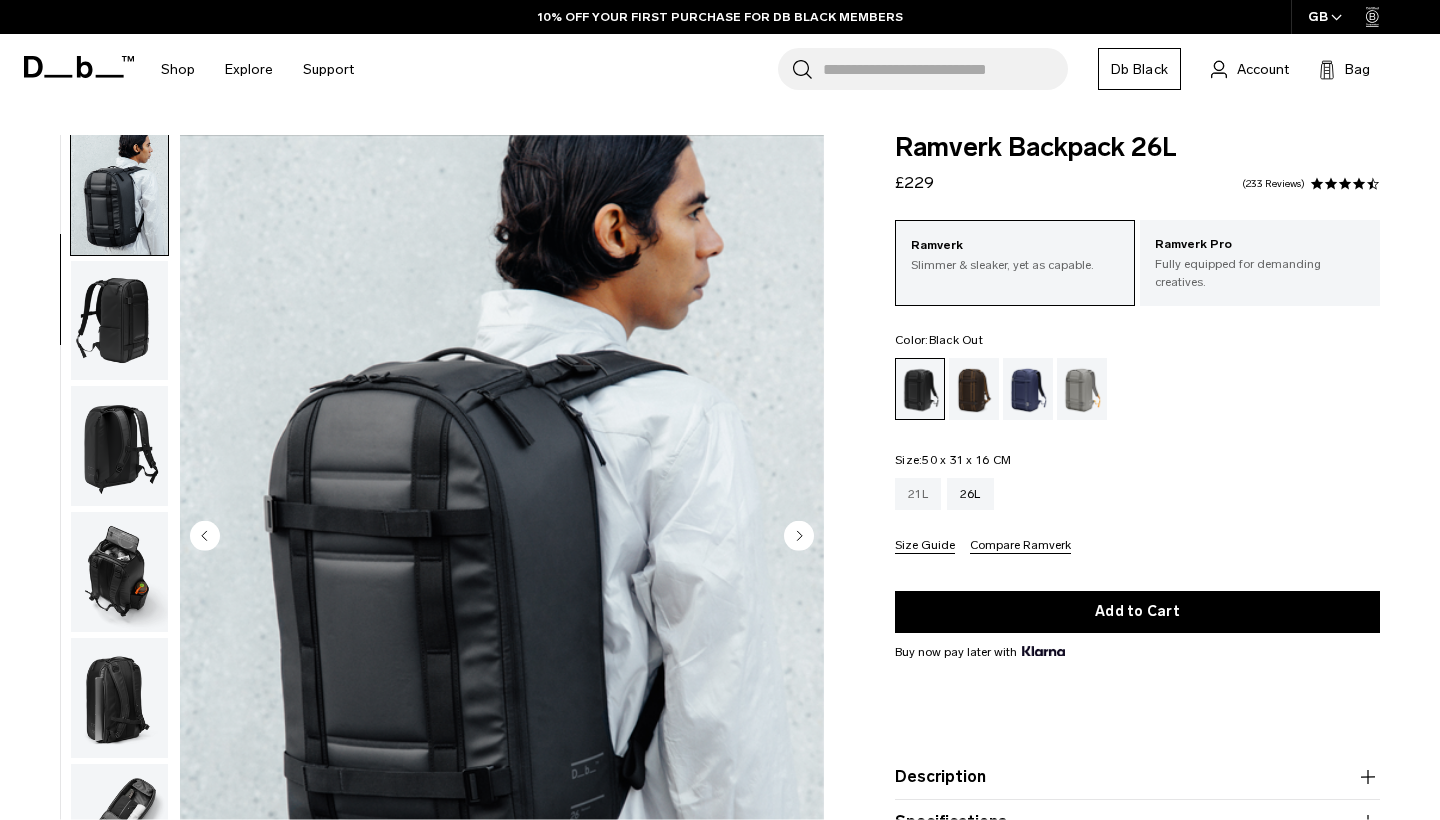 click on "21L" at bounding box center [918, 494] 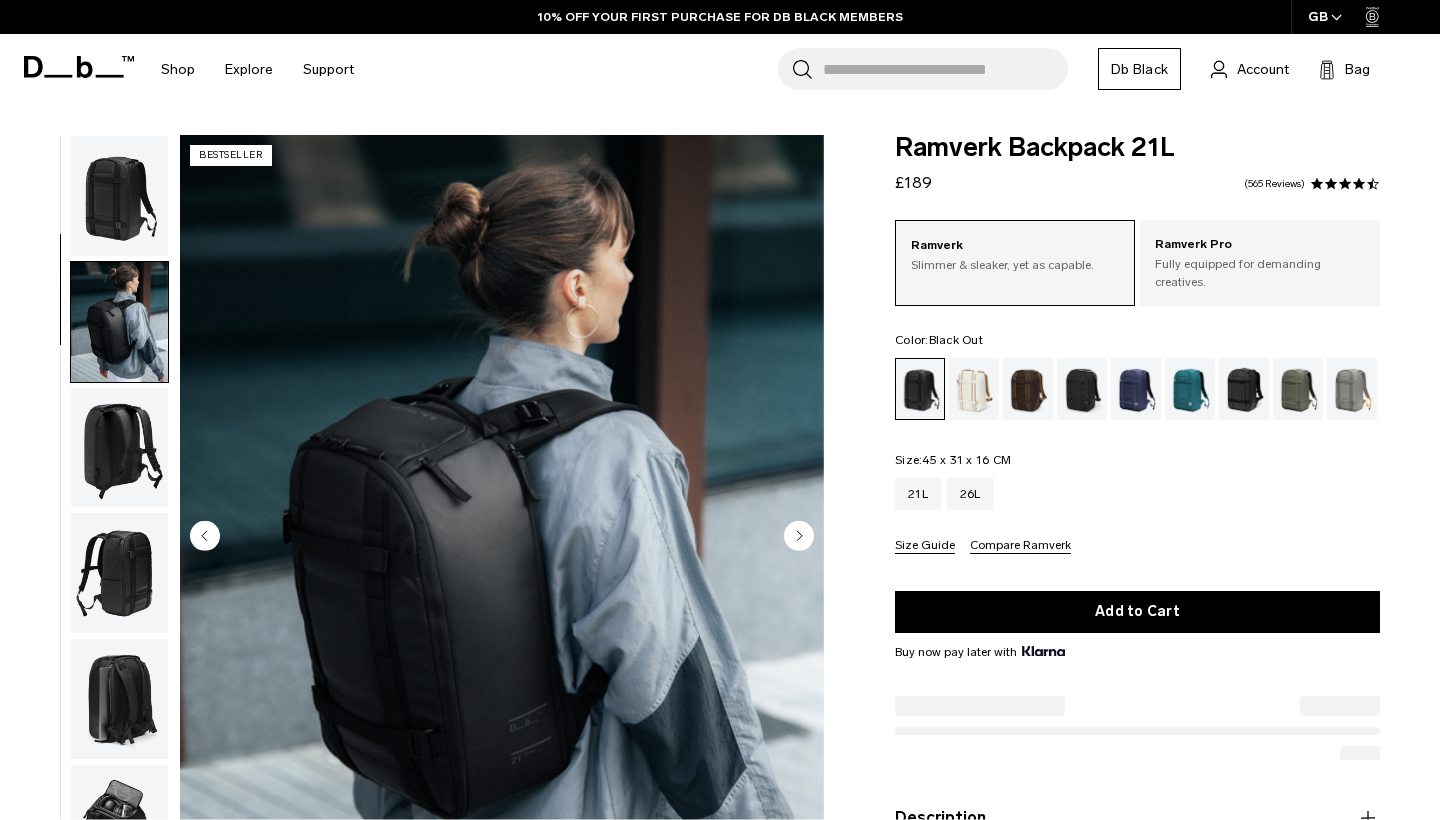 scroll, scrollTop: 0, scrollLeft: 0, axis: both 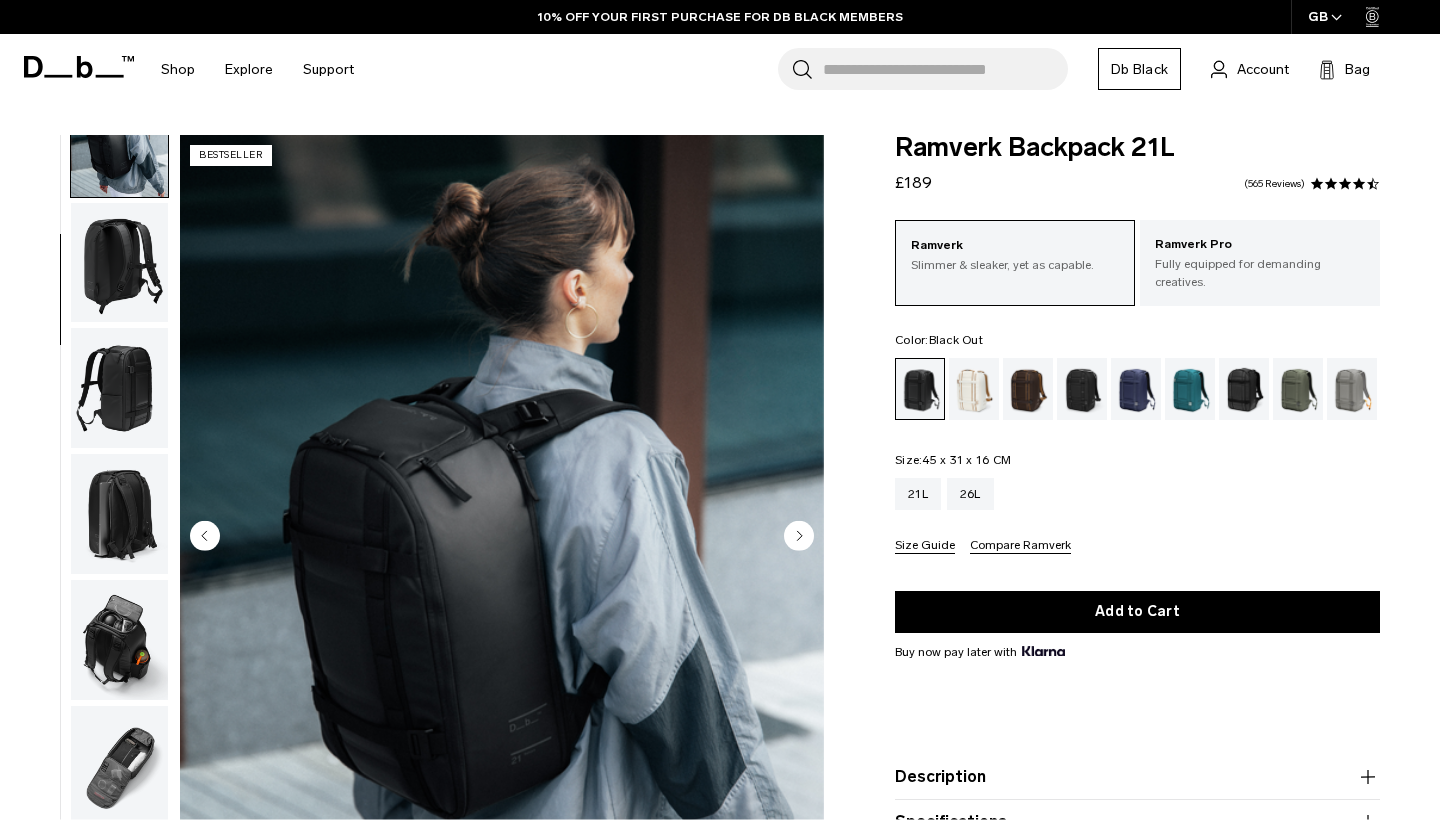 click at bounding box center (119, 388) 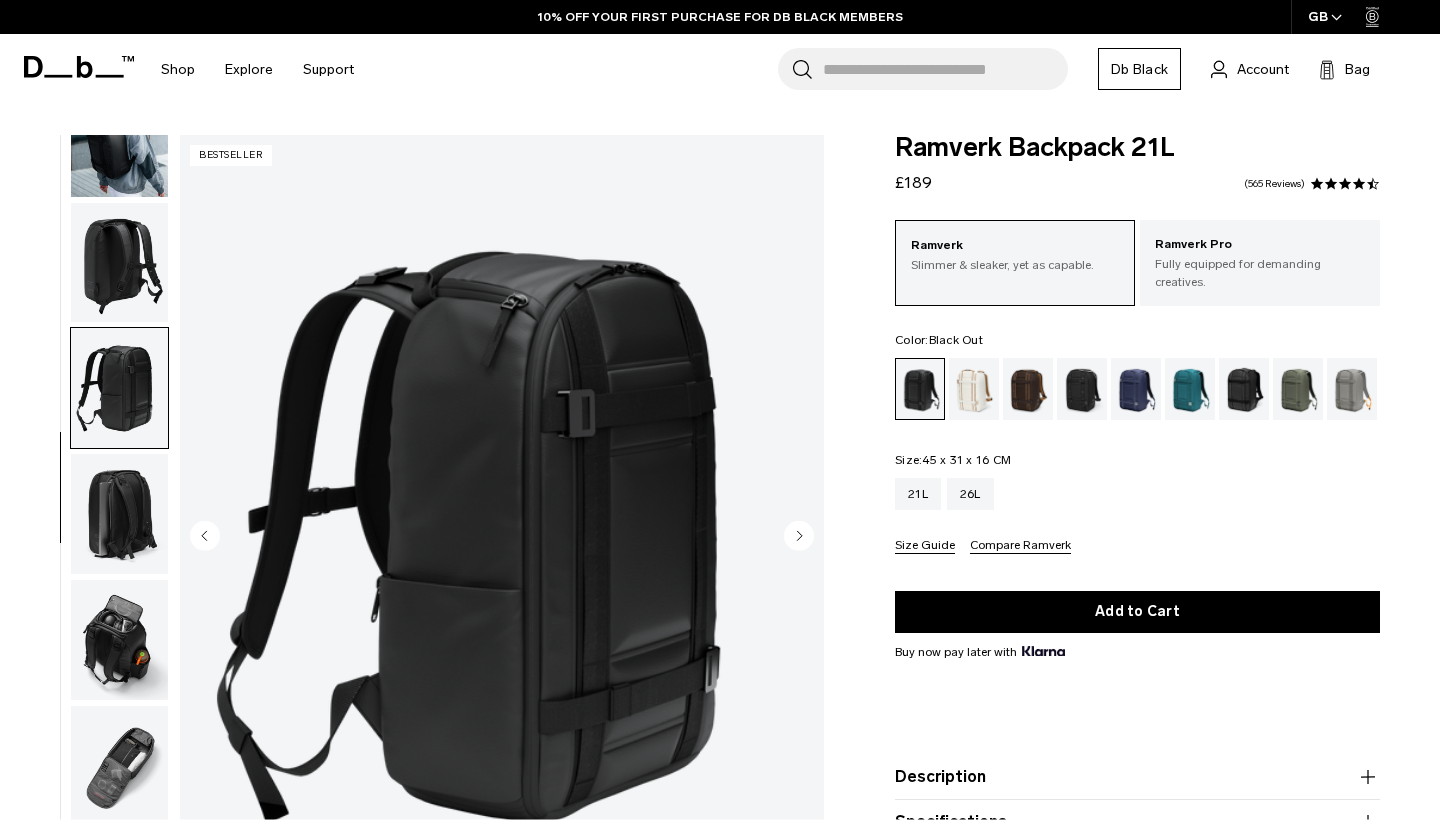scroll, scrollTop: 207, scrollLeft: 0, axis: vertical 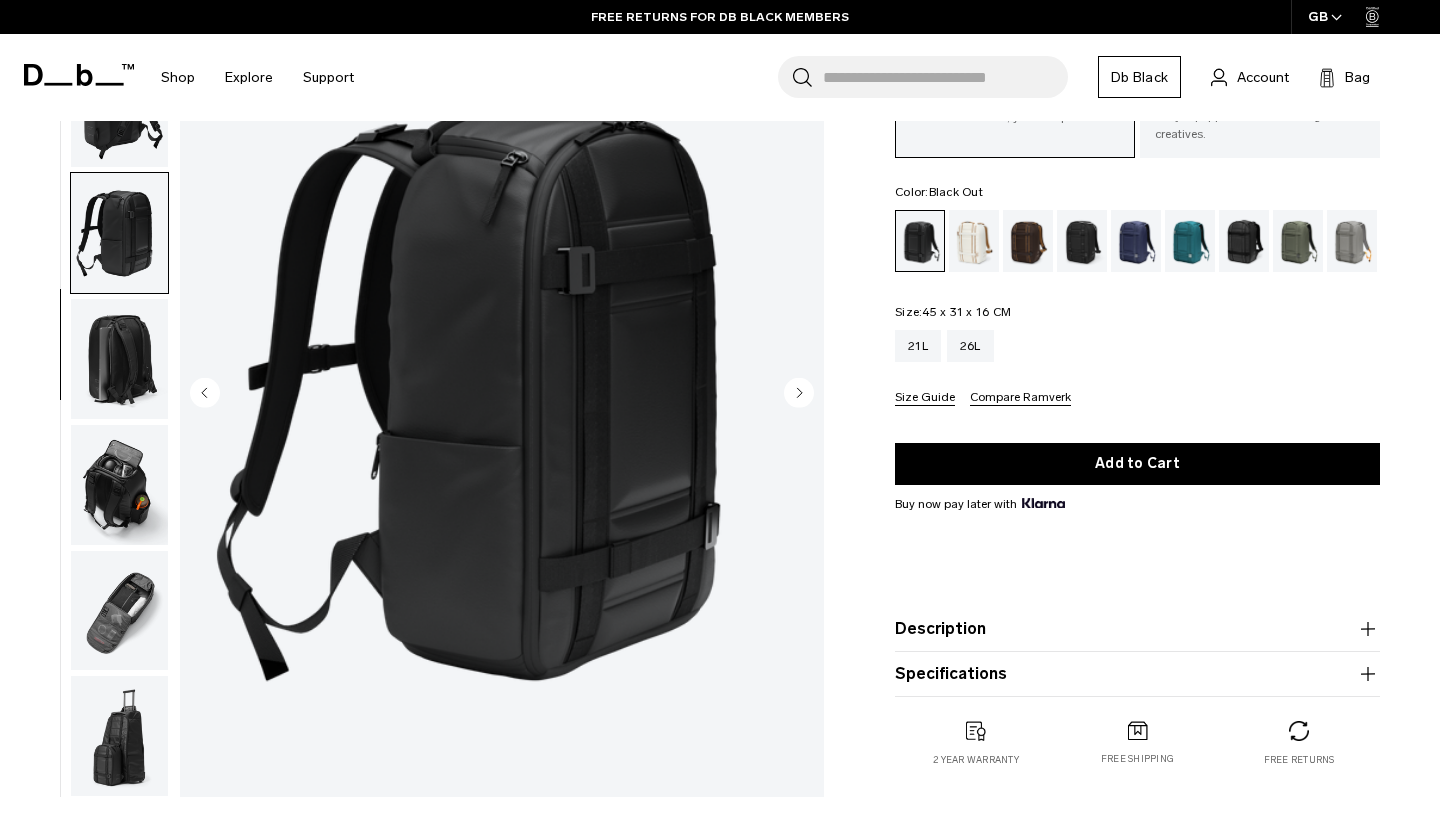 click at bounding box center [119, 485] 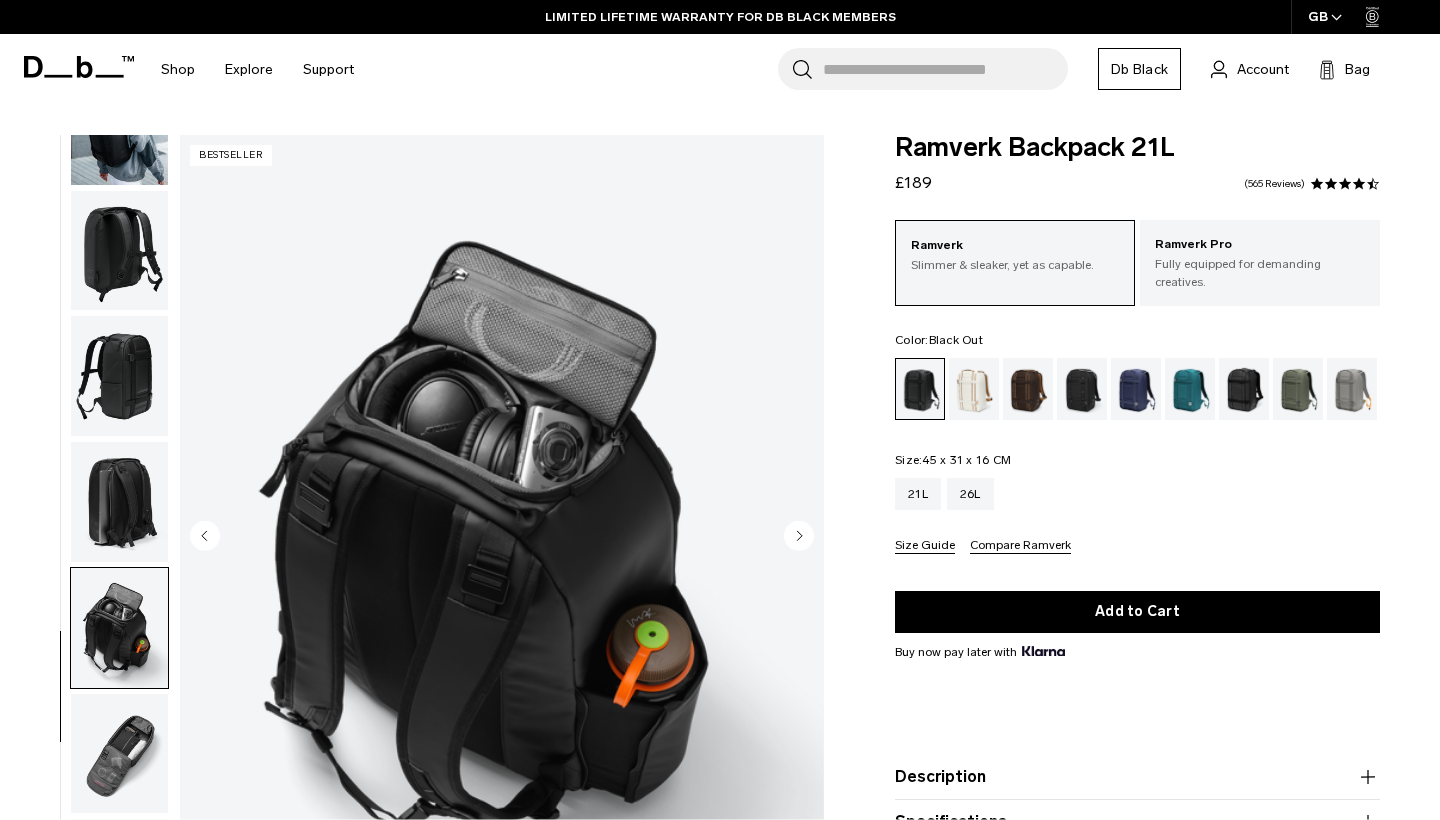 scroll, scrollTop: 0, scrollLeft: 0, axis: both 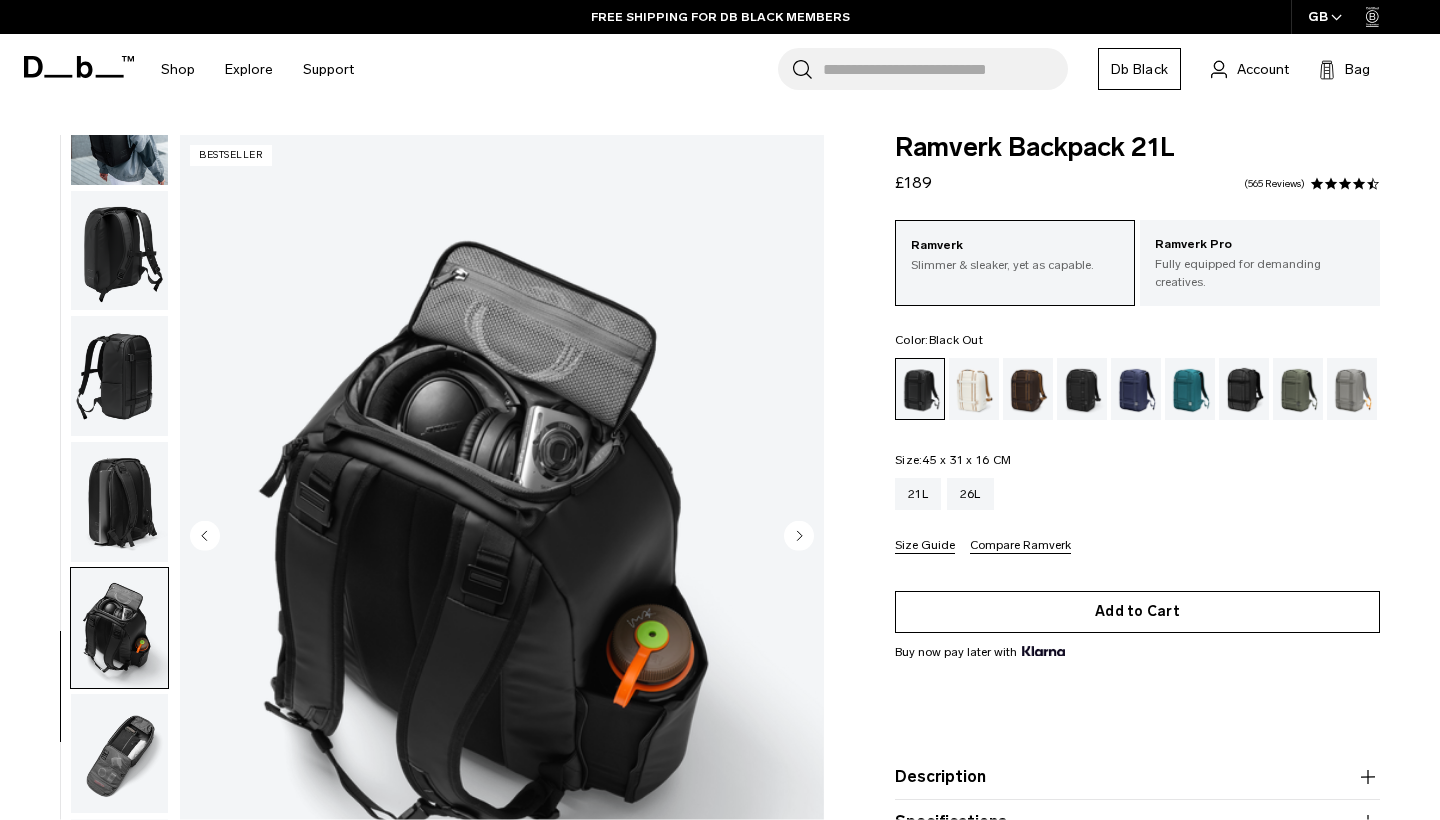 click on "Add to Cart" at bounding box center (1137, 612) 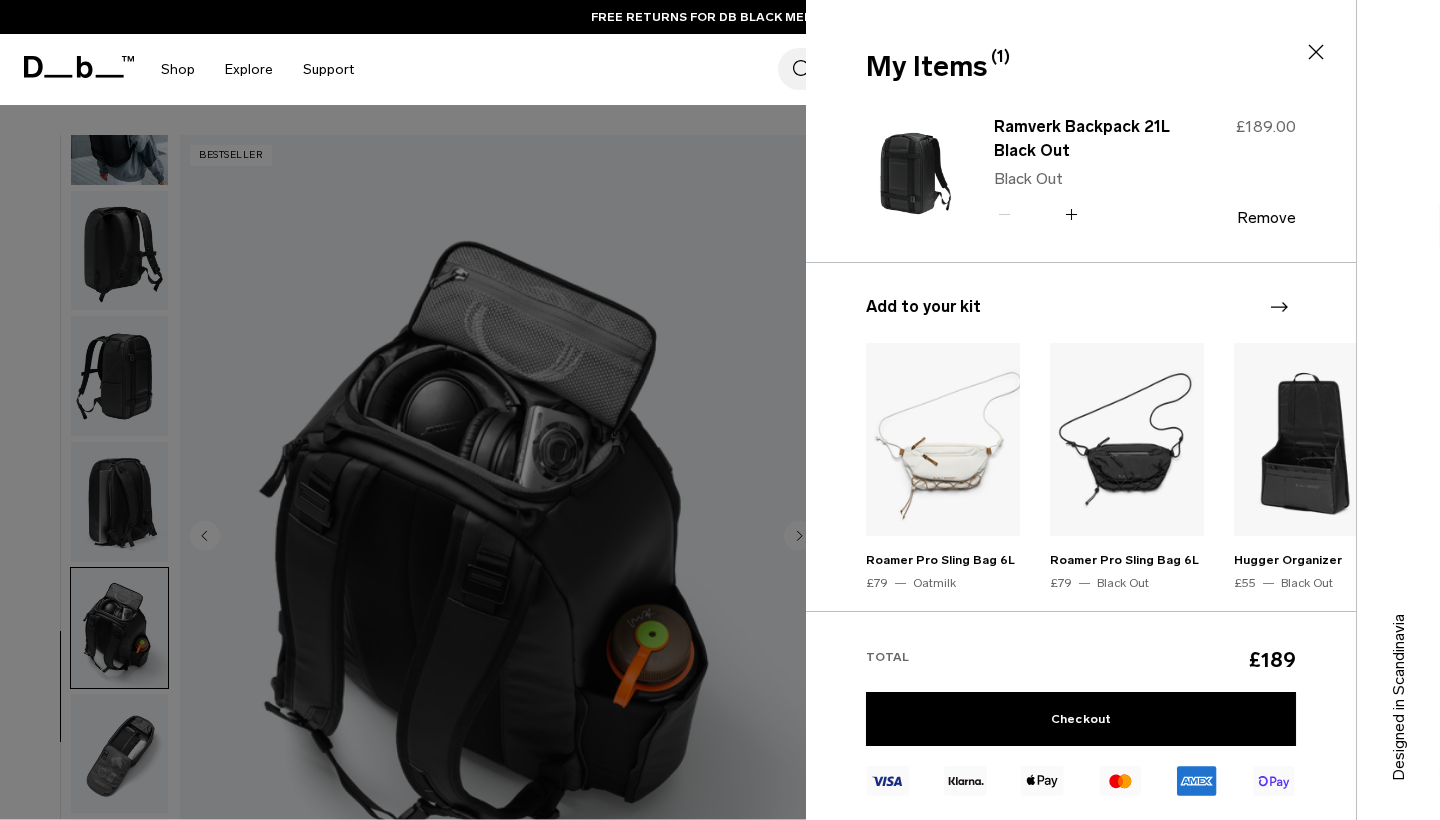 click at bounding box center (720, 410) 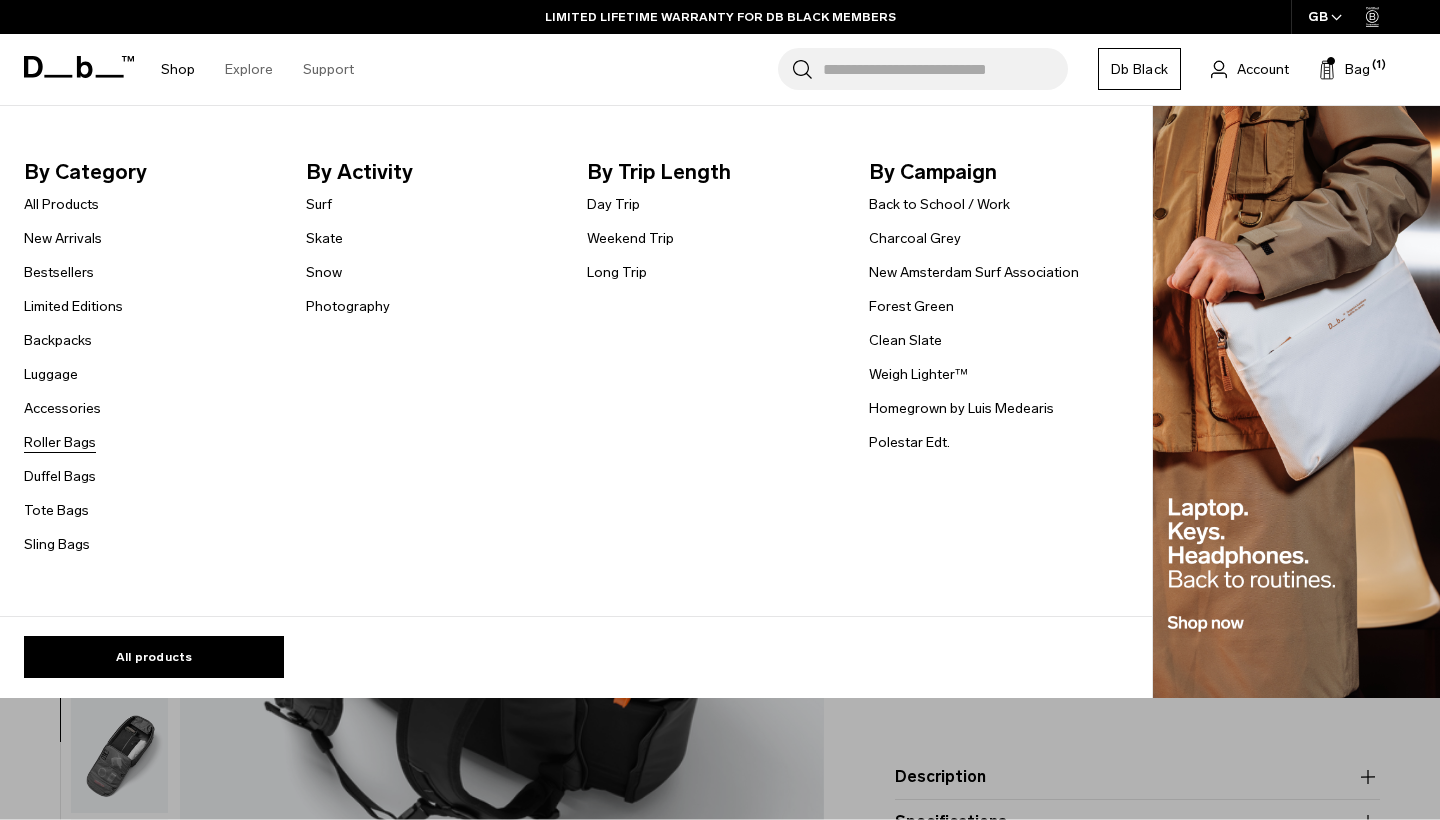 click on "Roller Bags" at bounding box center [60, 442] 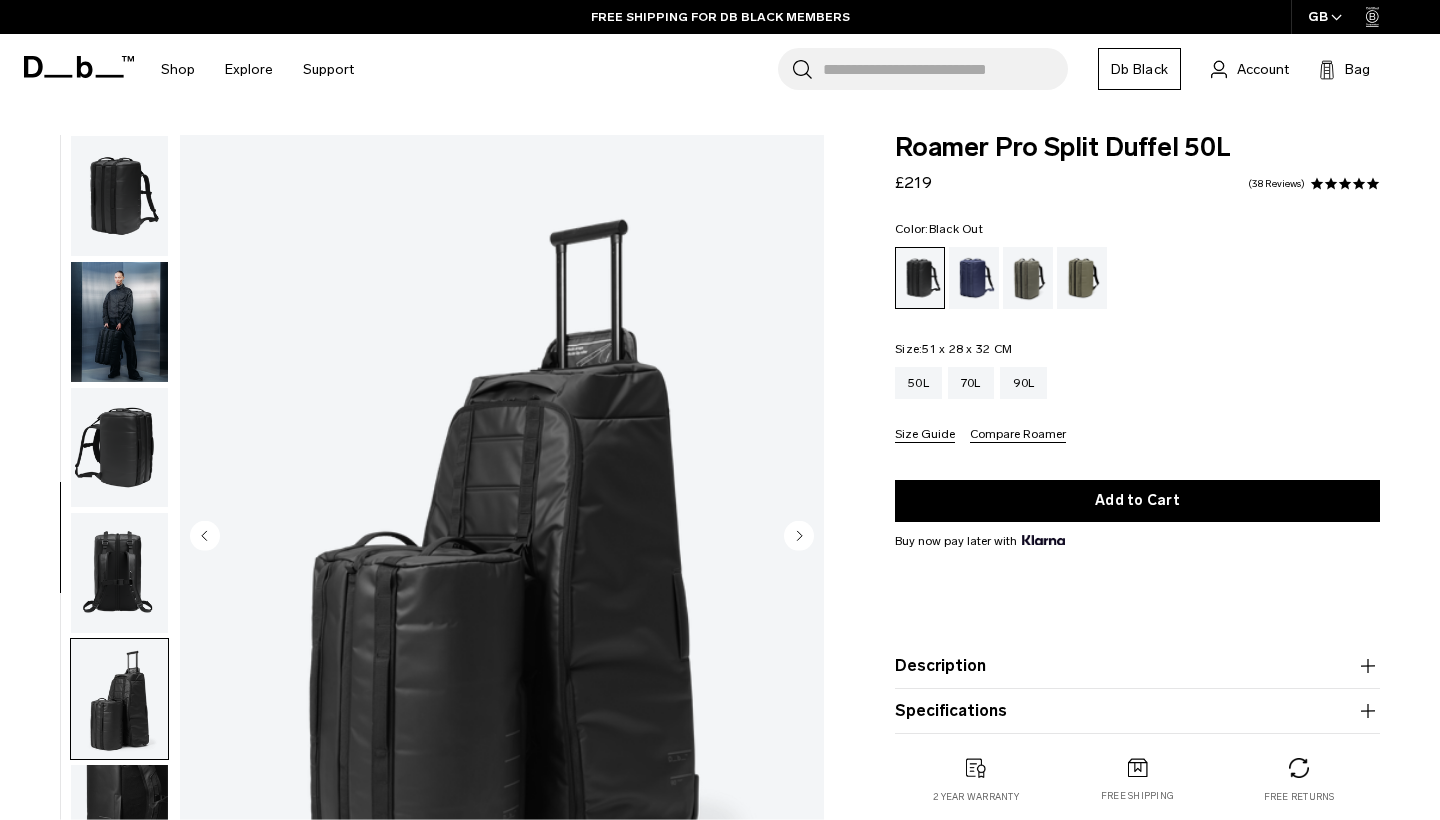 scroll, scrollTop: 0, scrollLeft: 0, axis: both 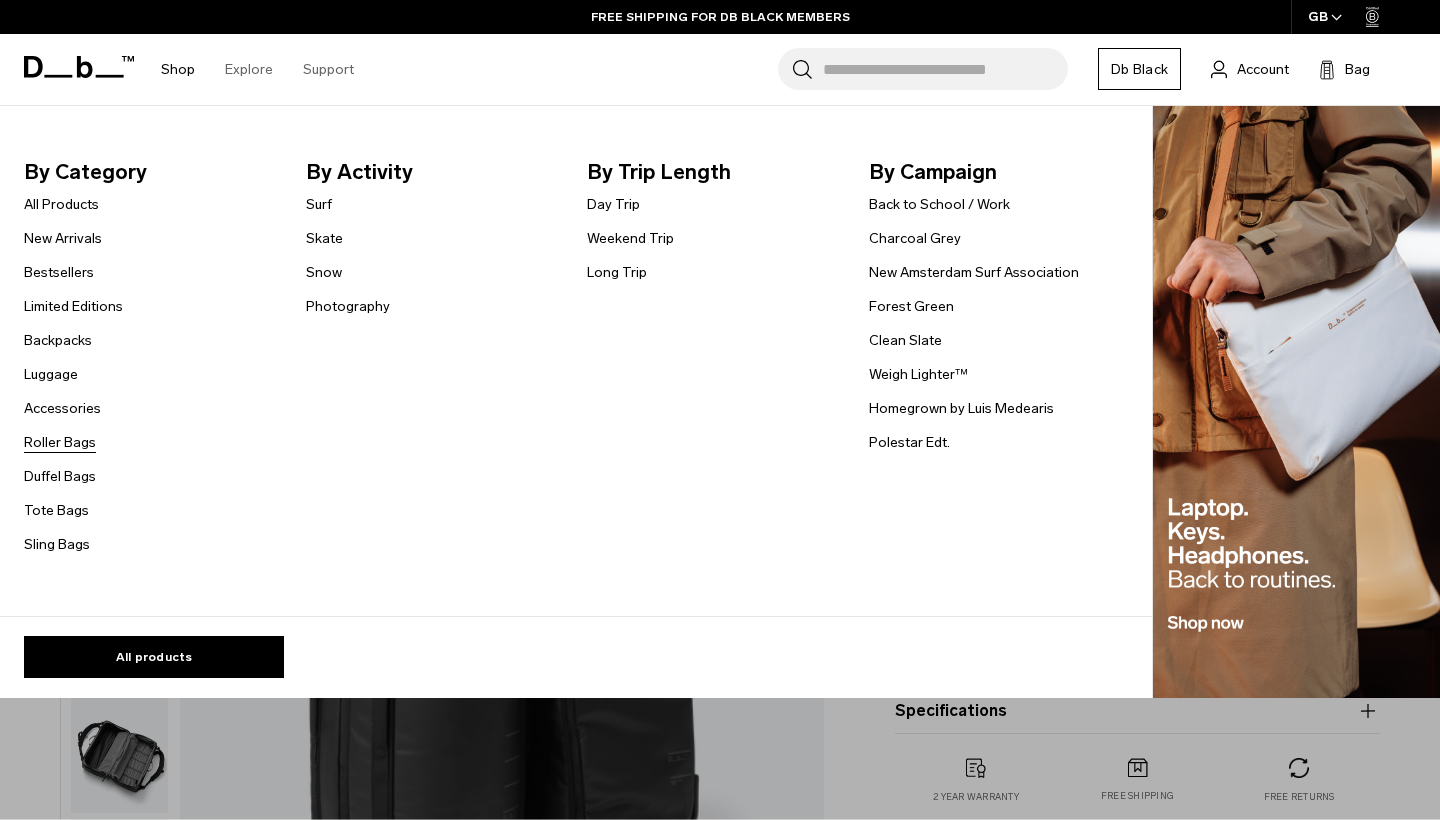 click on "Roller Bags" at bounding box center (60, 442) 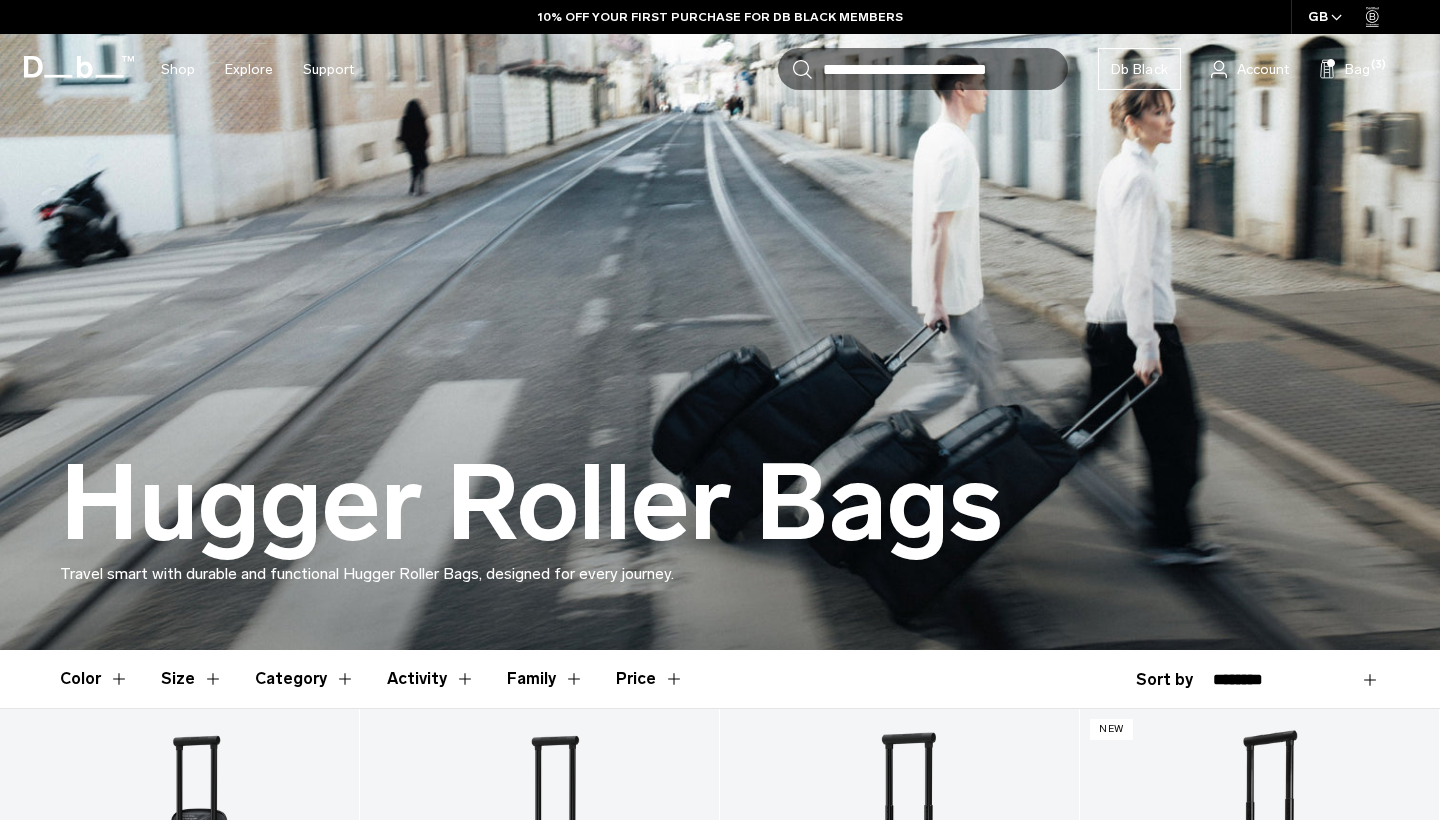 scroll, scrollTop: 680, scrollLeft: 0, axis: vertical 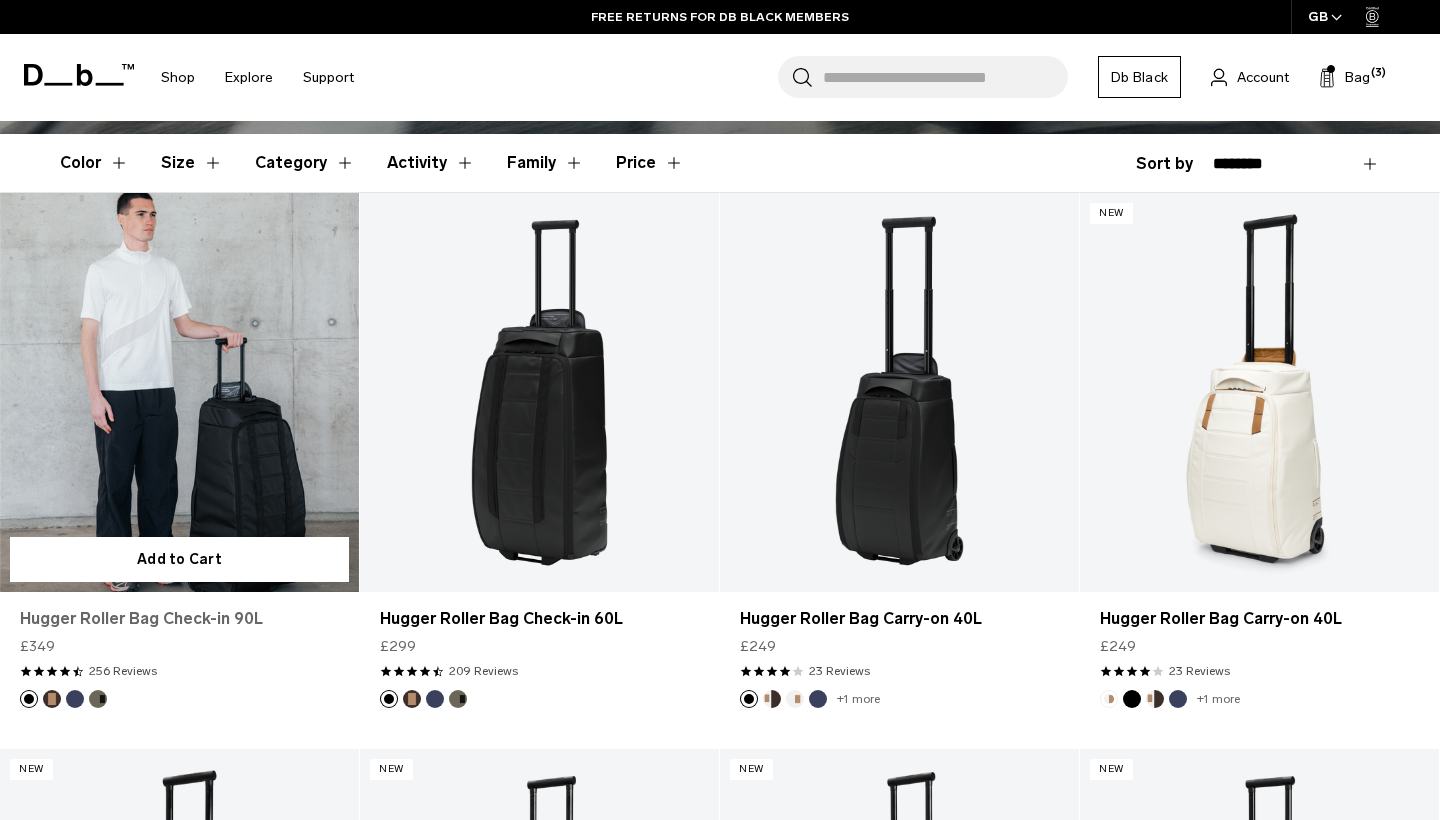 click on "Hugger Roller Bag Check-in 90L" at bounding box center (179, 619) 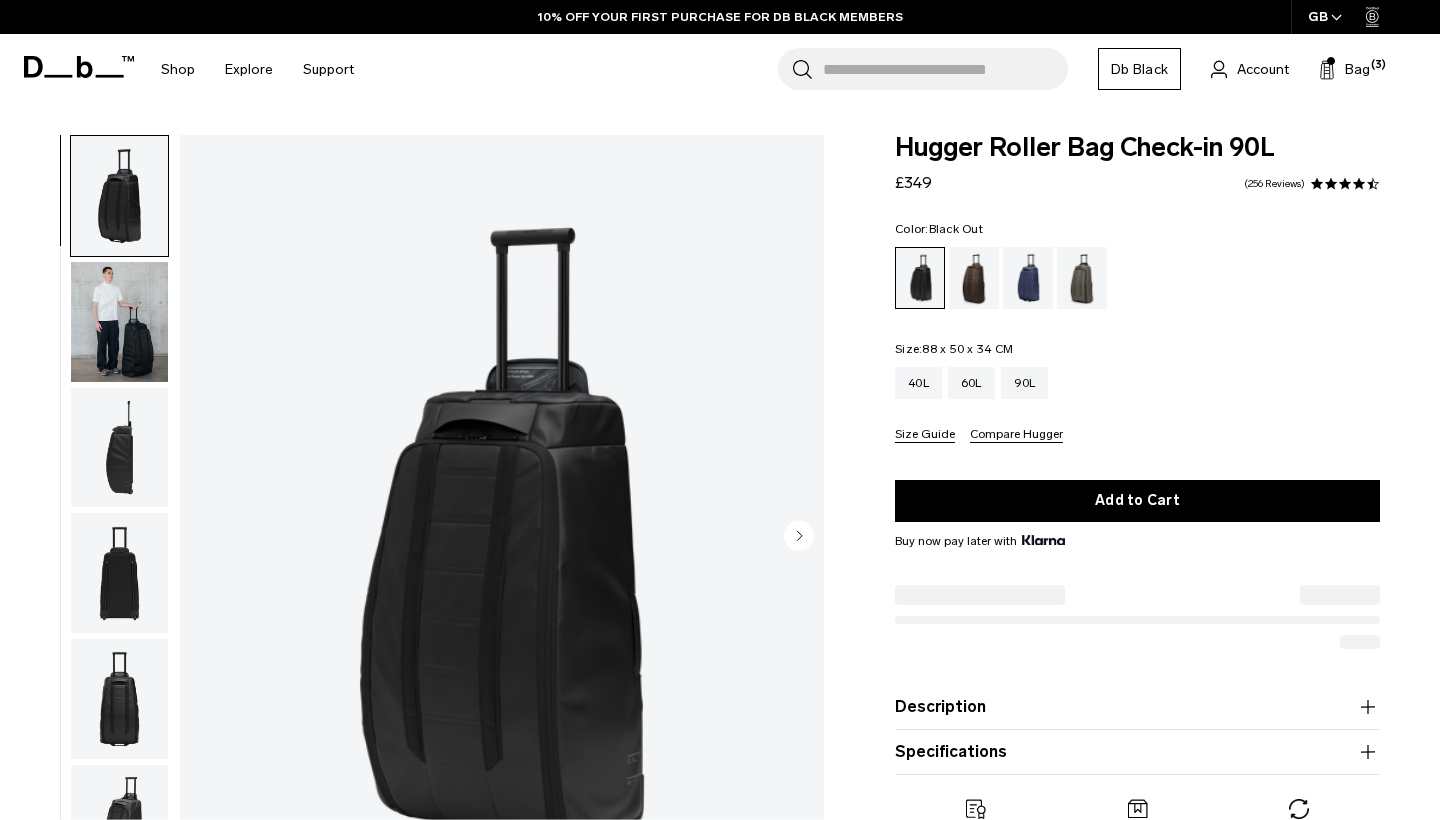 scroll, scrollTop: 0, scrollLeft: 0, axis: both 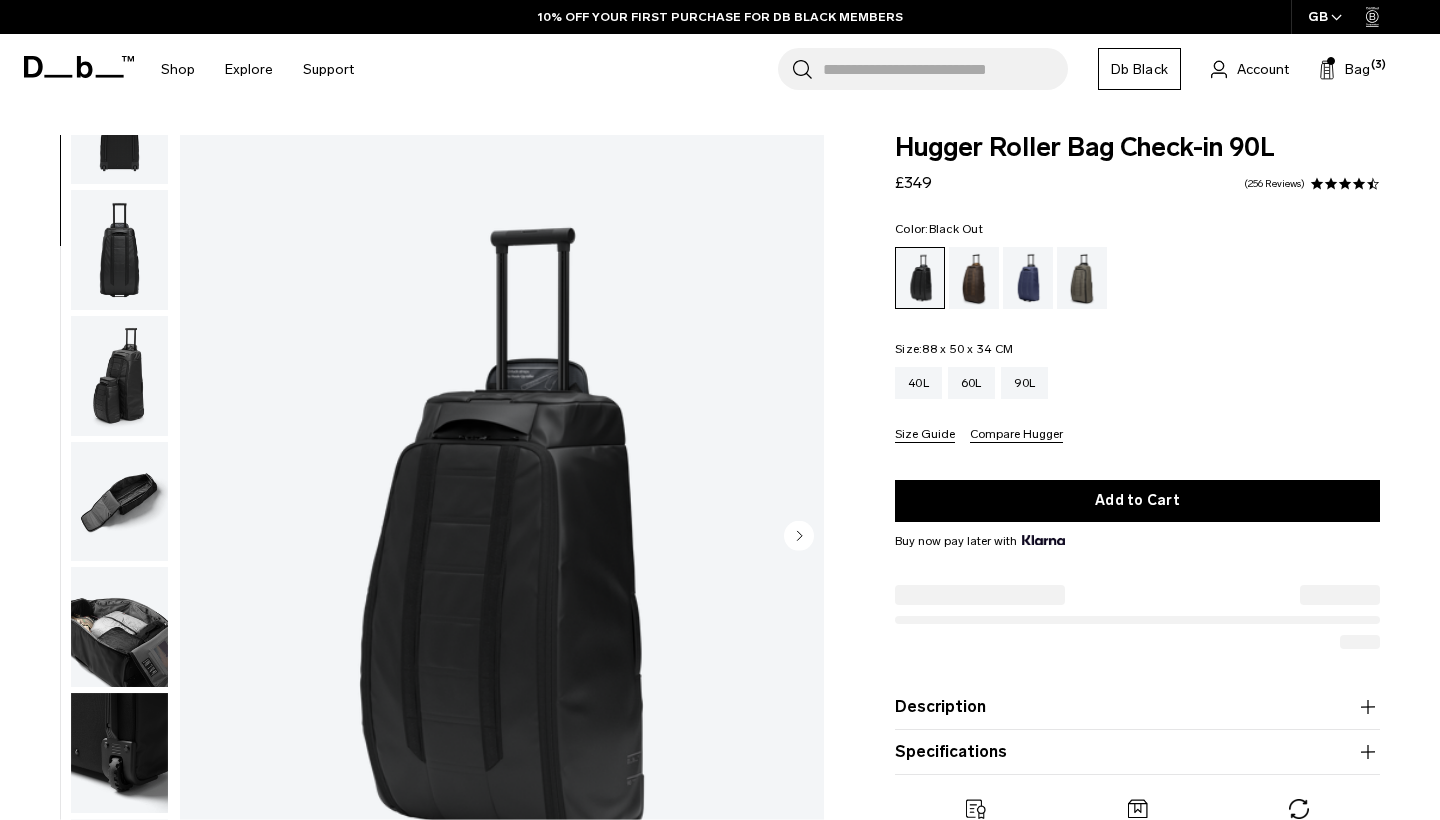 click at bounding box center [119, 627] 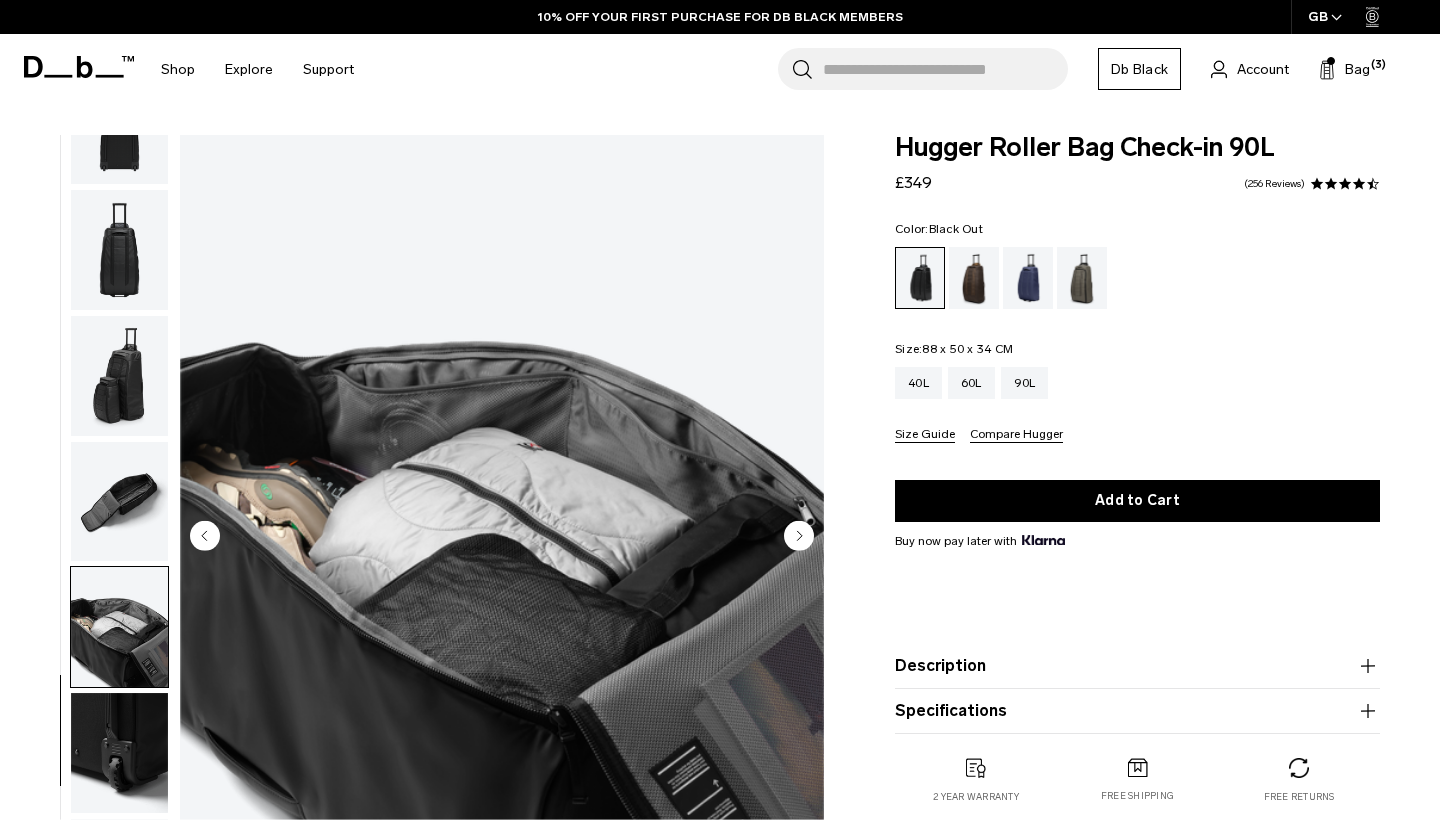 scroll, scrollTop: 0, scrollLeft: 0, axis: both 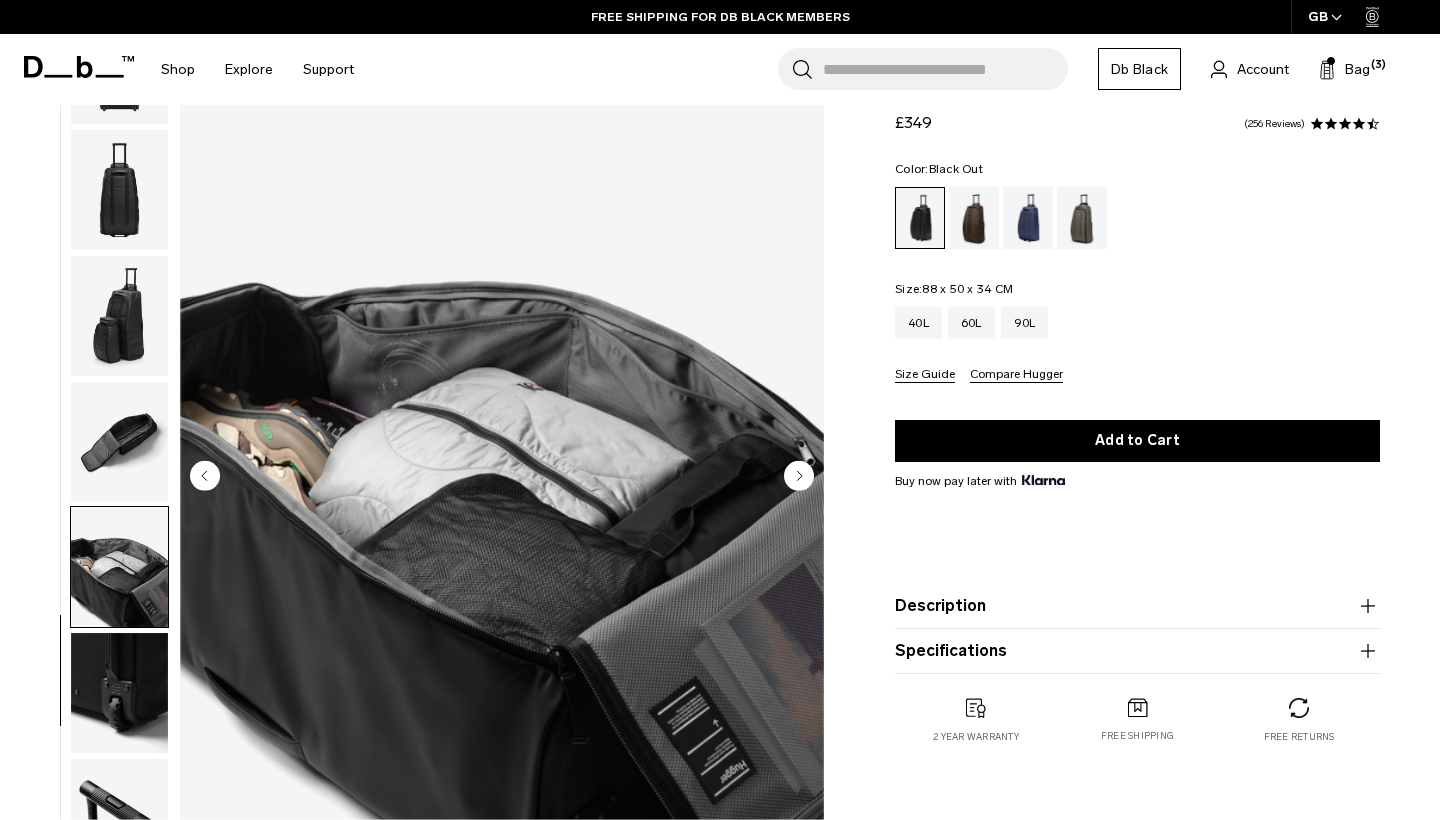 click on "Description" at bounding box center [1137, 606] 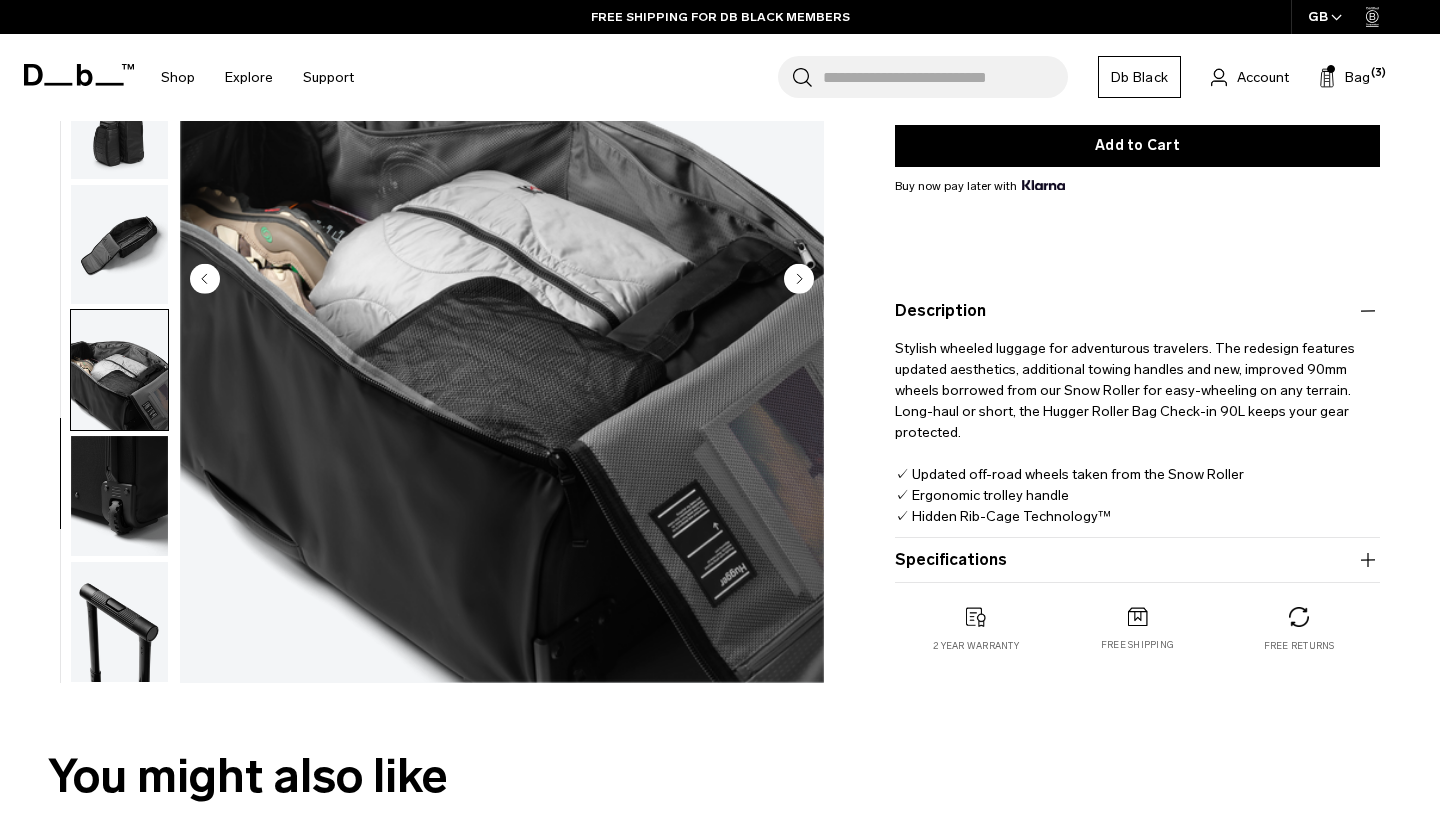 scroll, scrollTop: 365, scrollLeft: 0, axis: vertical 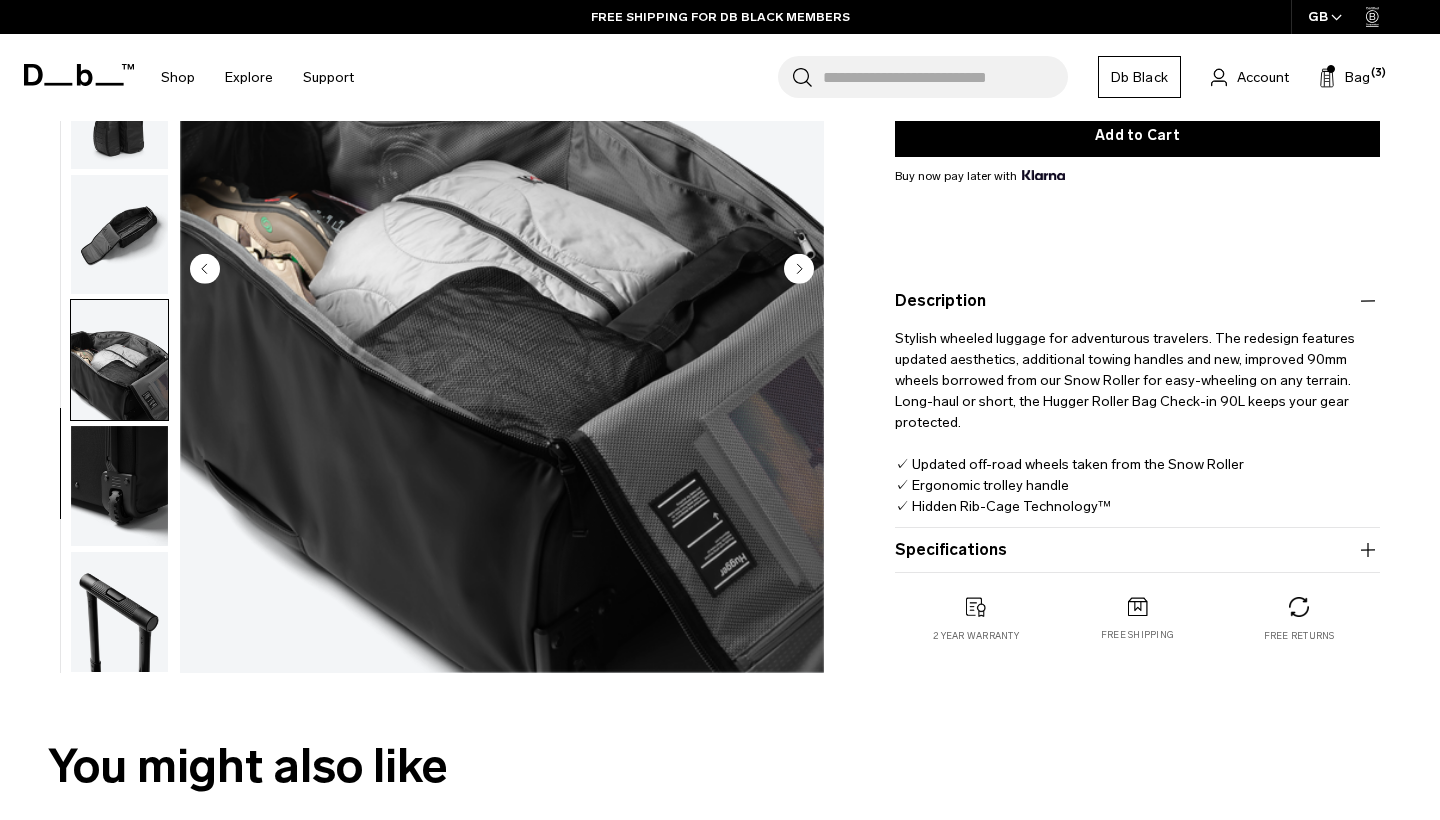 click on "Specifications" at bounding box center (1137, 550) 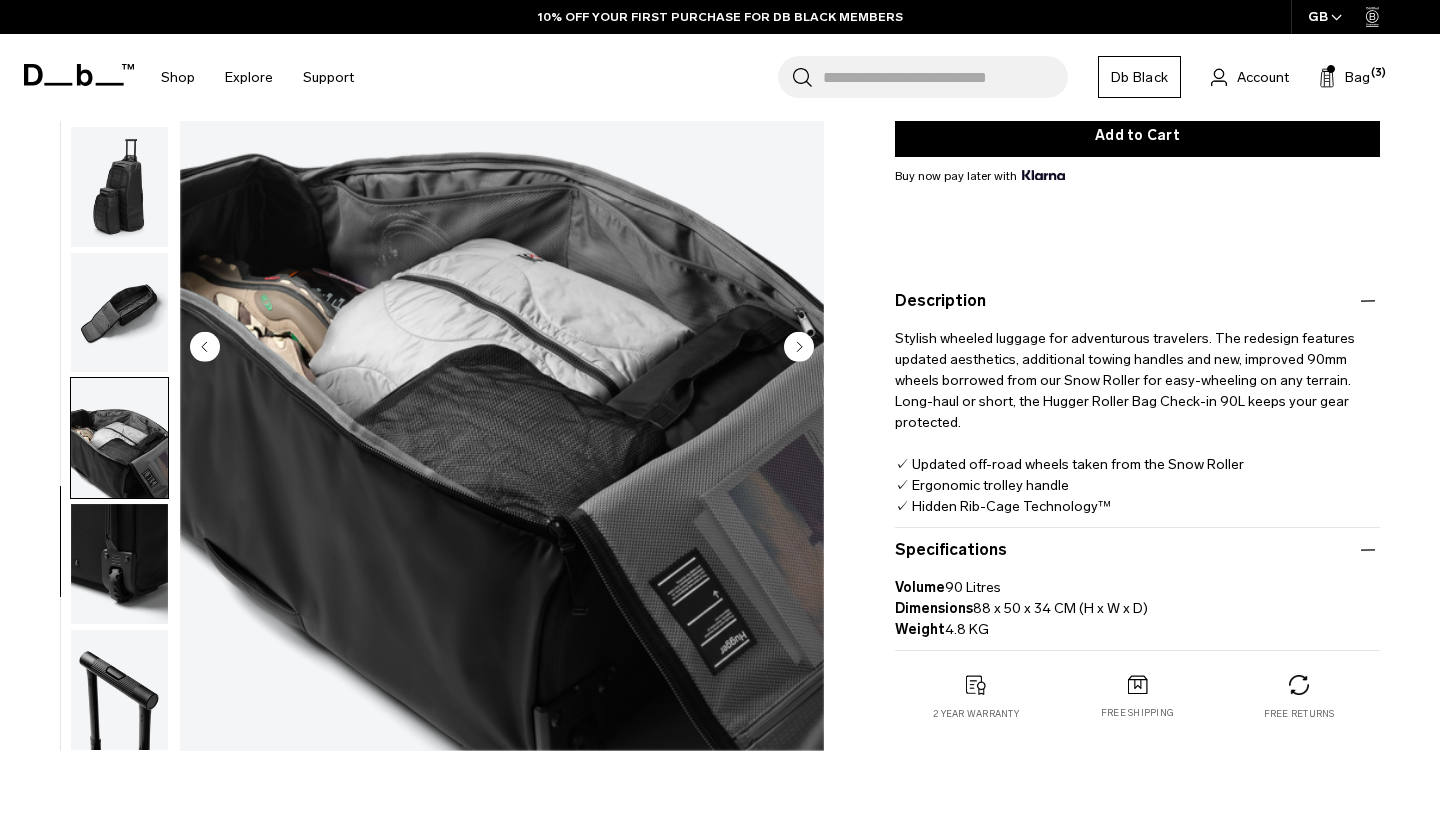 click at bounding box center (119, 187) 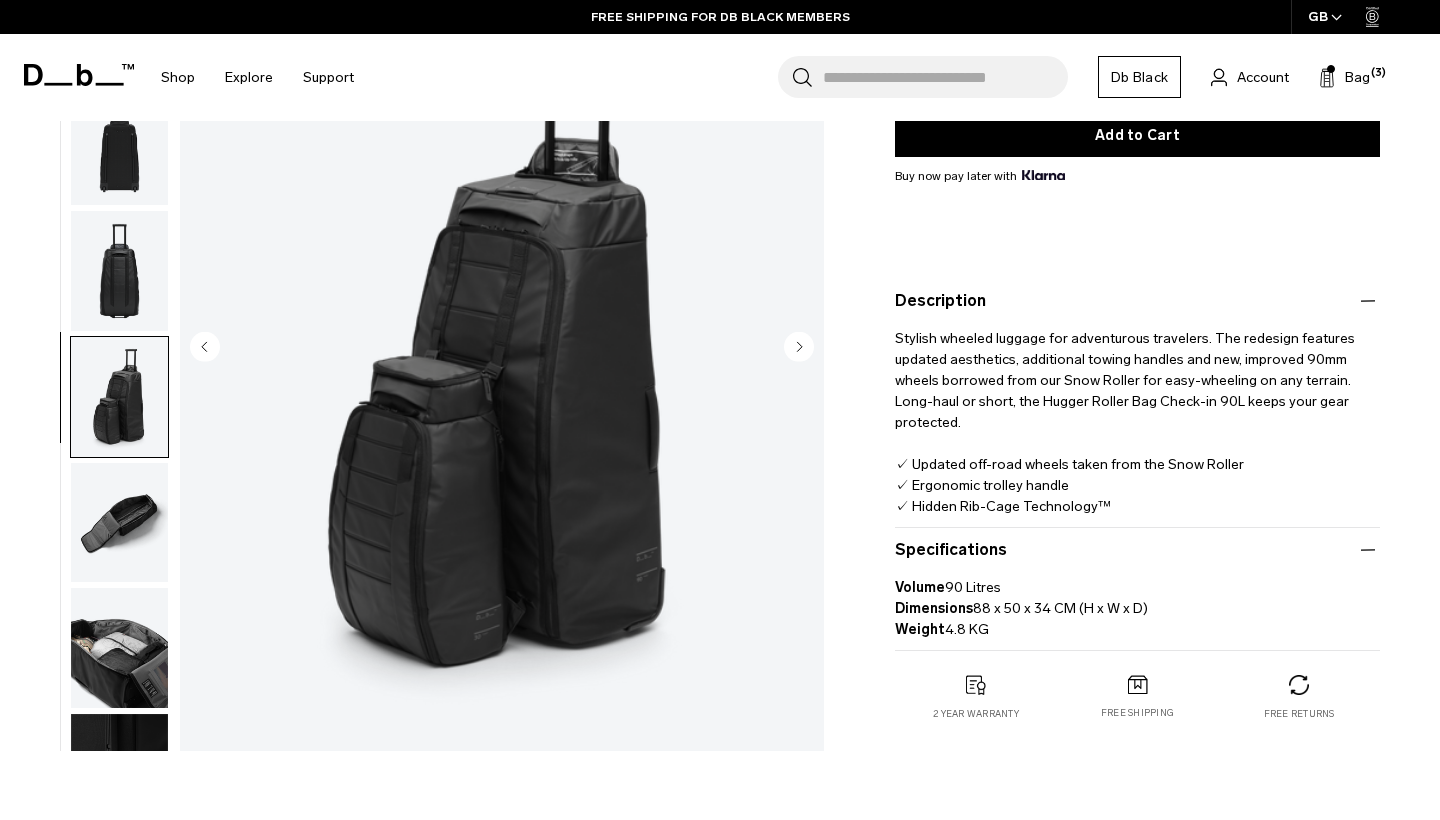 scroll, scrollTop: 177, scrollLeft: 0, axis: vertical 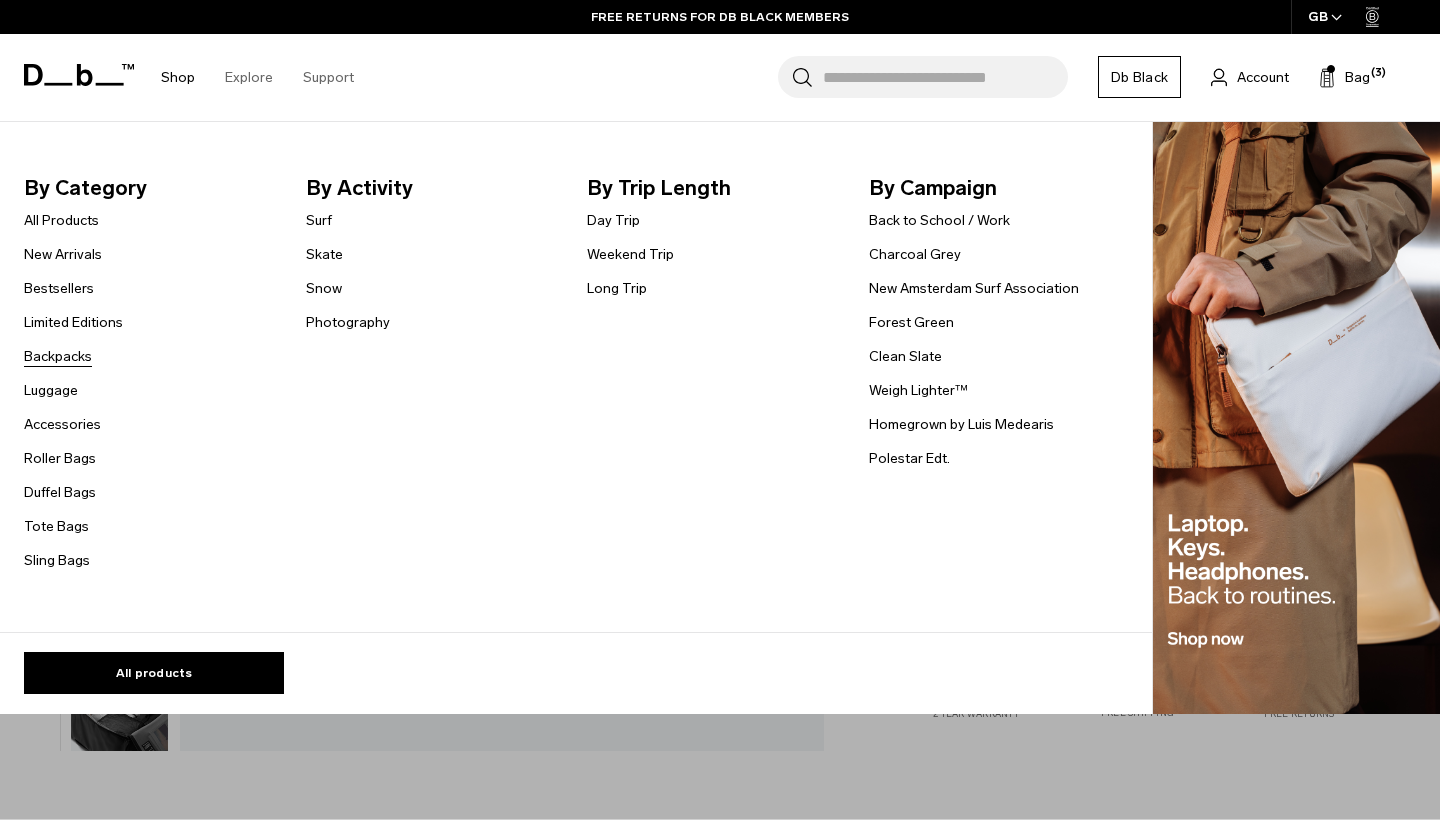 click on "Backpacks" at bounding box center (58, 356) 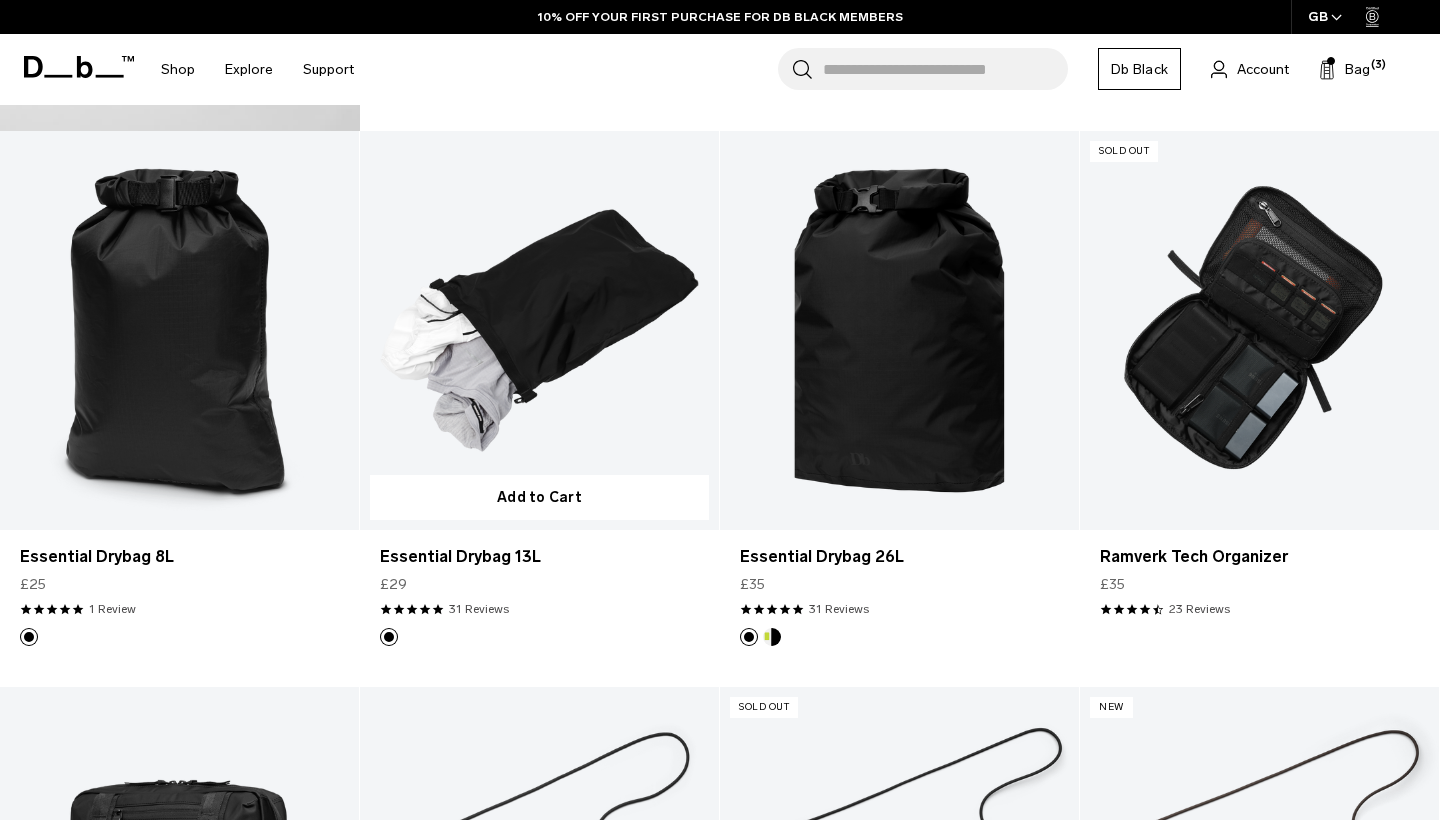 scroll, scrollTop: 1478, scrollLeft: 0, axis: vertical 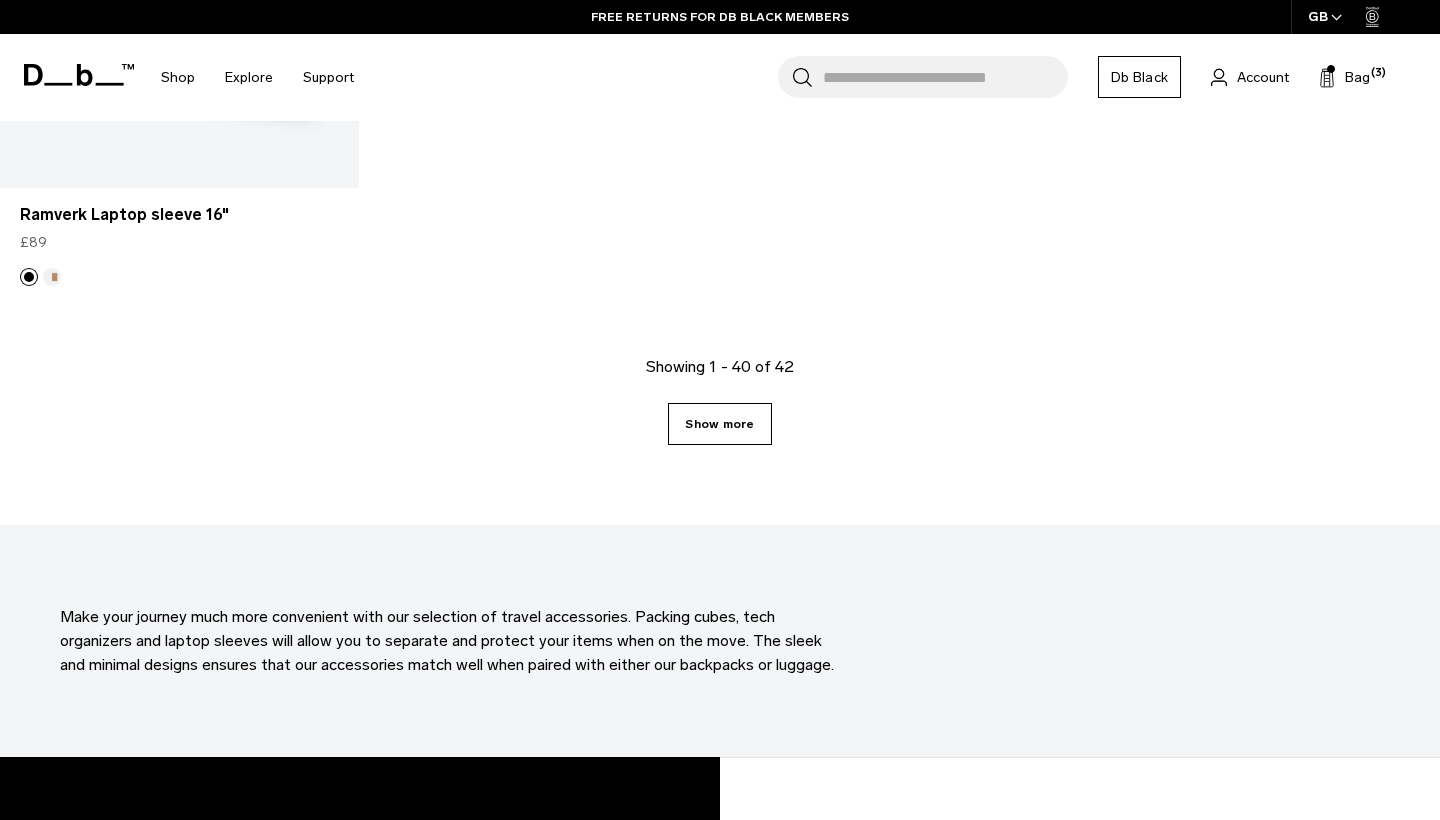 click on "Show more" at bounding box center [719, 424] 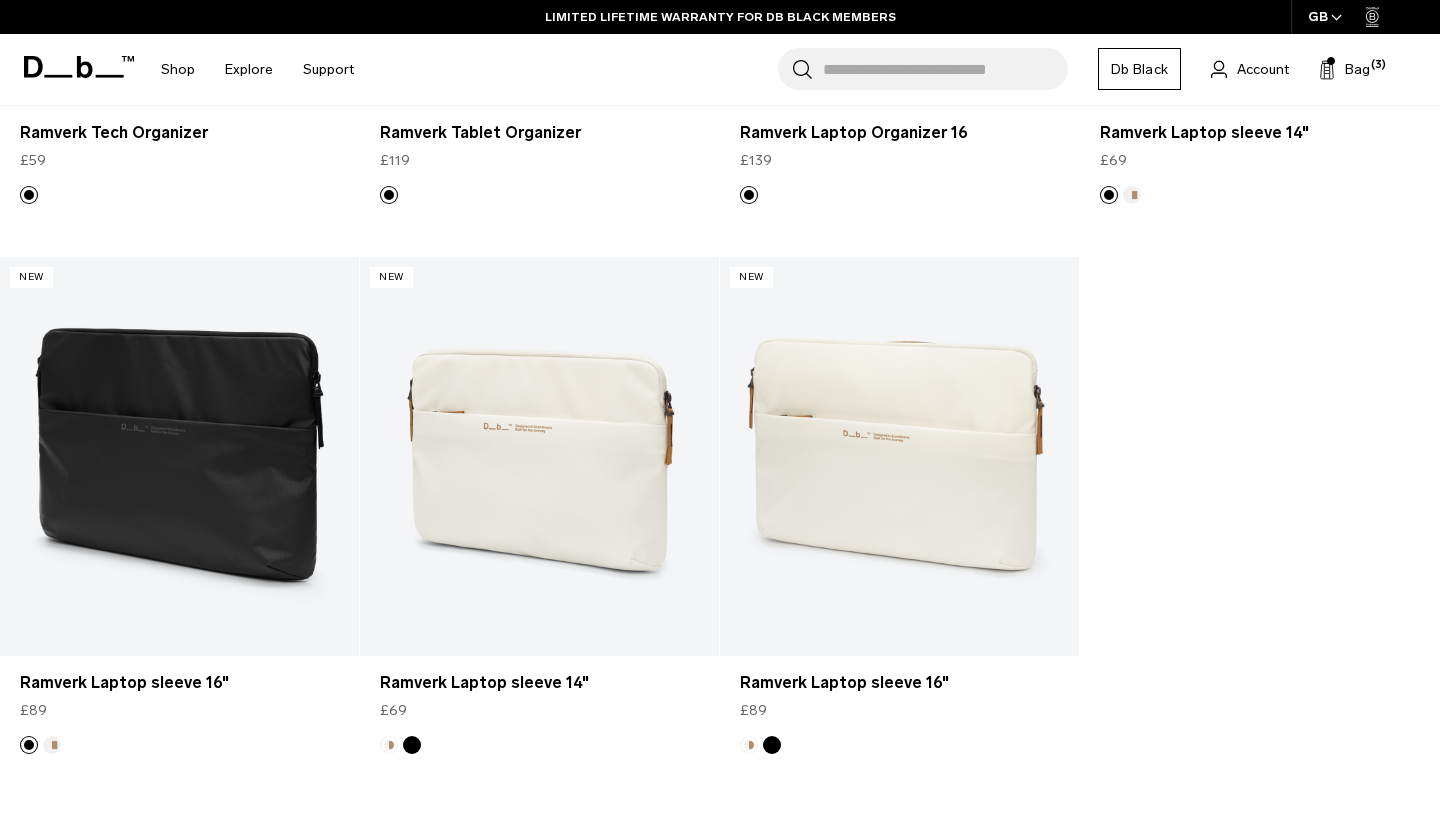 scroll, scrollTop: 5790, scrollLeft: 0, axis: vertical 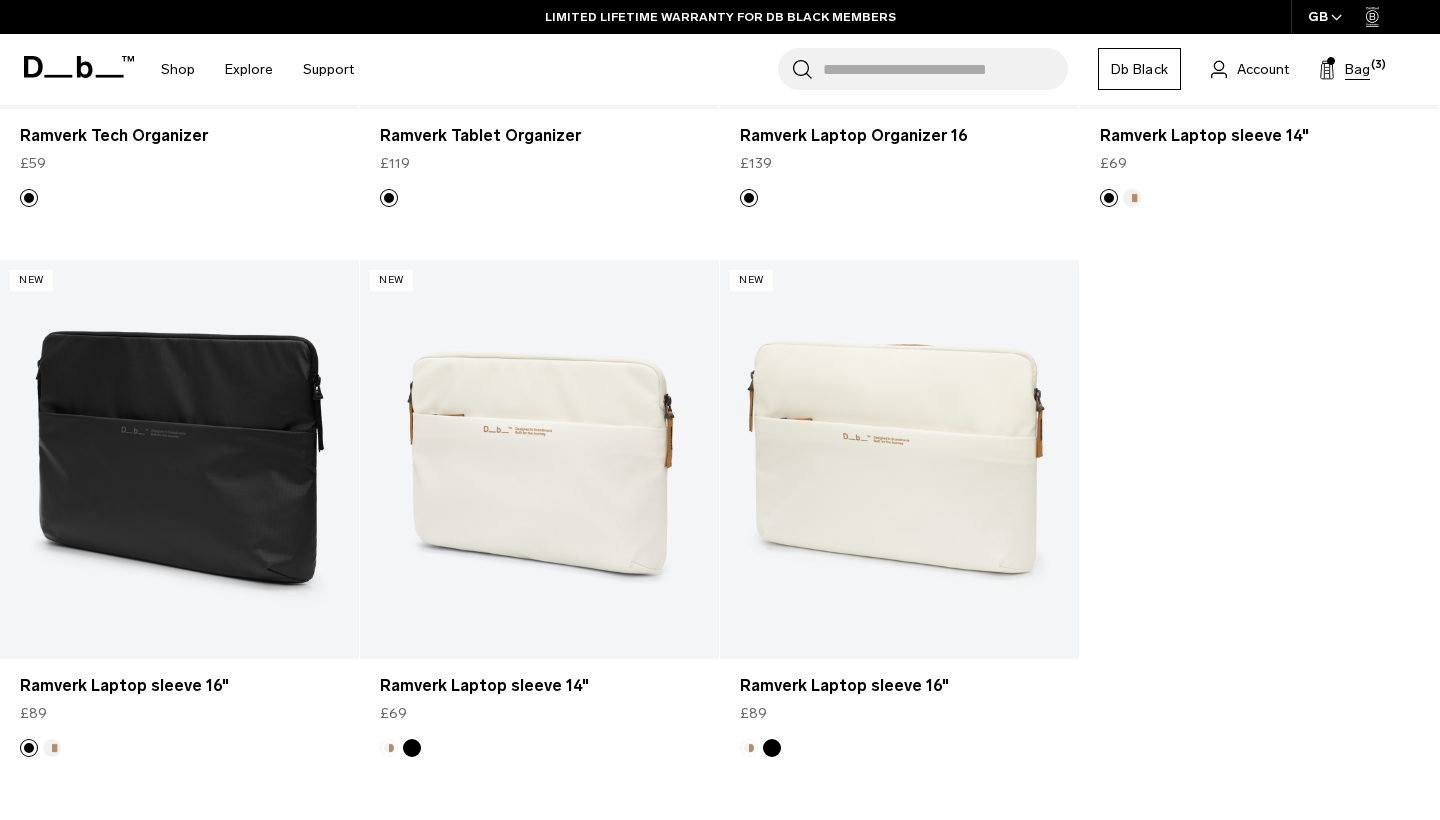 click on "Bag
(3)" at bounding box center [1344, 69] 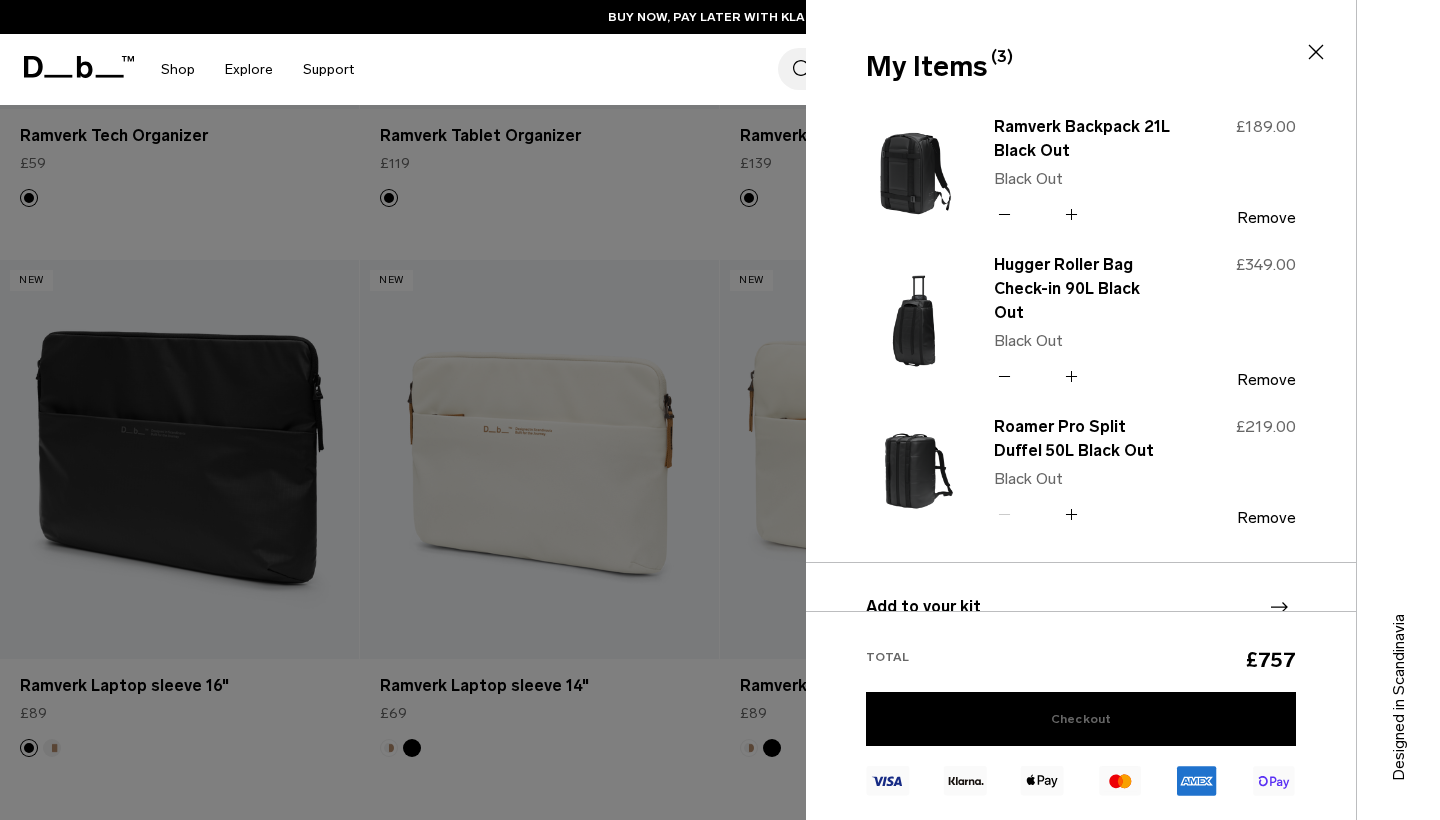click on "Checkout" at bounding box center (1081, 719) 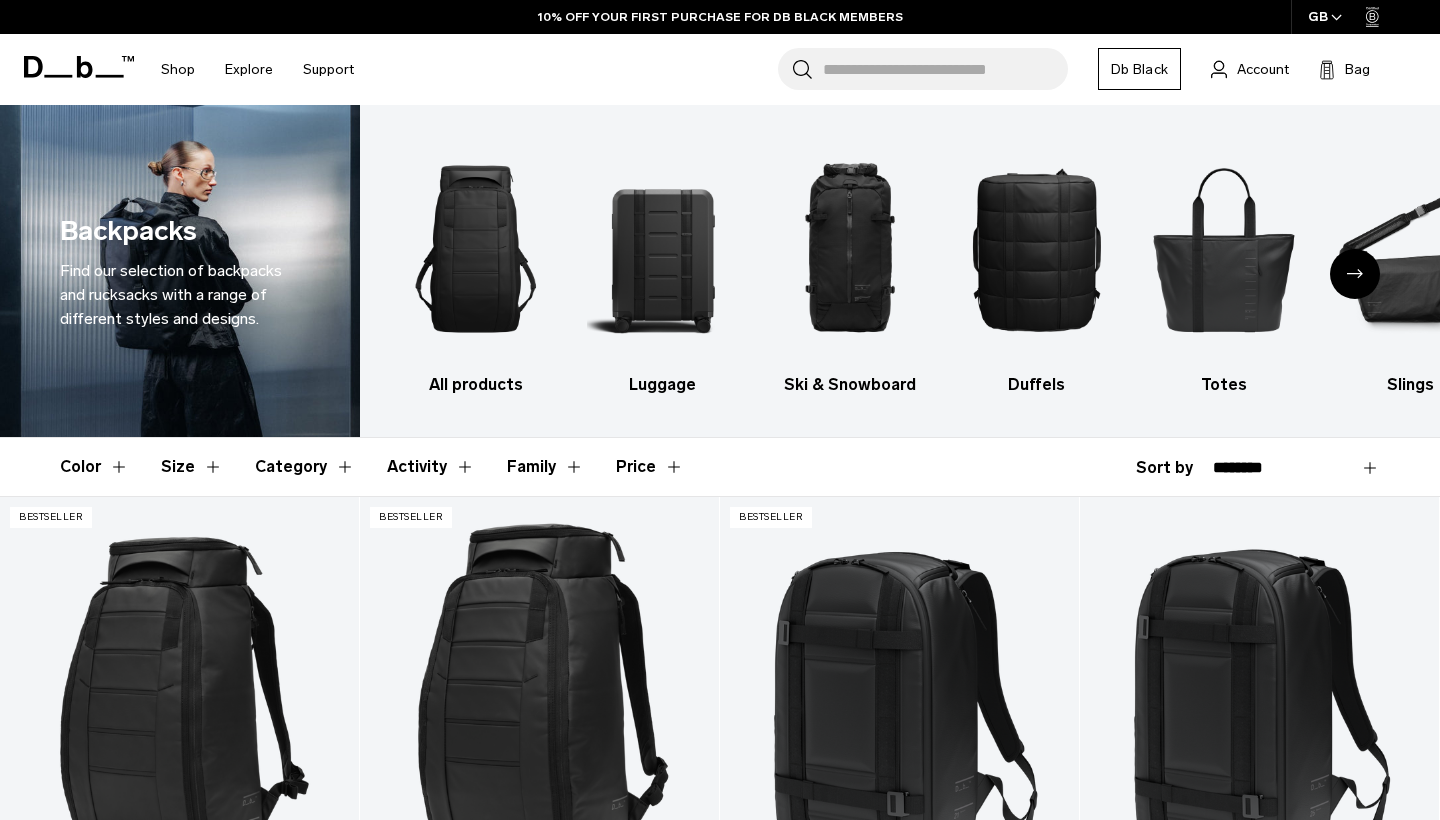 scroll, scrollTop: 0, scrollLeft: 0, axis: both 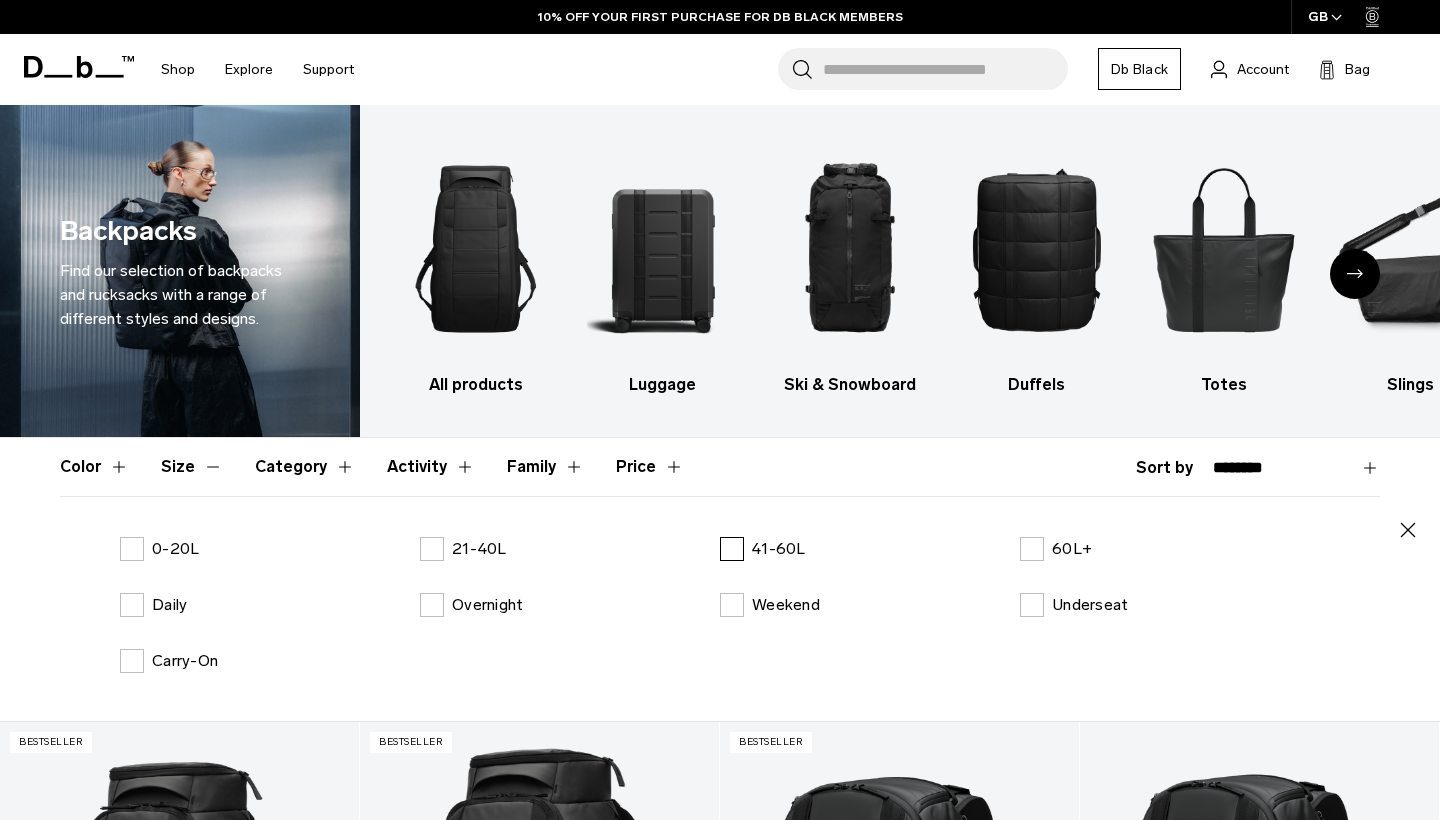 click on "41-60L" at bounding box center (763, 549) 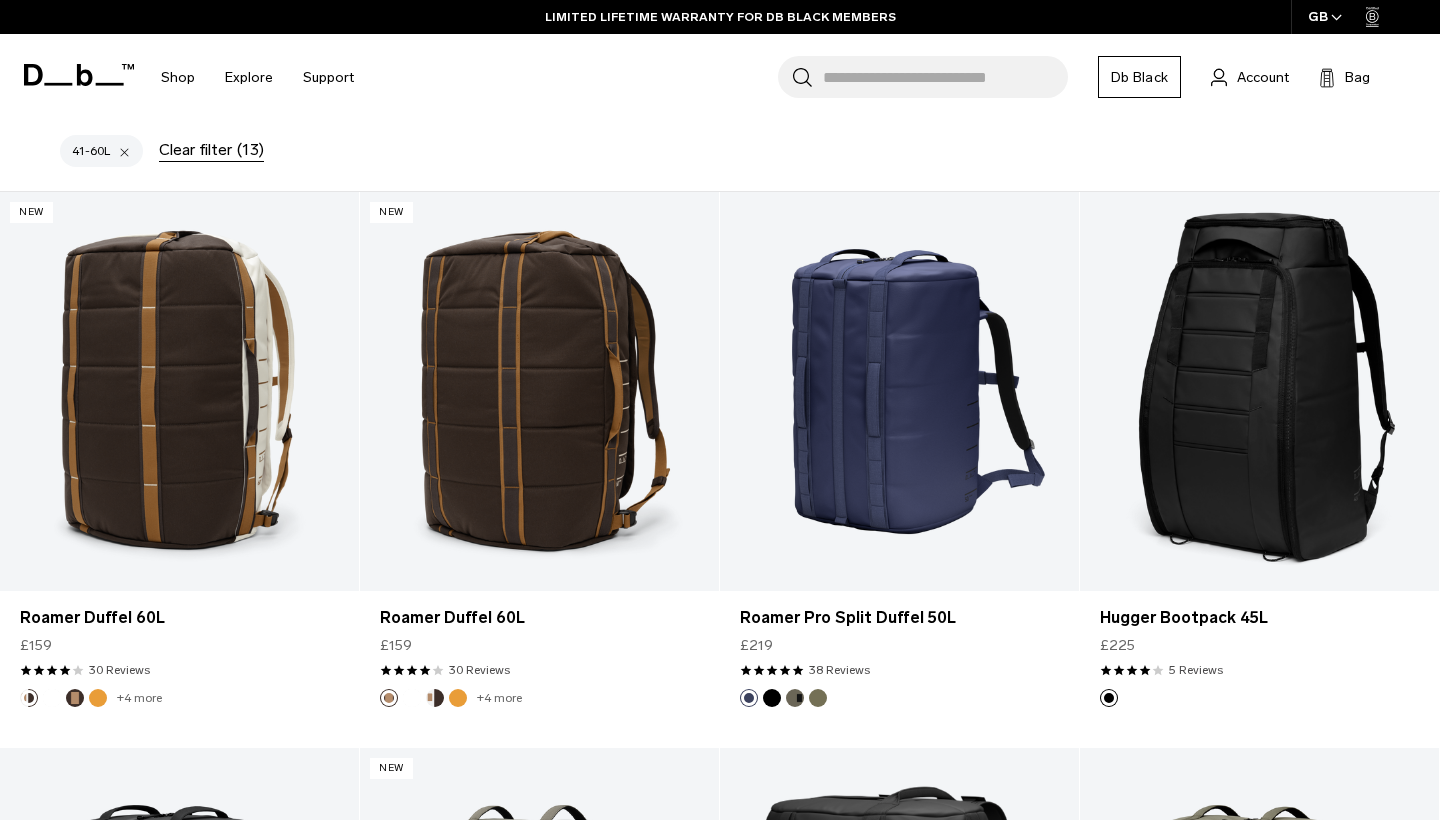 scroll, scrollTop: 603, scrollLeft: 0, axis: vertical 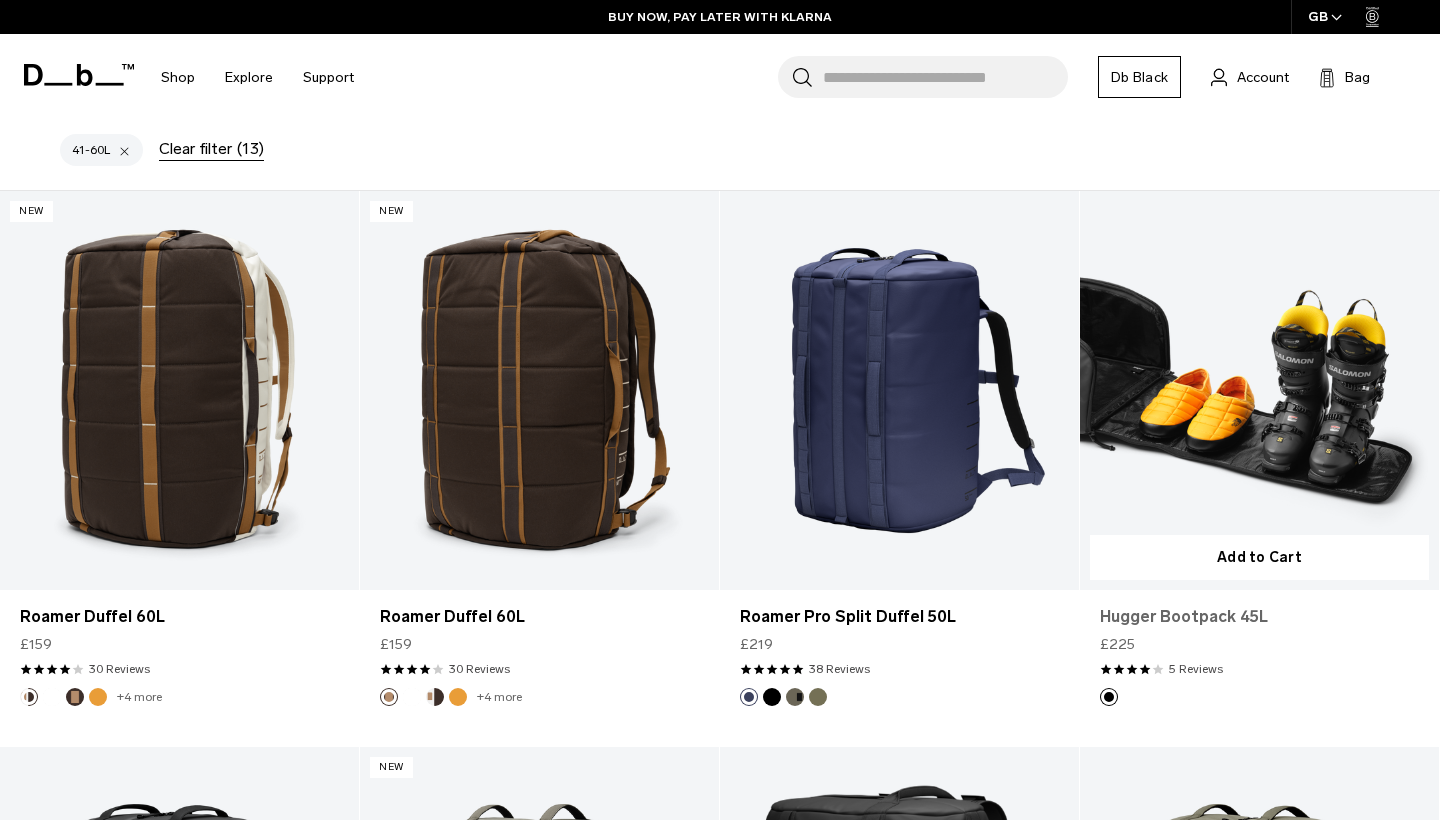 click on "Hugger Bootpack 45L" at bounding box center [1259, 617] 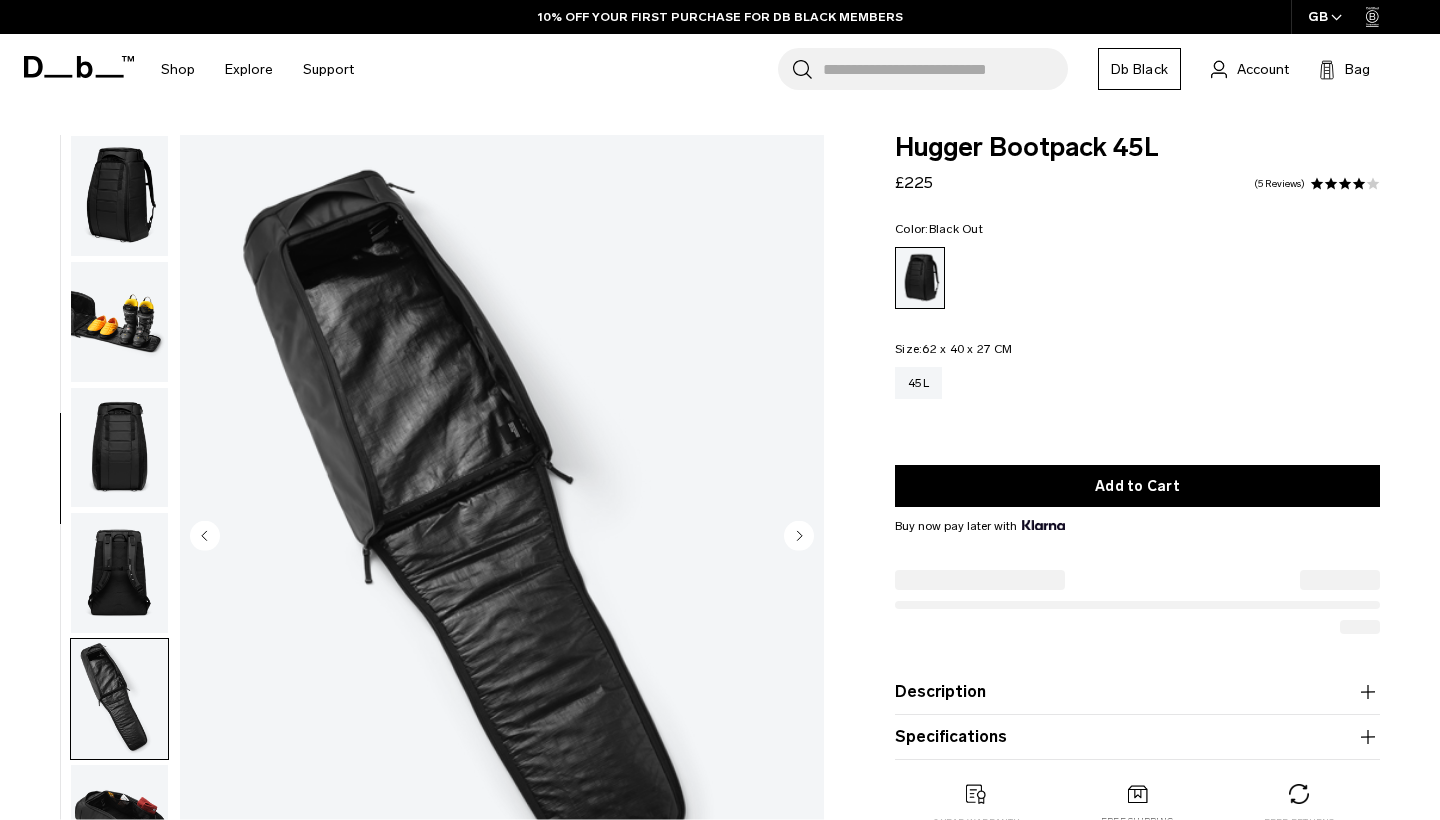 scroll, scrollTop: 0, scrollLeft: 0, axis: both 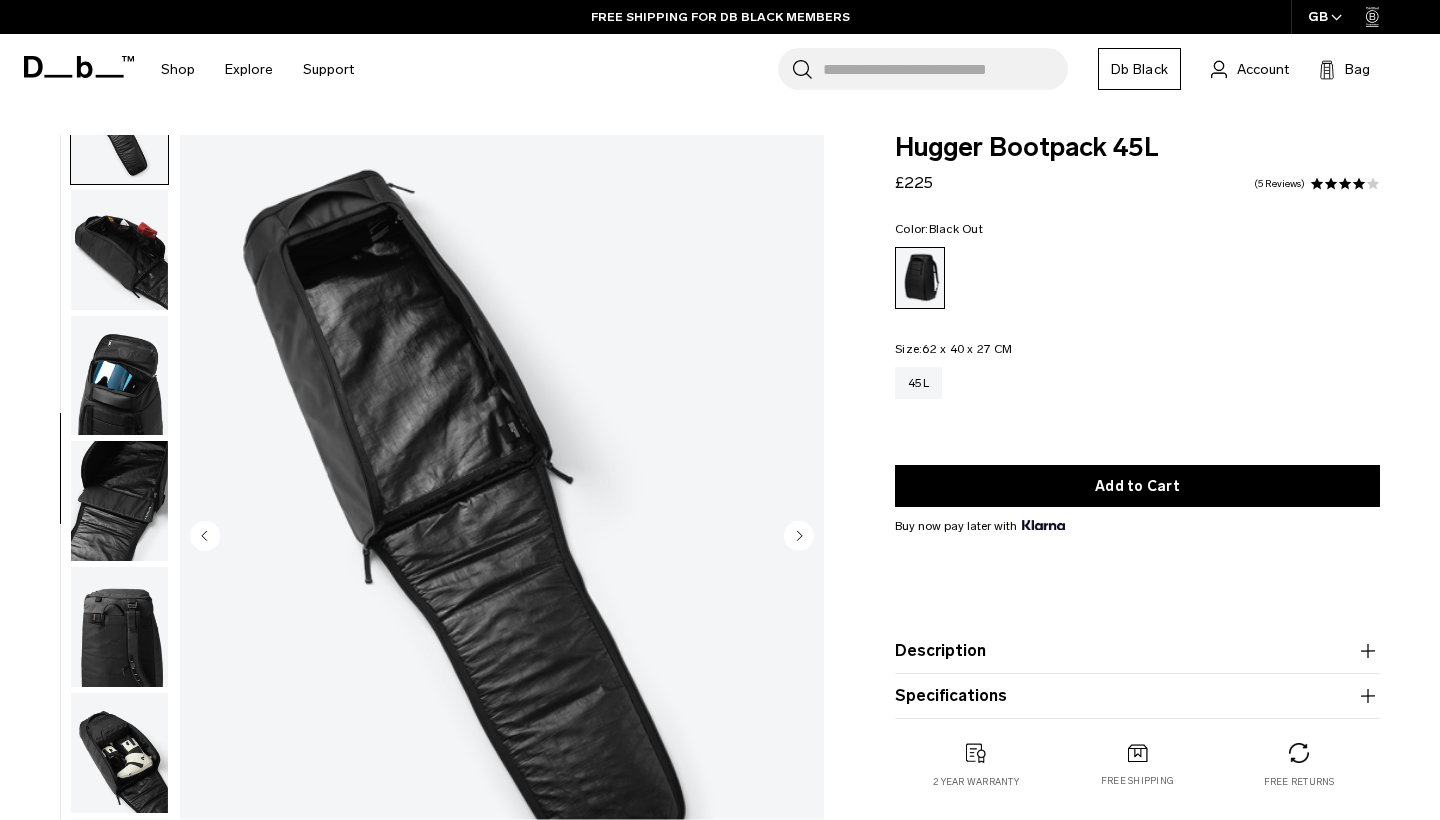 click at bounding box center [119, 376] 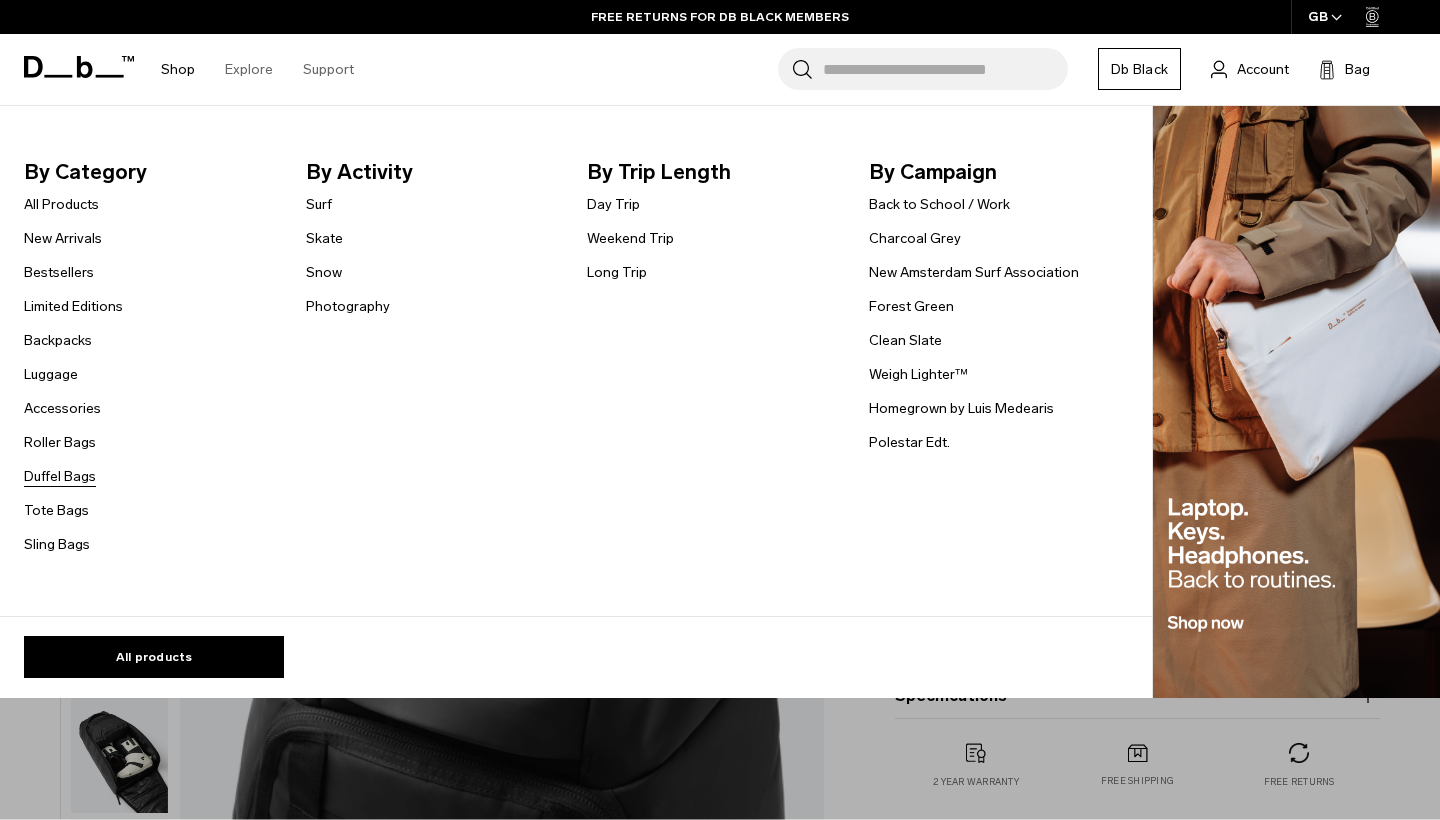 click on "Duffel Bags" at bounding box center [60, 476] 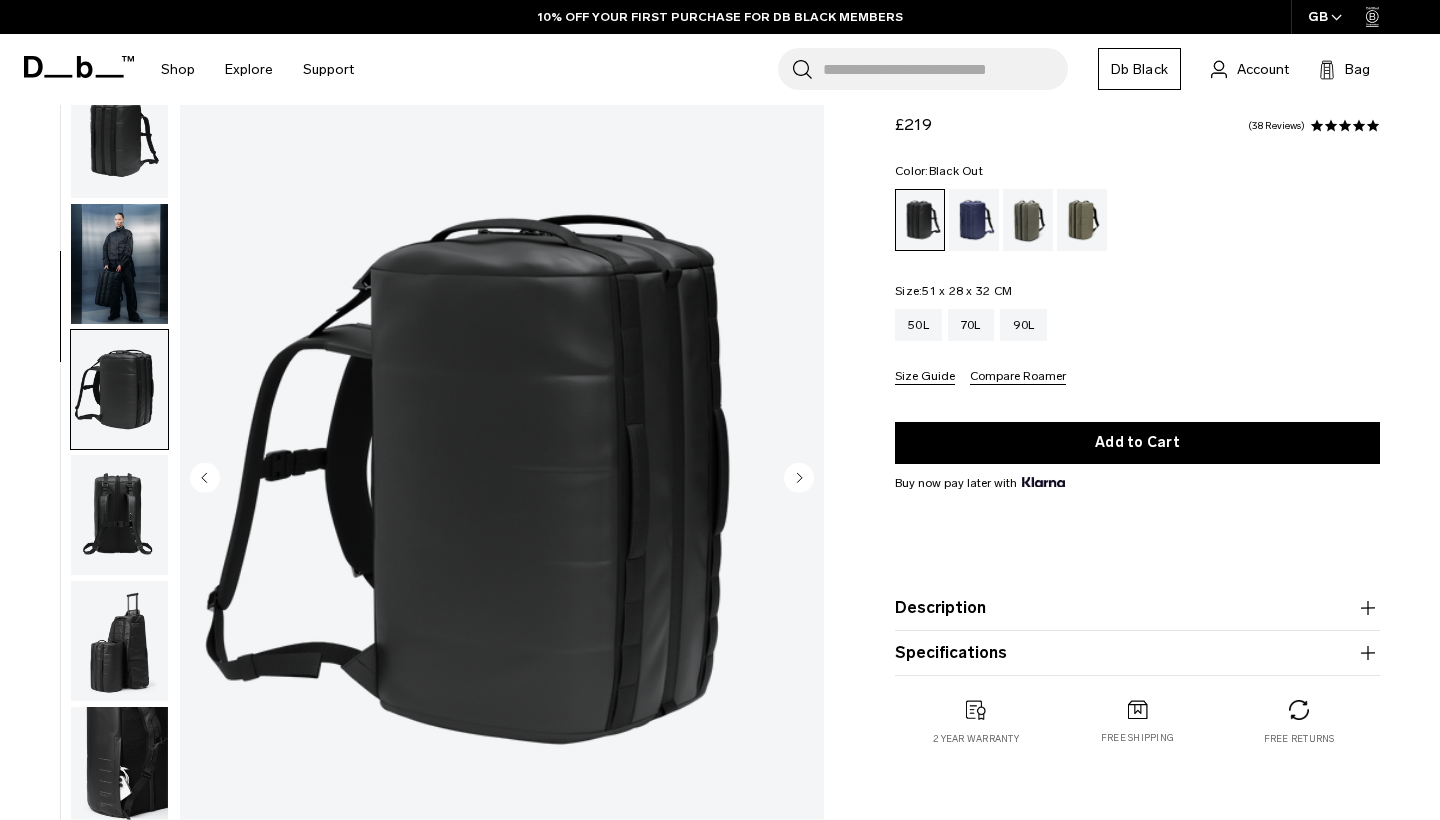 click at bounding box center (119, 767) 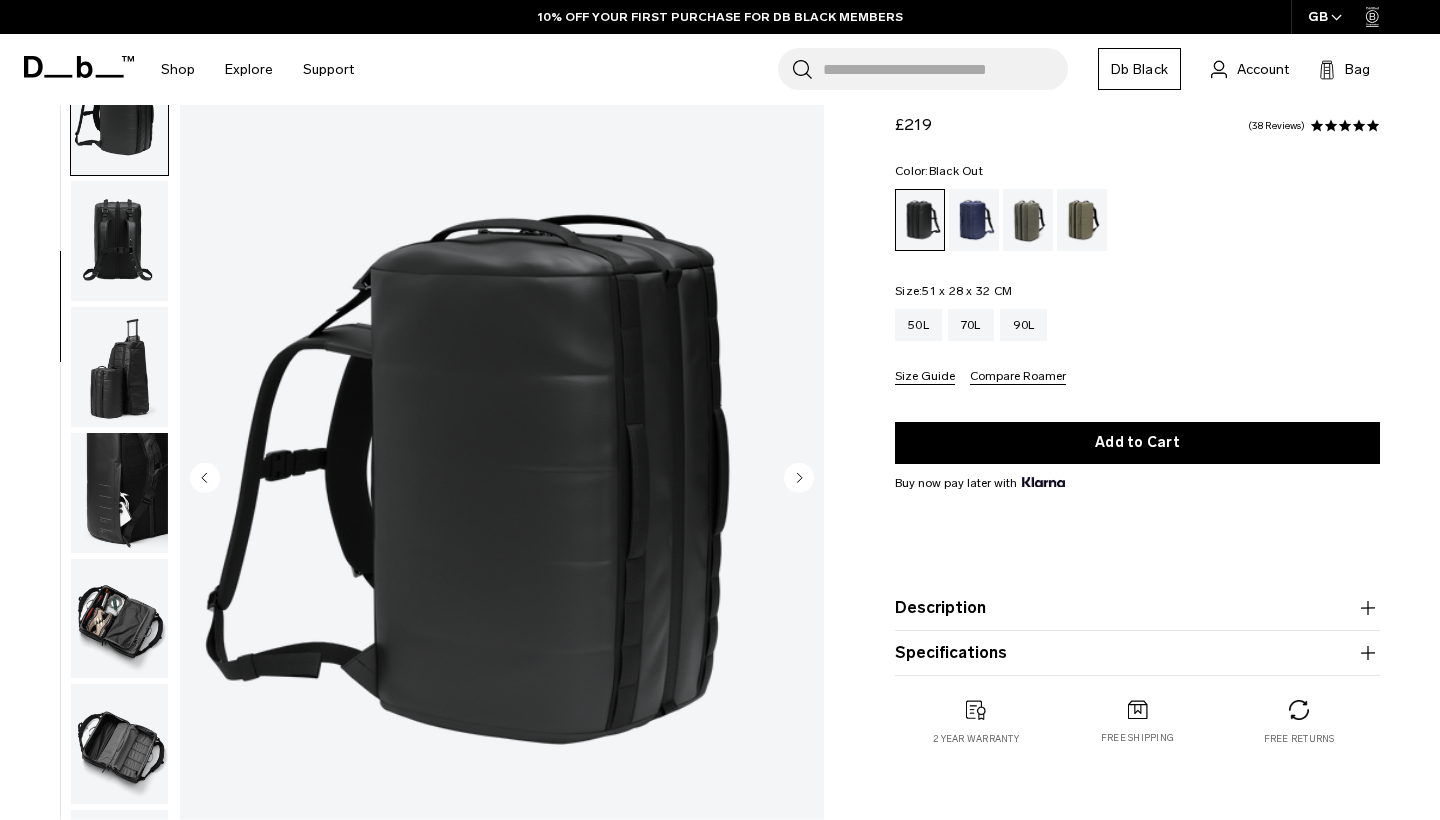 scroll, scrollTop: 0, scrollLeft: 0, axis: both 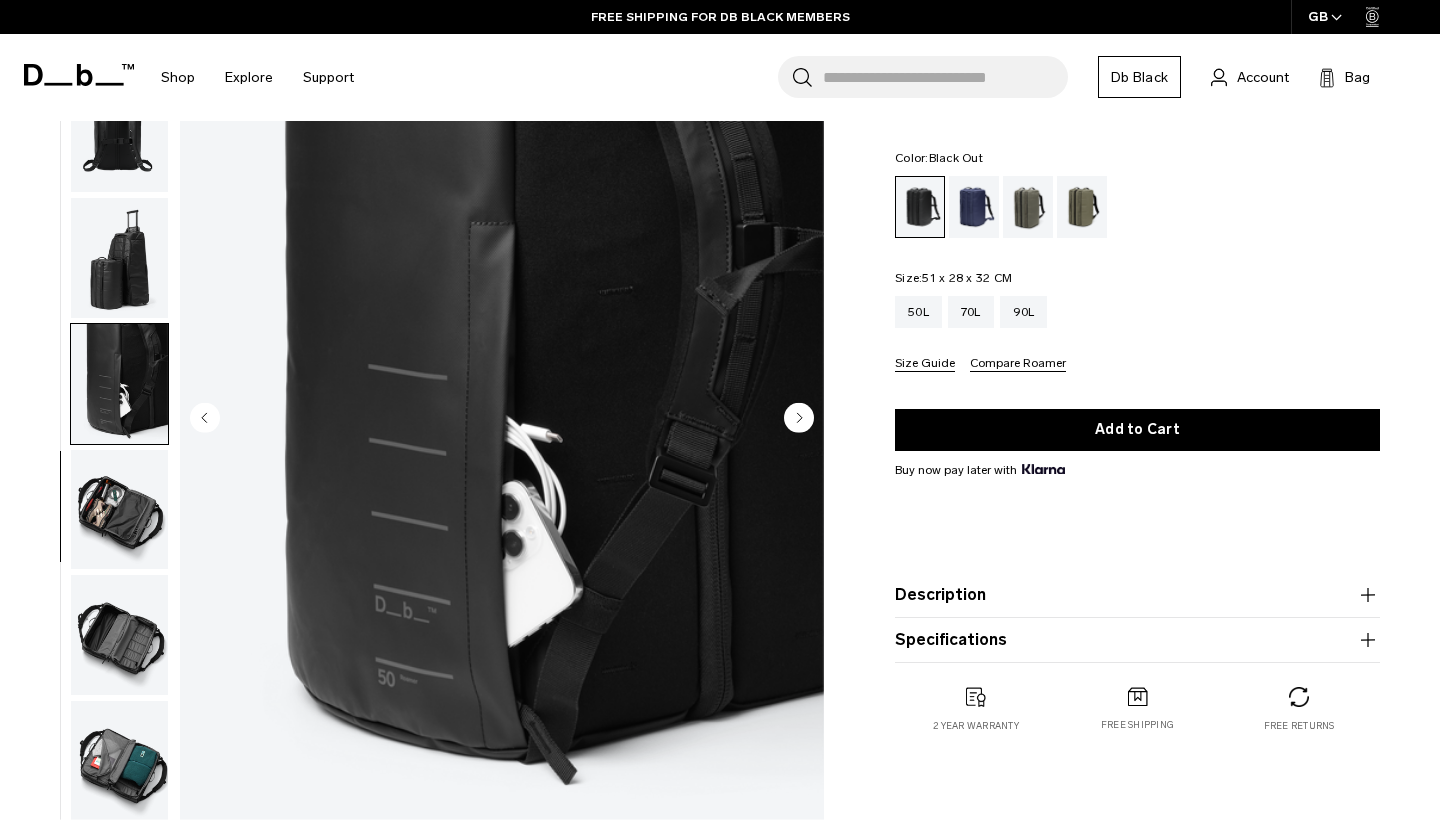 click at bounding box center (119, 510) 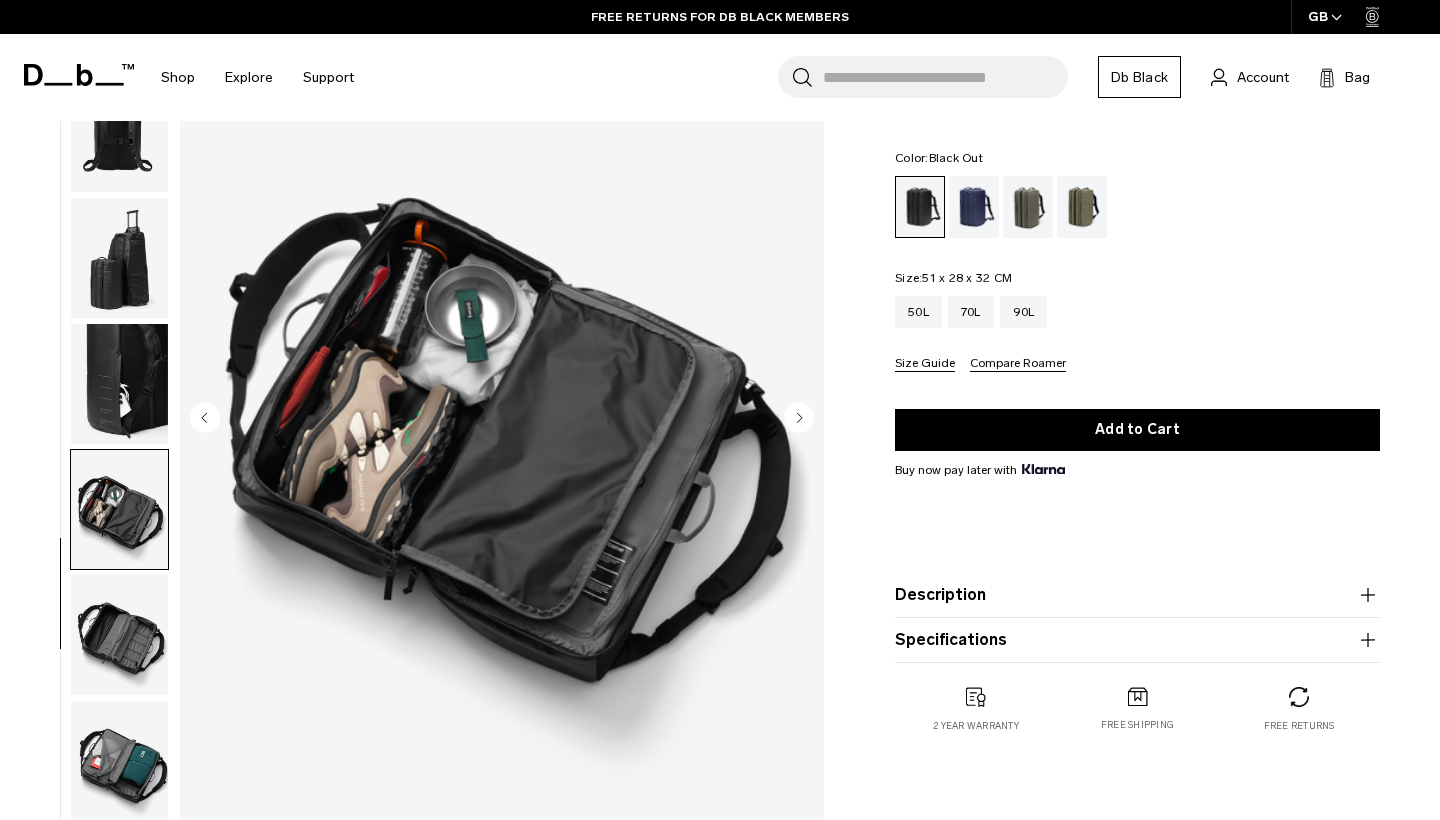 click at bounding box center (119, 635) 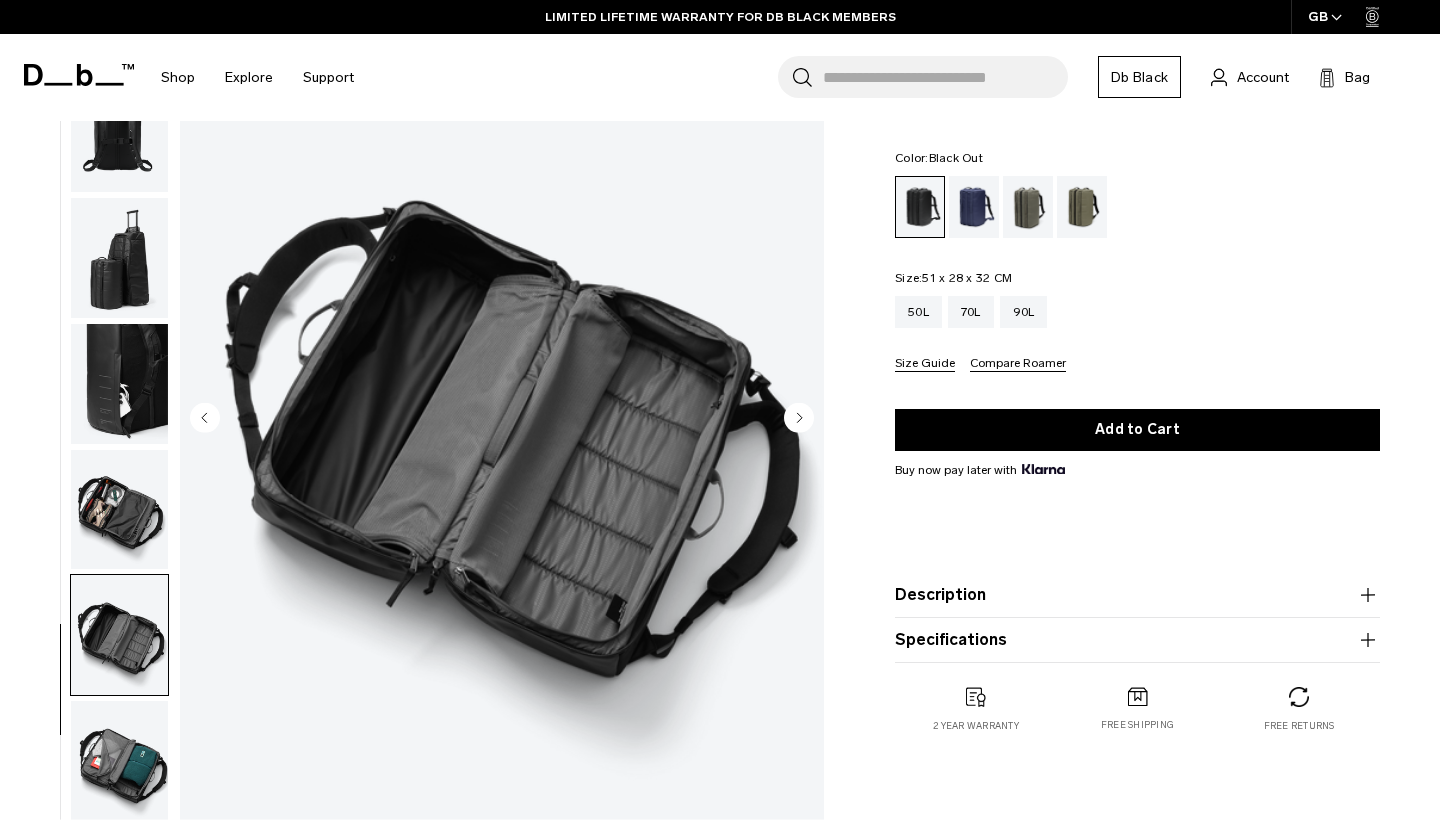 click at bounding box center (119, 258) 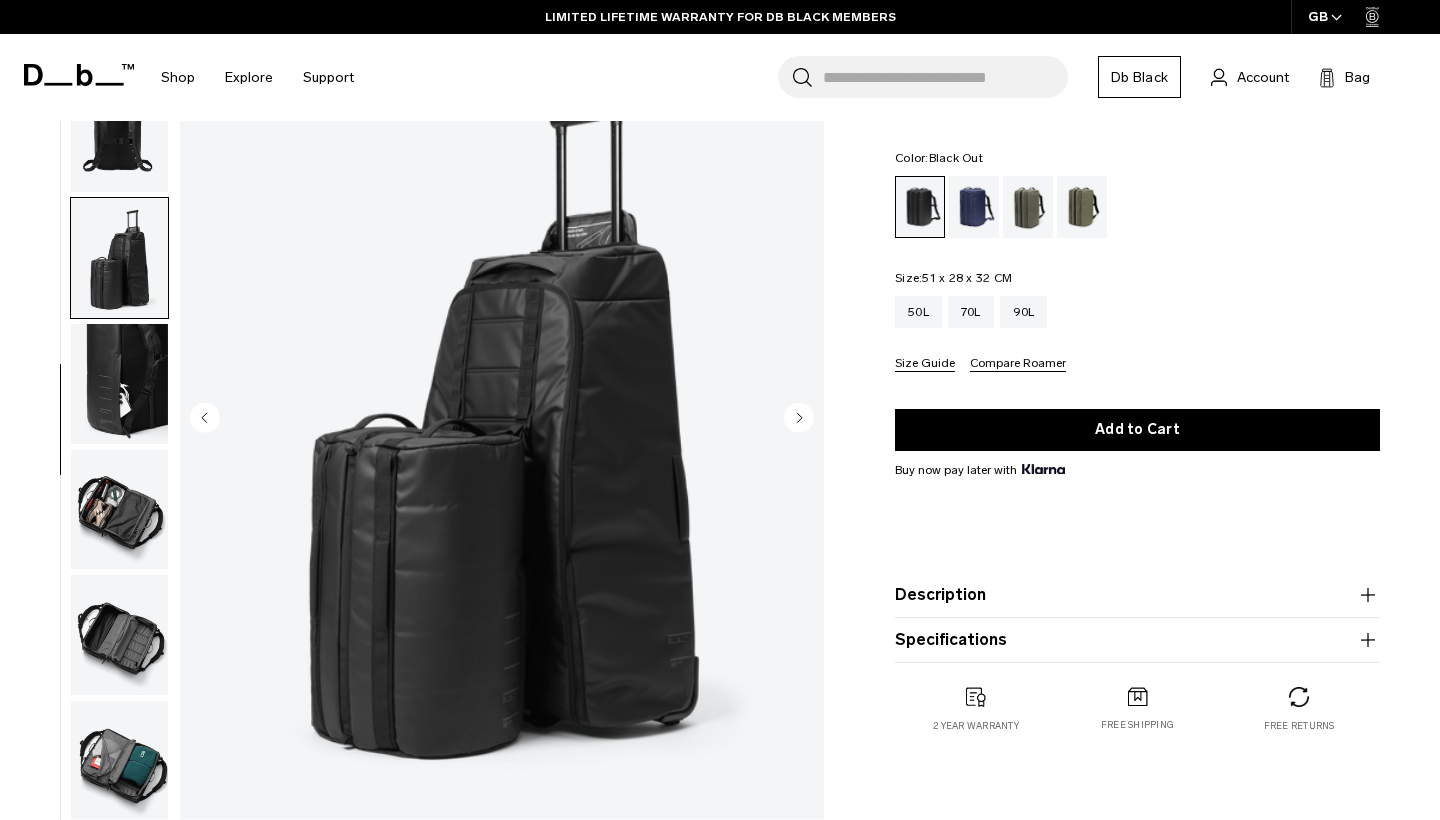 click 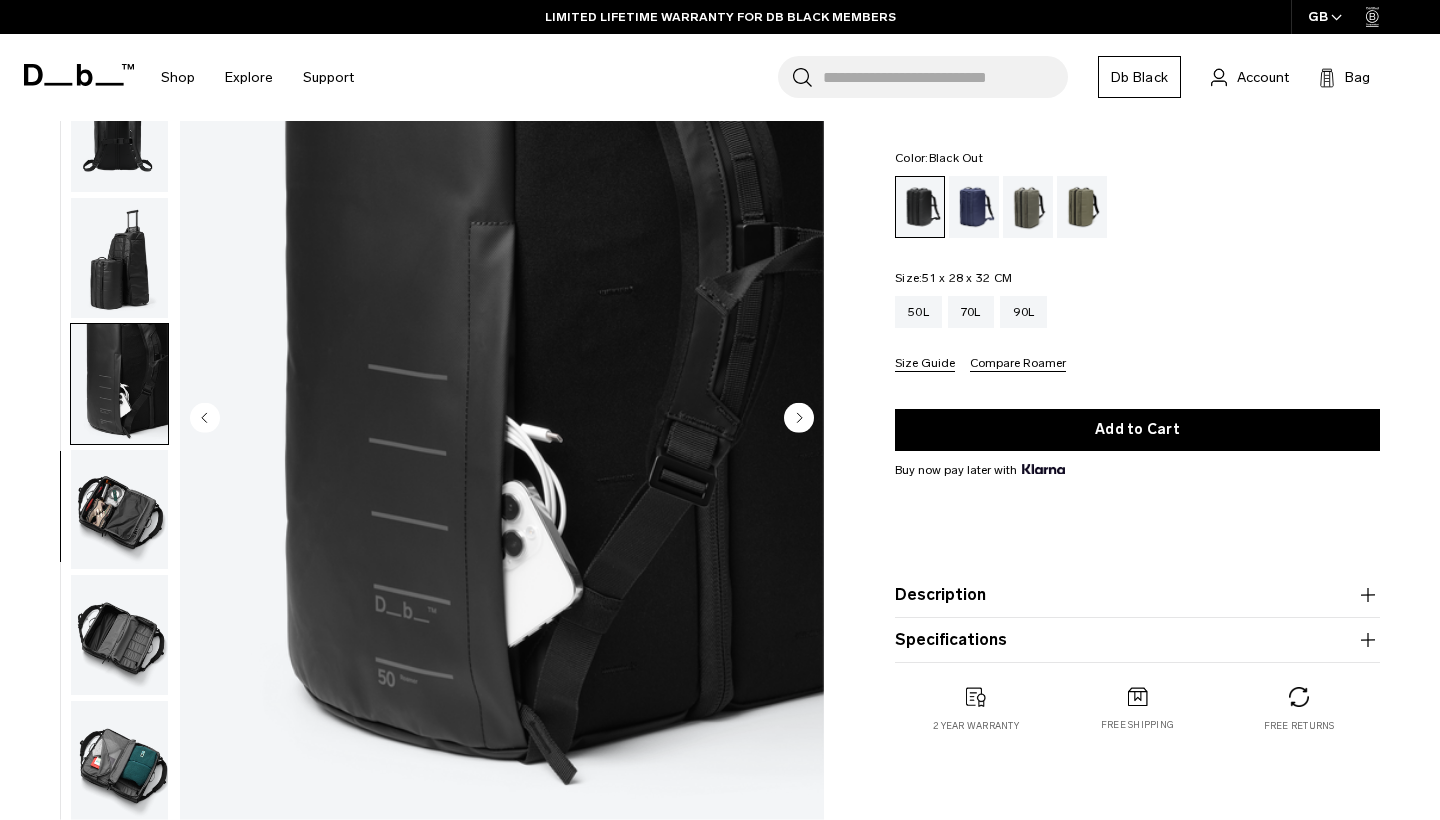 click 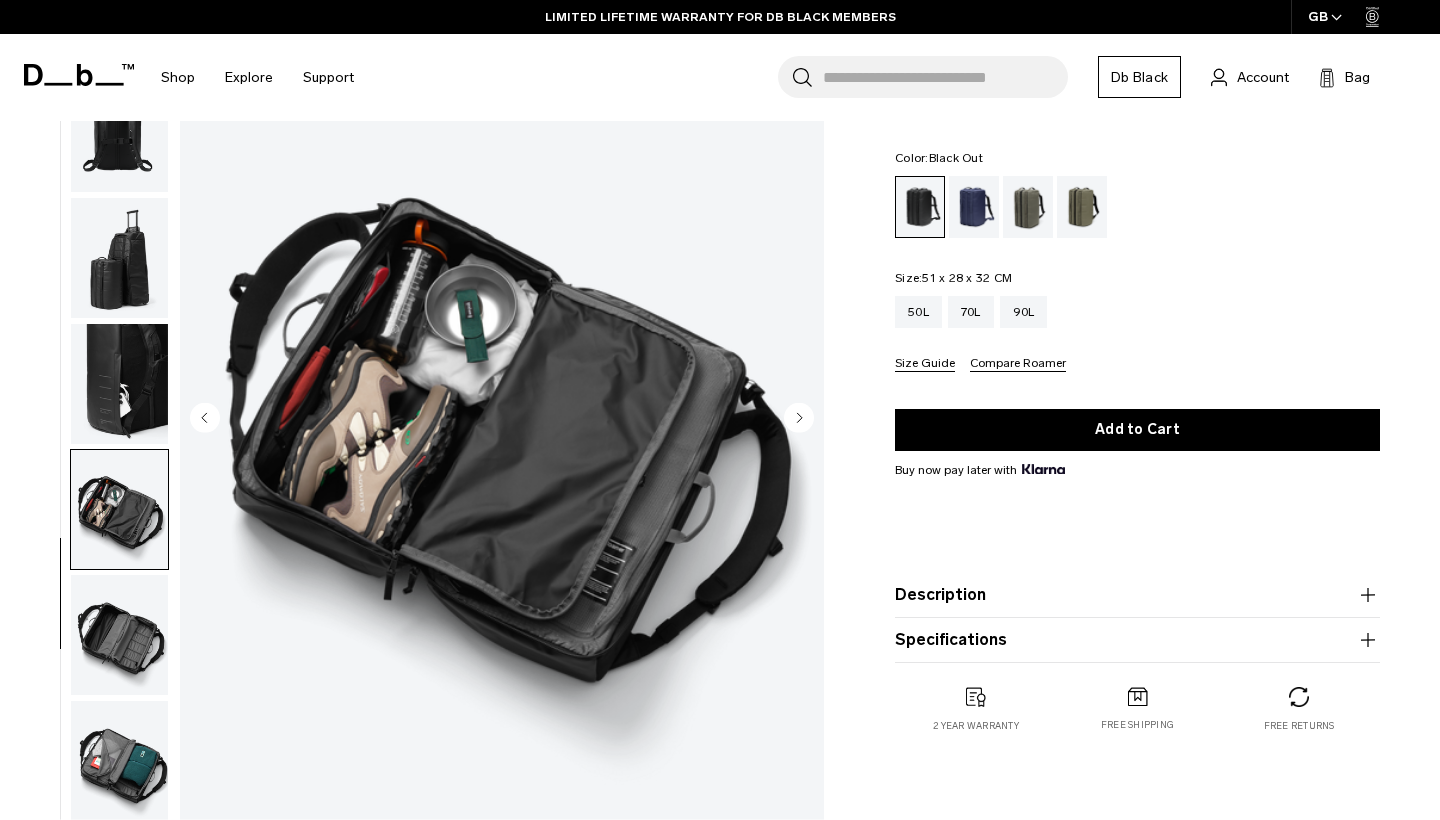 click 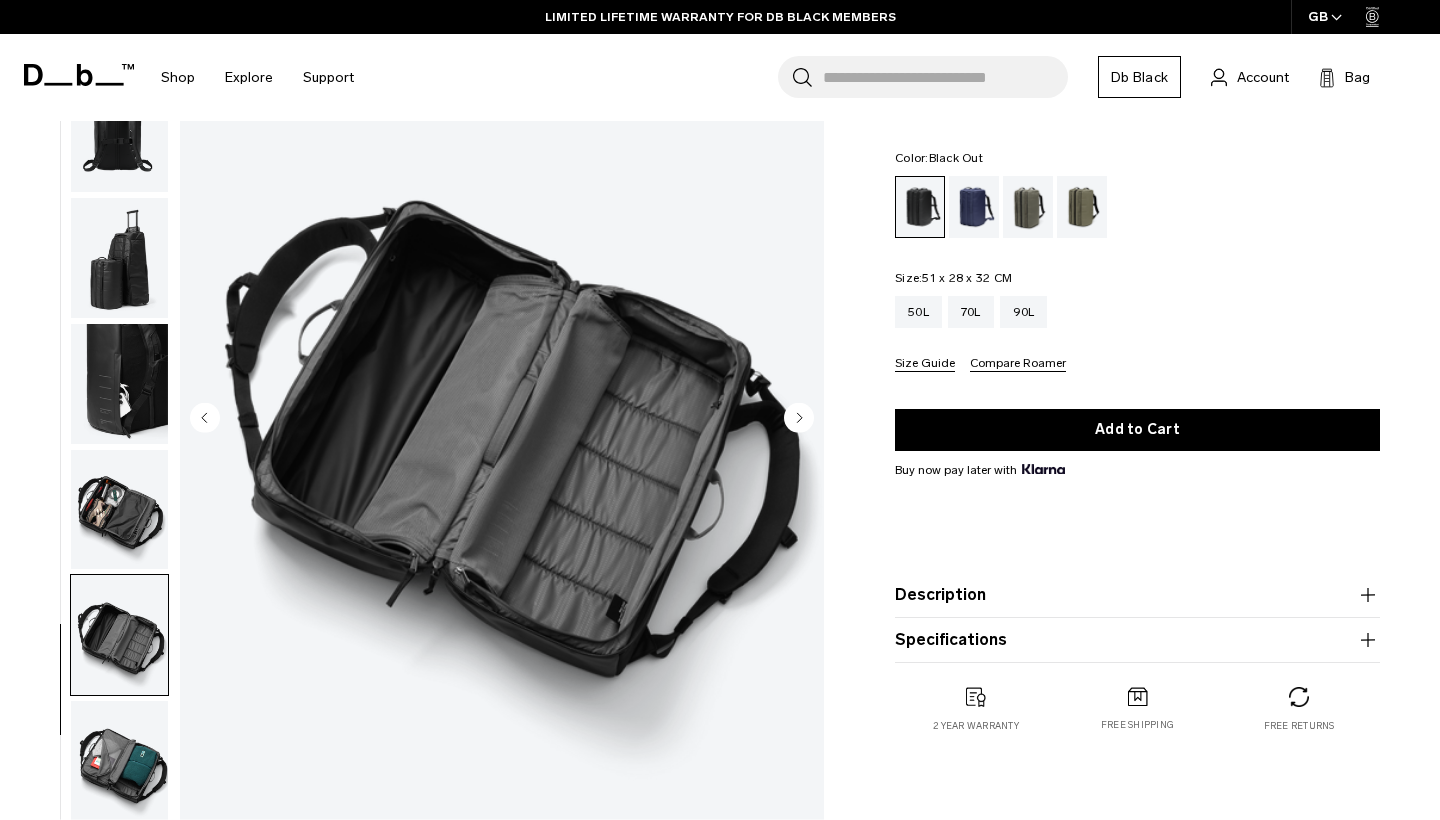 click 